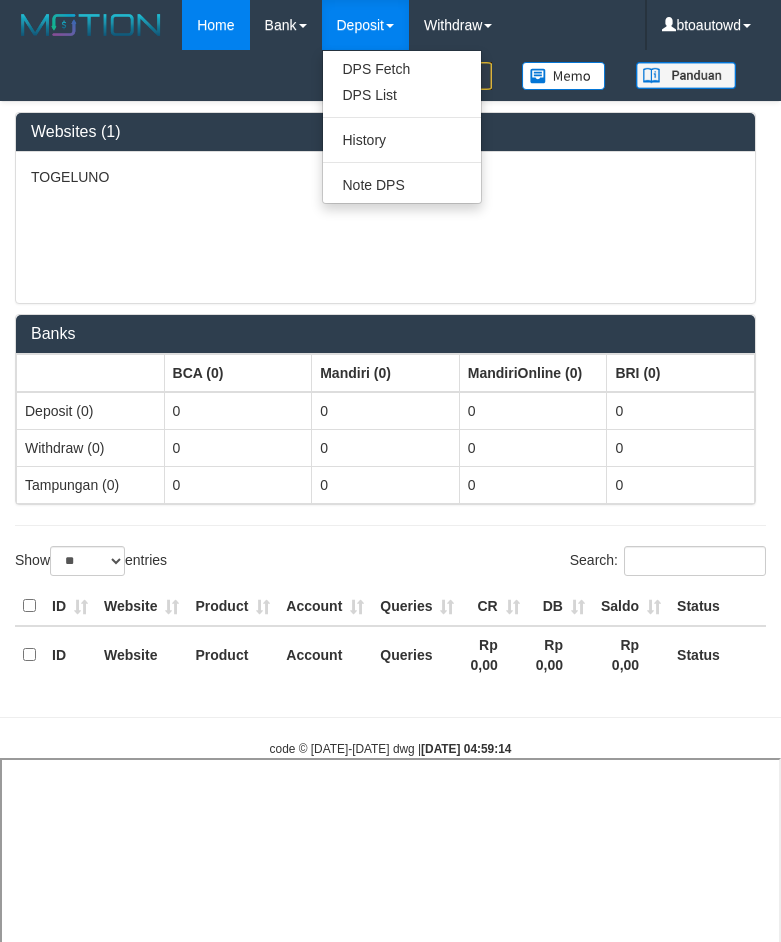 select on "**" 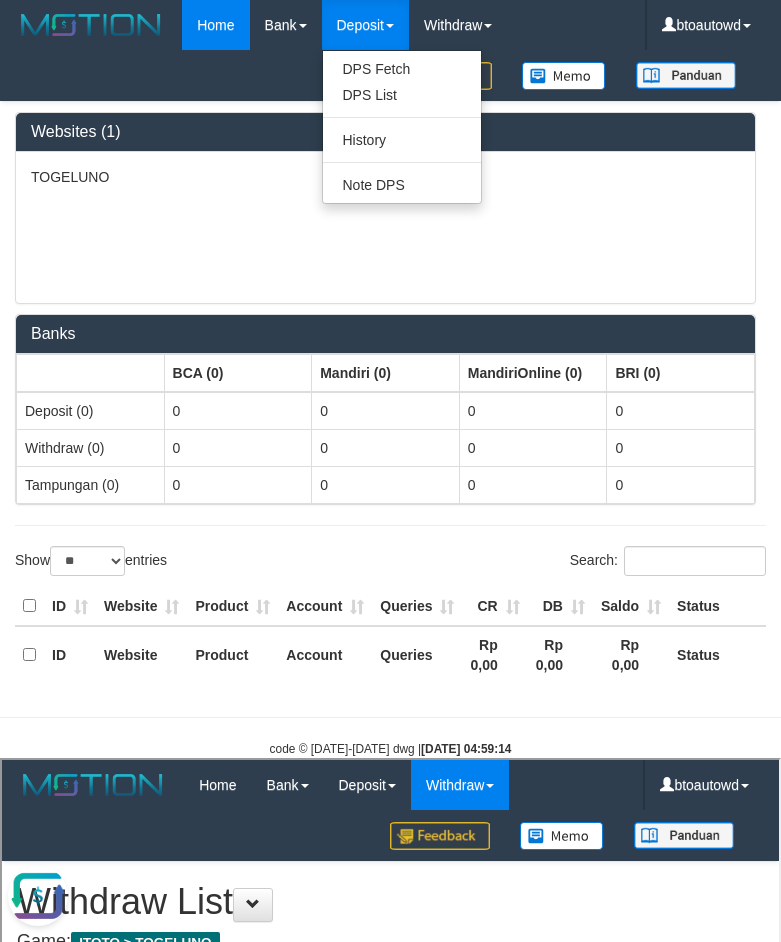 scroll, scrollTop: 0, scrollLeft: 0, axis: both 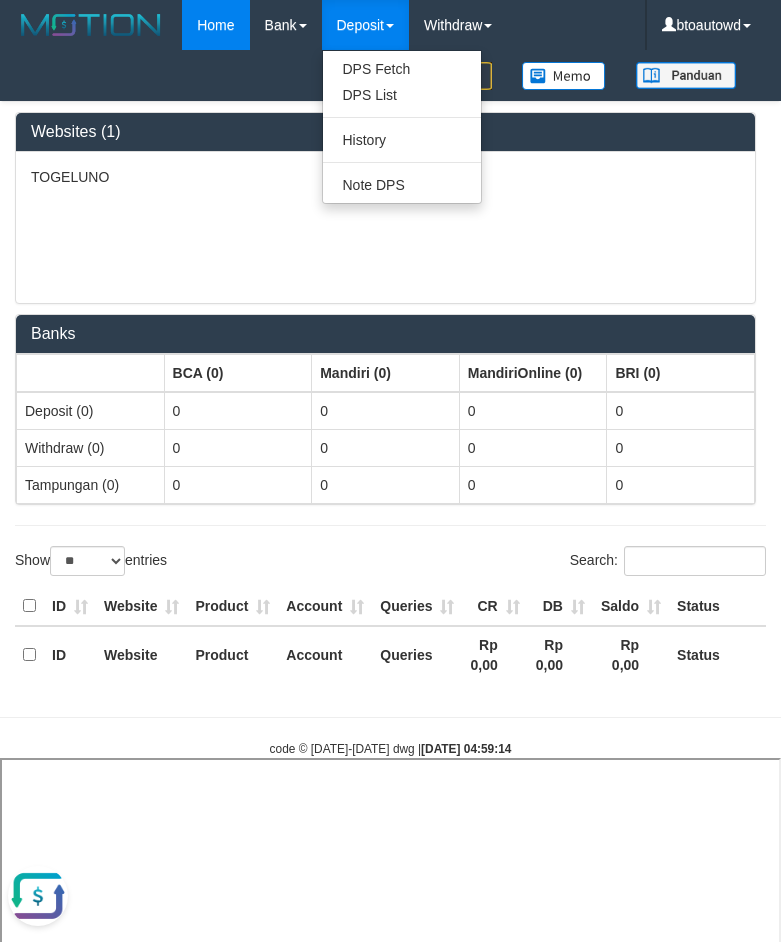 select 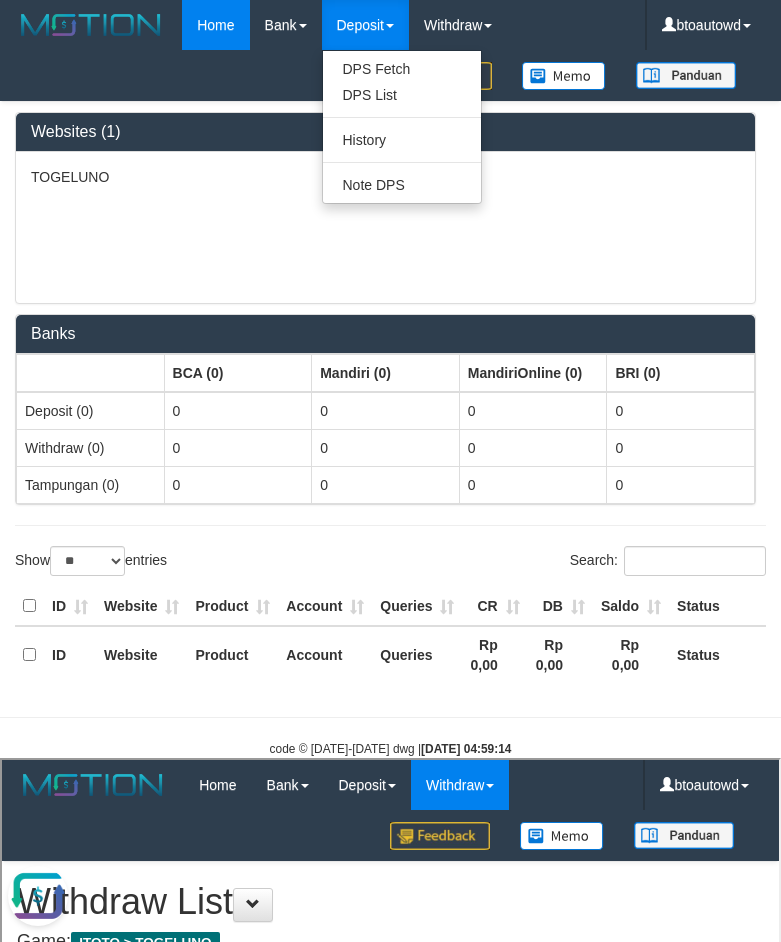 scroll, scrollTop: 0, scrollLeft: 0, axis: both 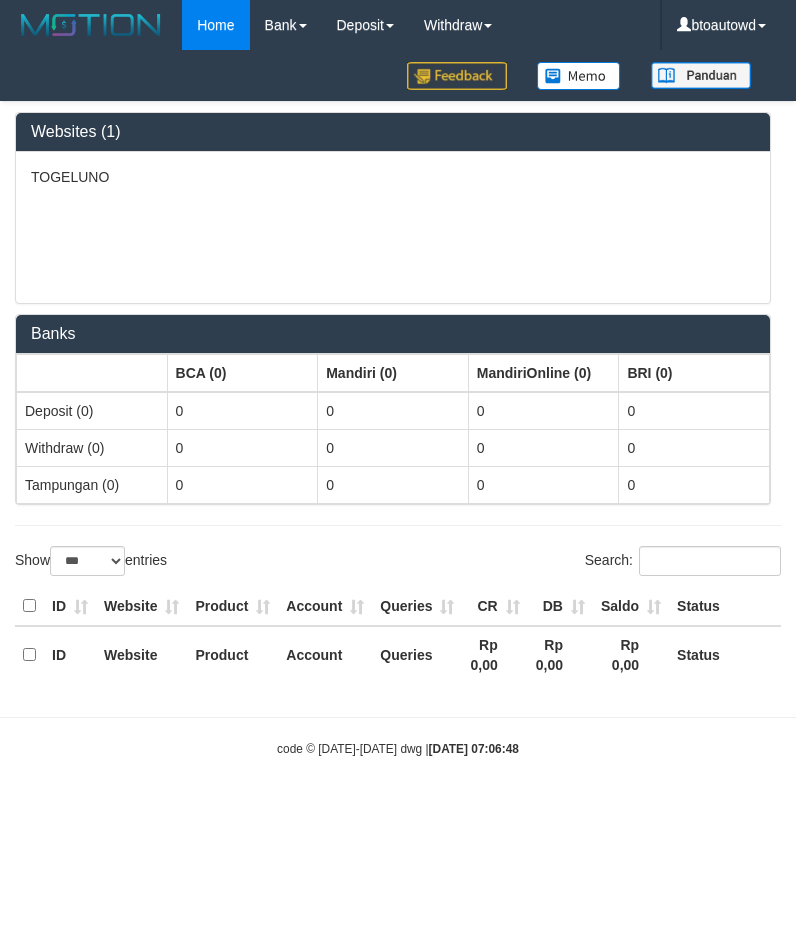 select on "***" 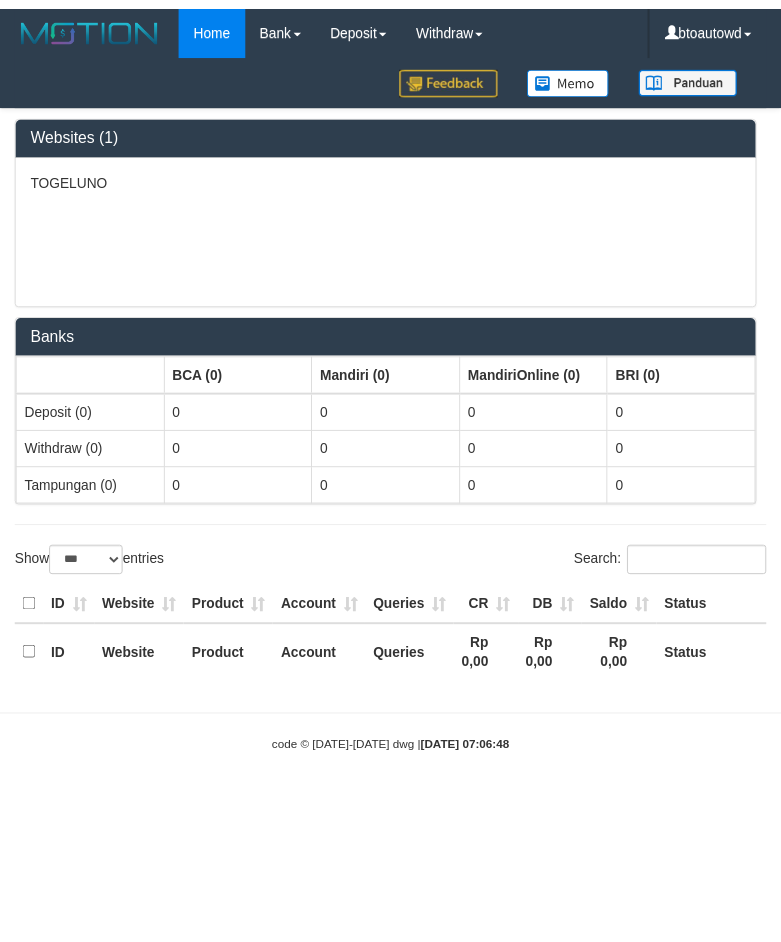 scroll, scrollTop: 0, scrollLeft: 0, axis: both 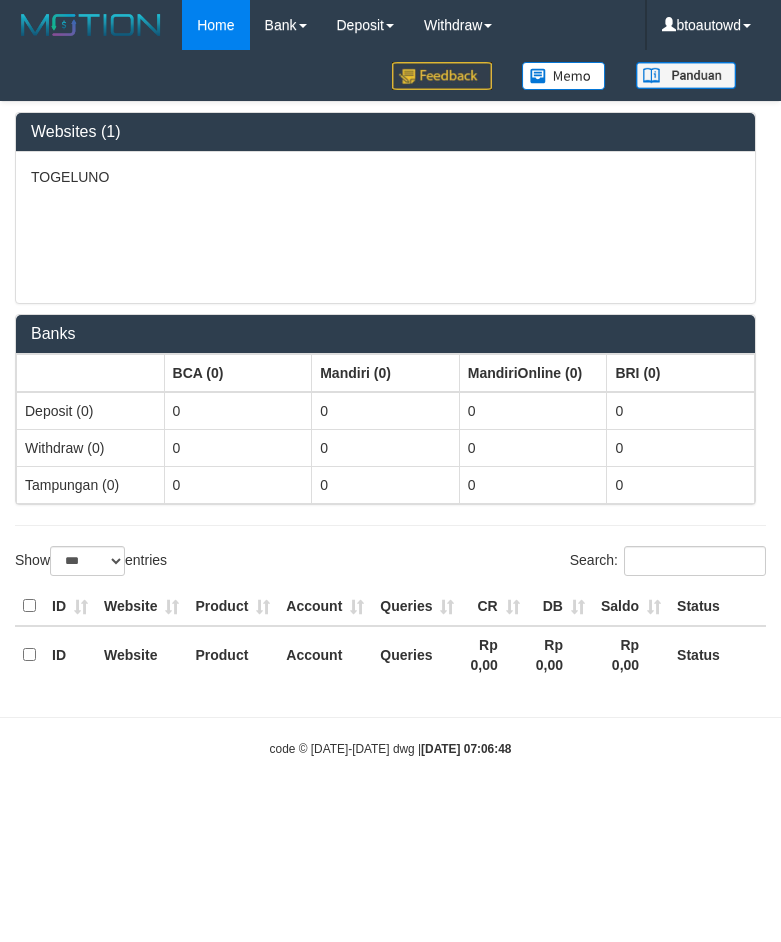 select on "**" 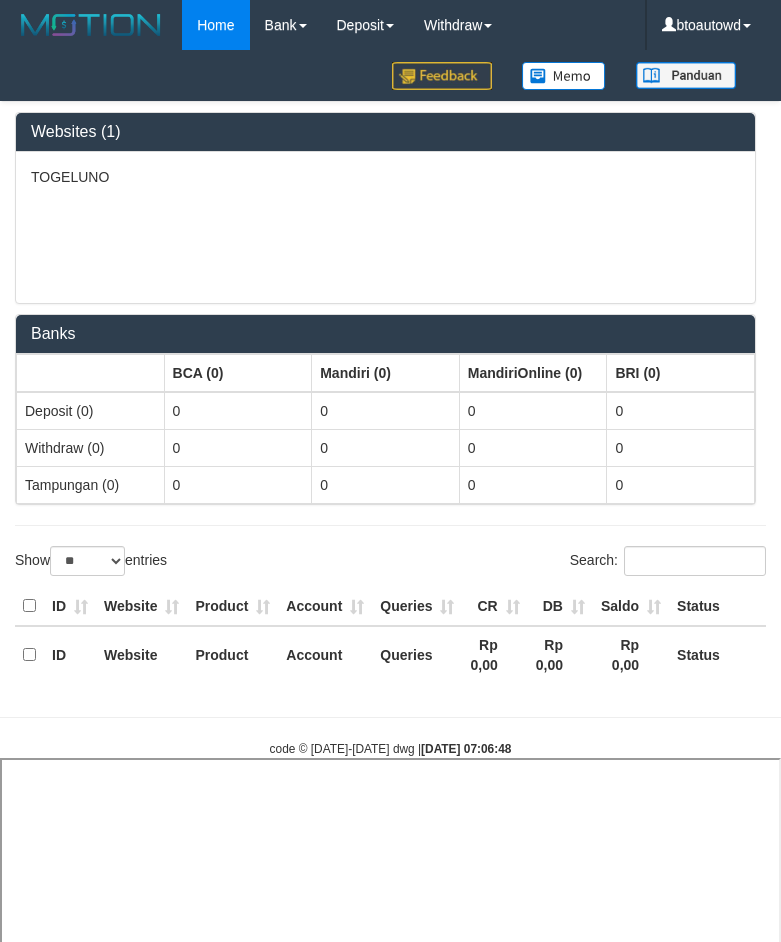 select 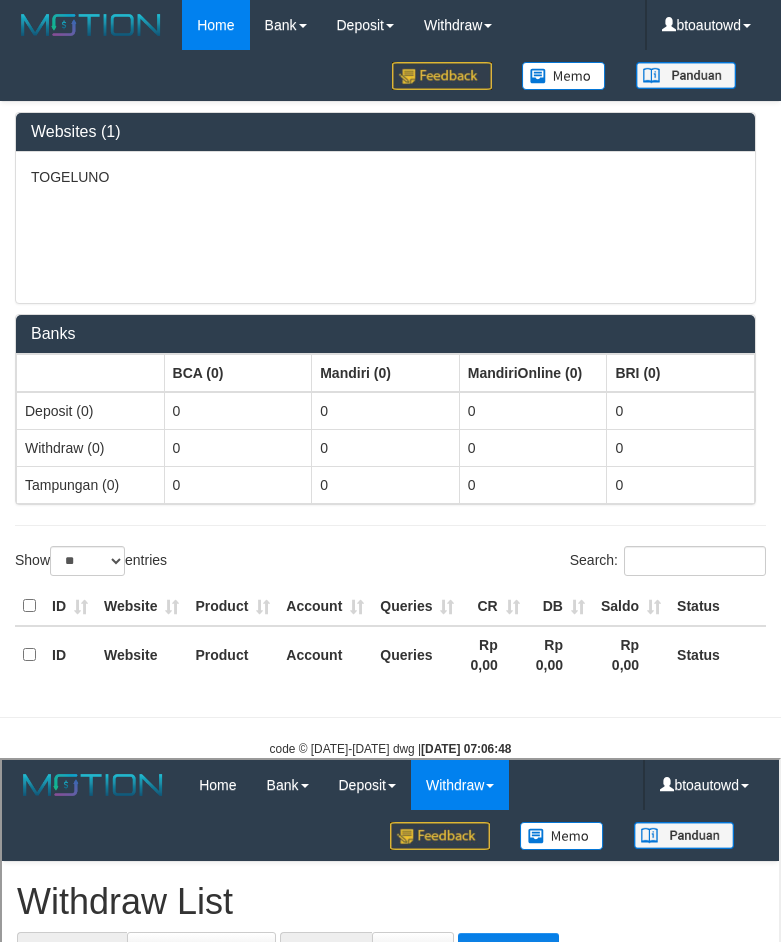 scroll, scrollTop: 0, scrollLeft: 0, axis: both 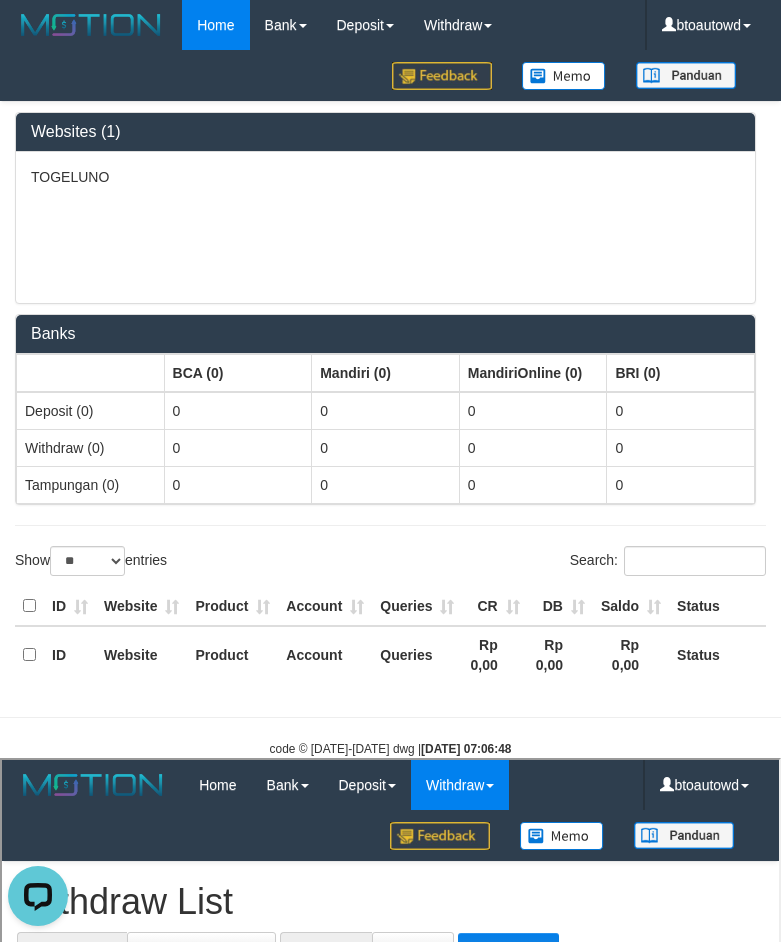 click on "Auto Withdraw (OFF)" at bounding box center [47, 1520] 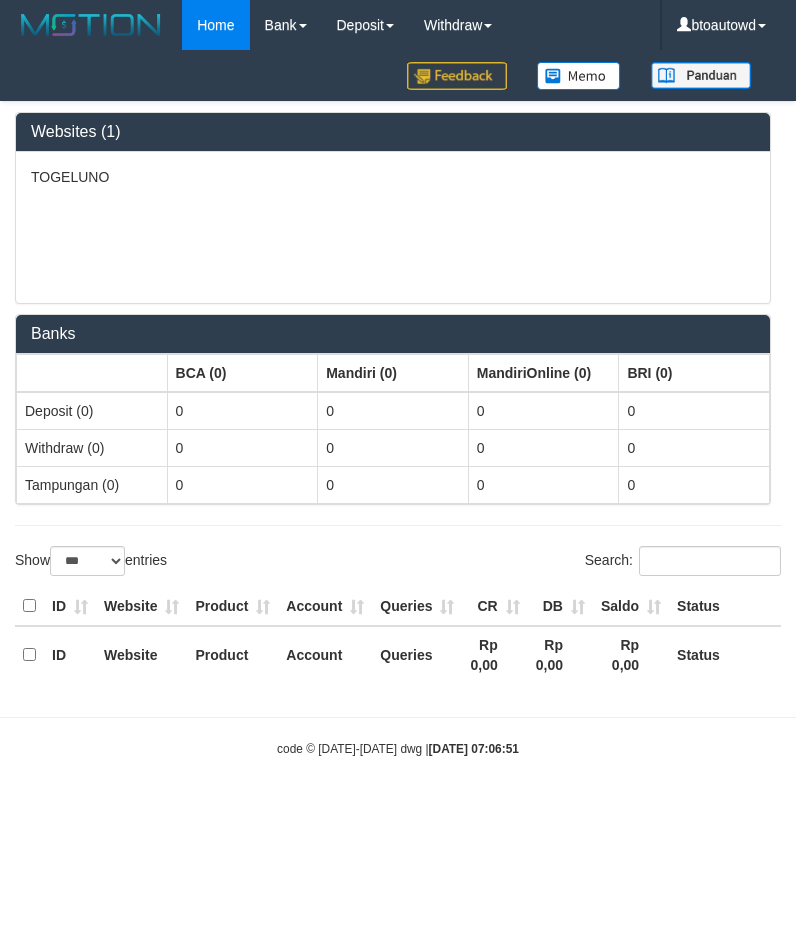 select on "***" 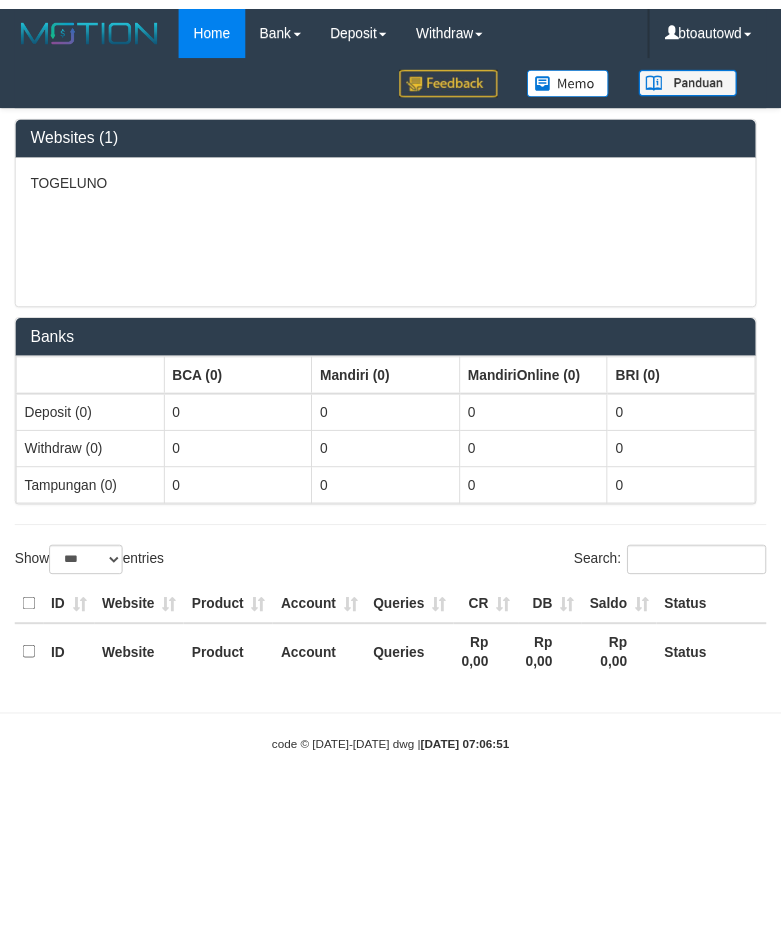 scroll, scrollTop: 0, scrollLeft: 0, axis: both 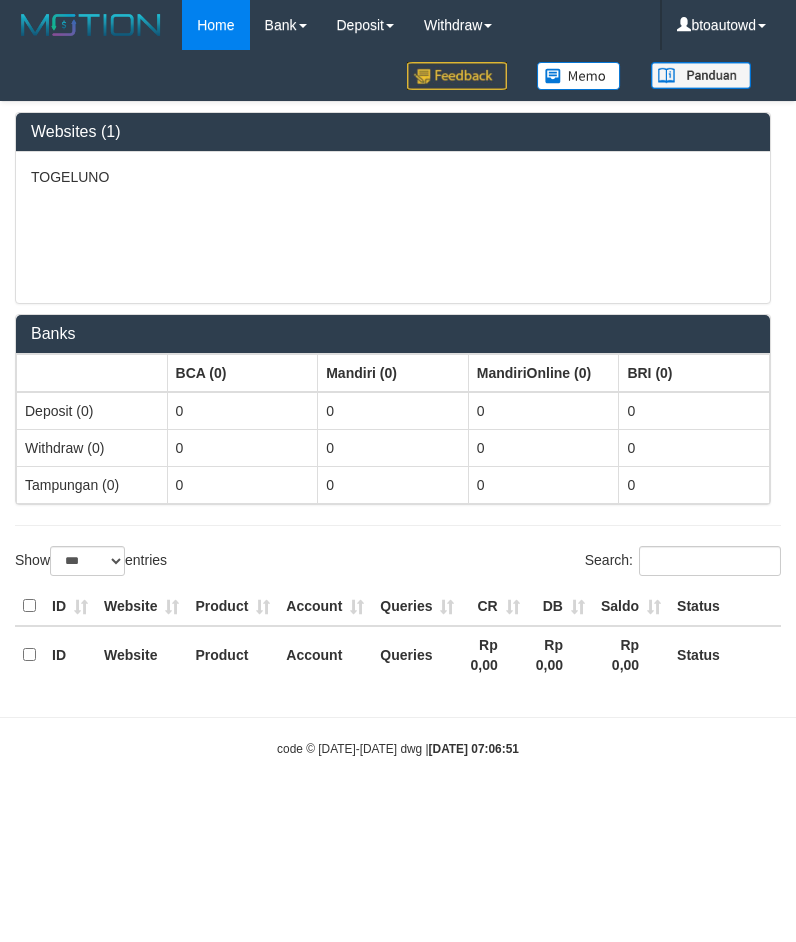 select on "**" 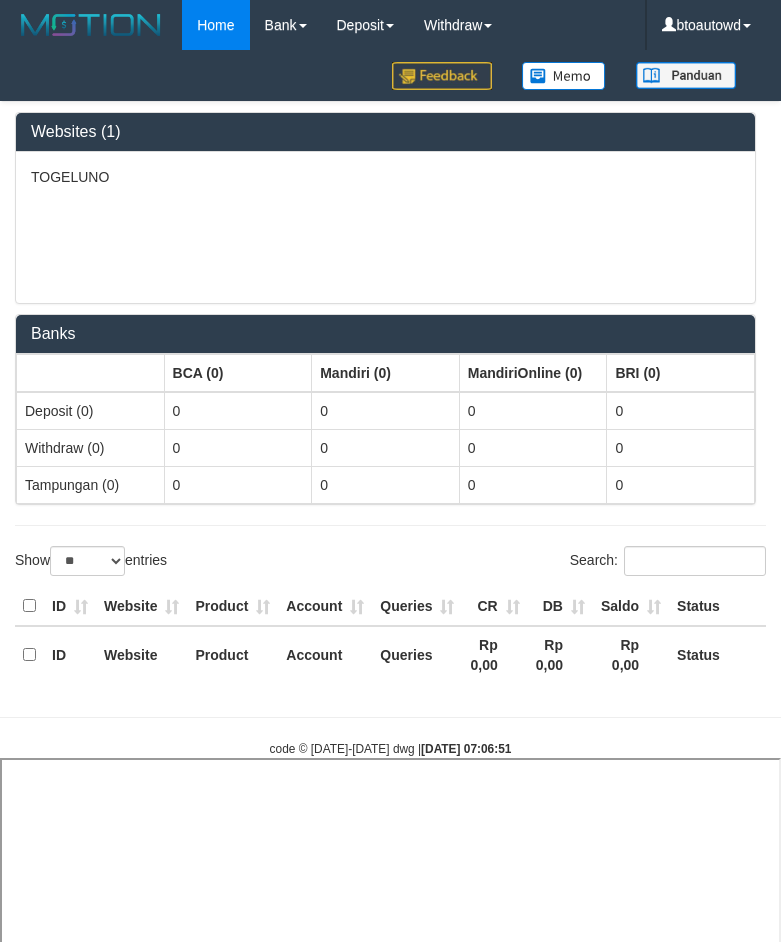 select 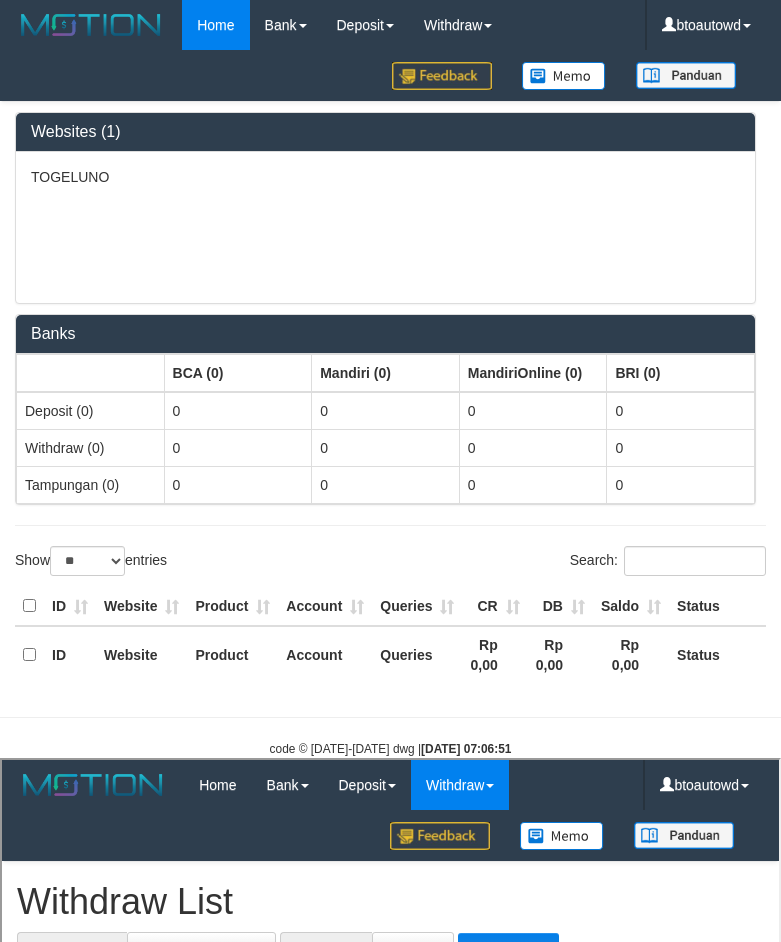 scroll, scrollTop: 0, scrollLeft: 0, axis: both 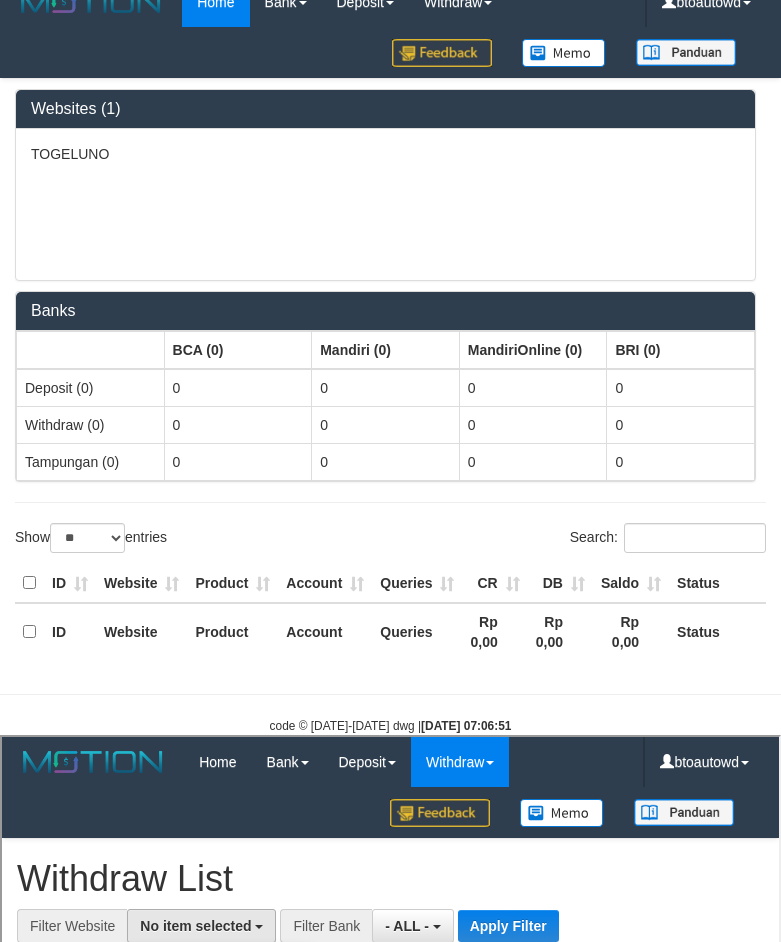 select on "****" 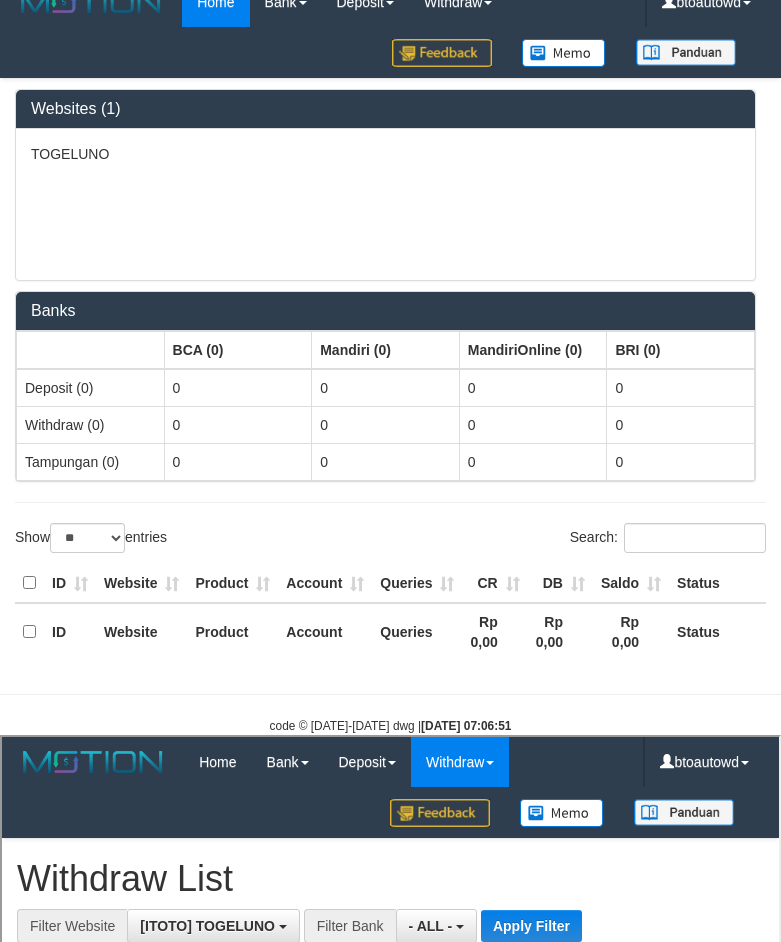 scroll, scrollTop: 553, scrollLeft: 0, axis: vertical 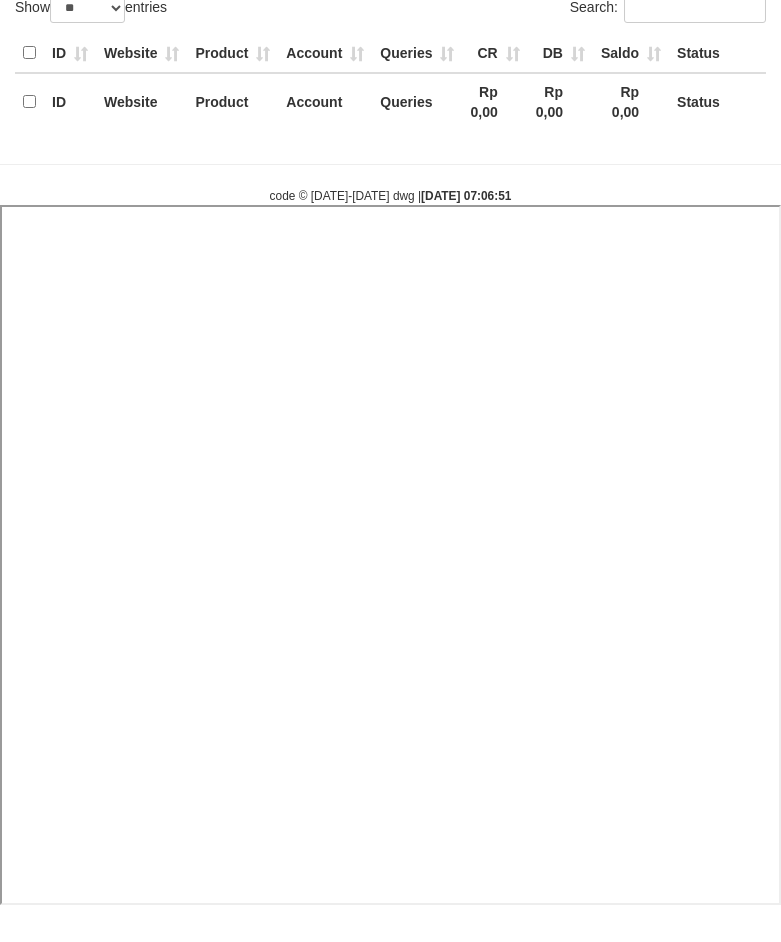select 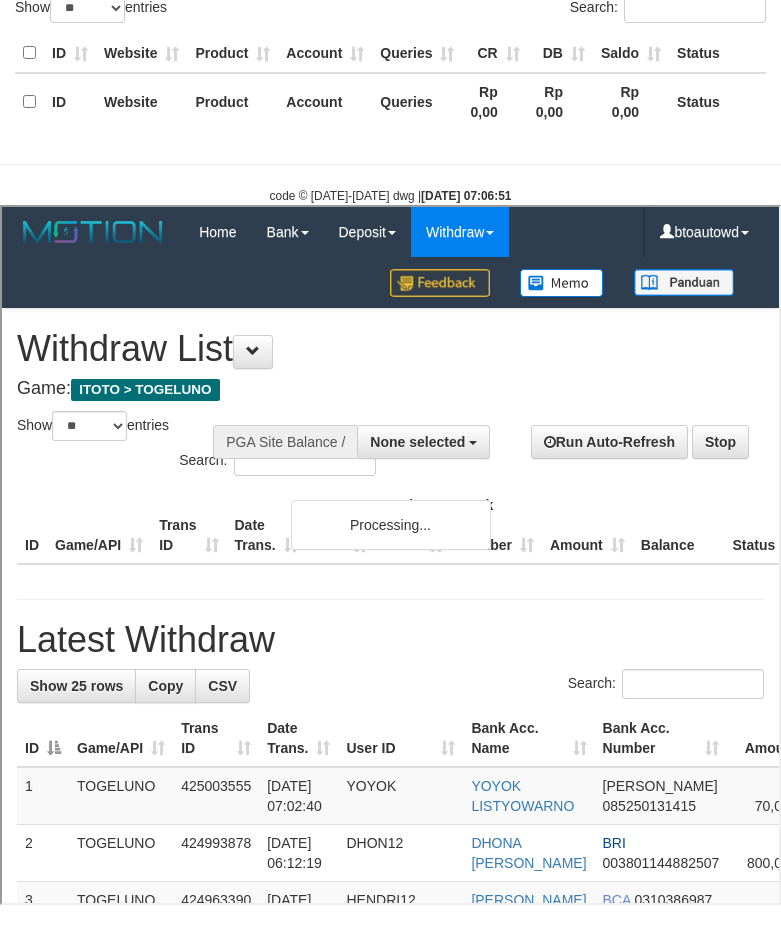 scroll, scrollTop: 0, scrollLeft: 0, axis: both 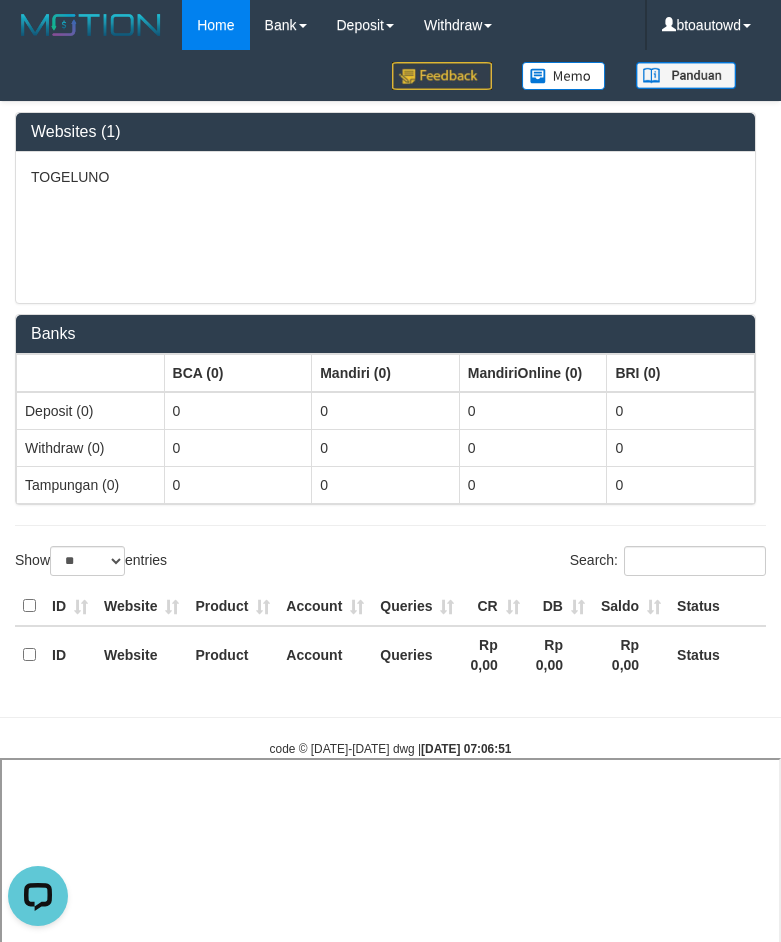 select 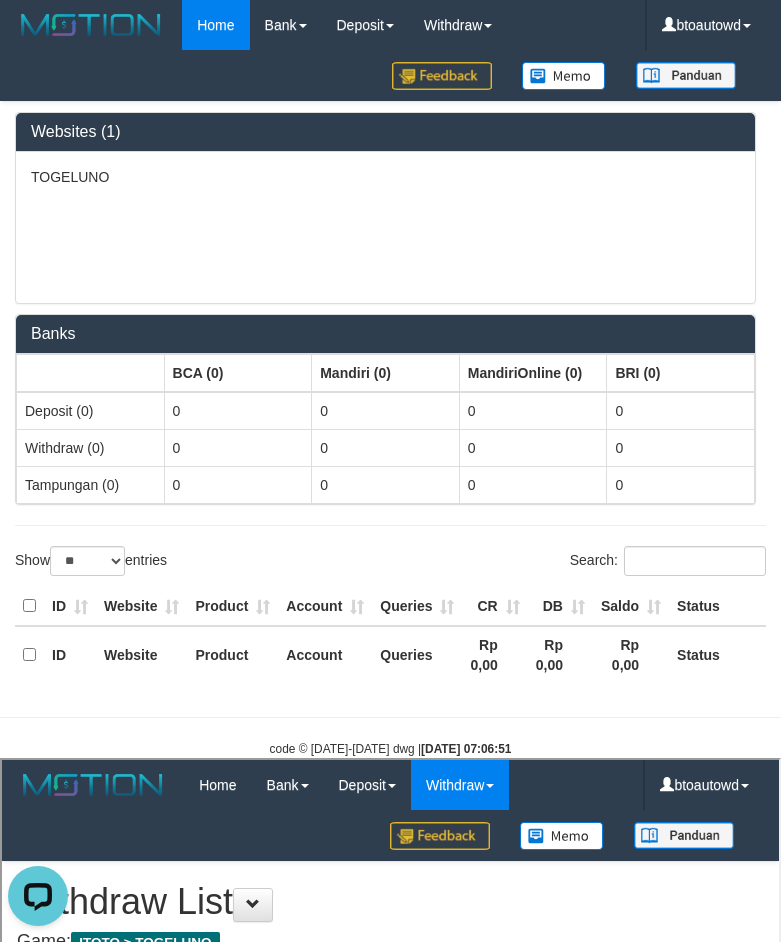 scroll, scrollTop: 0, scrollLeft: 0, axis: both 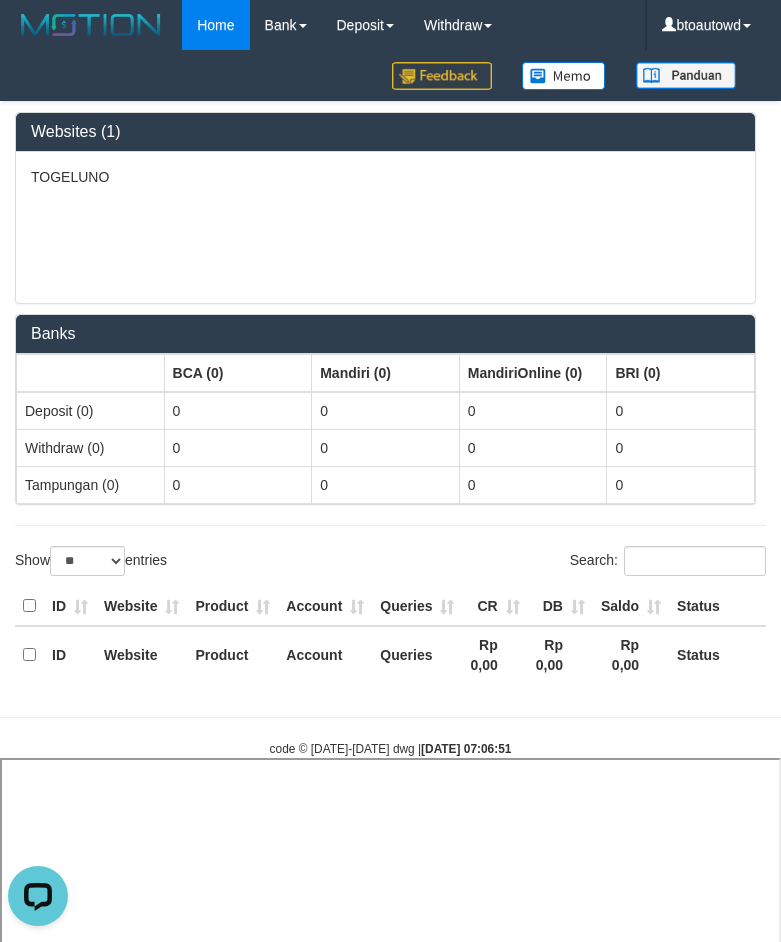 select 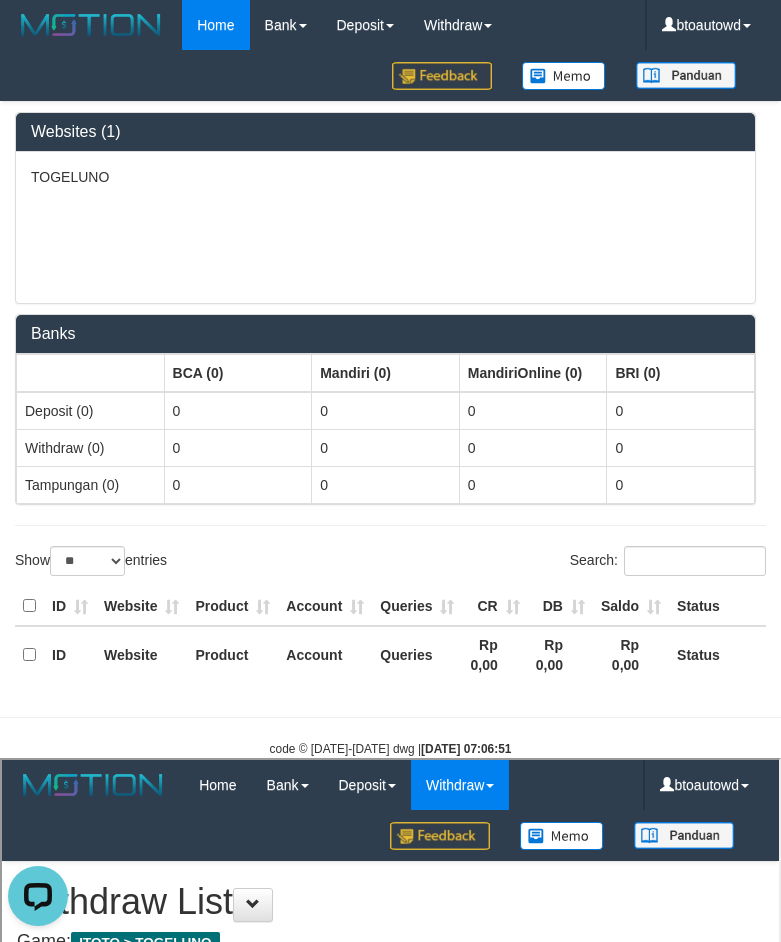 scroll, scrollTop: 0, scrollLeft: 0, axis: both 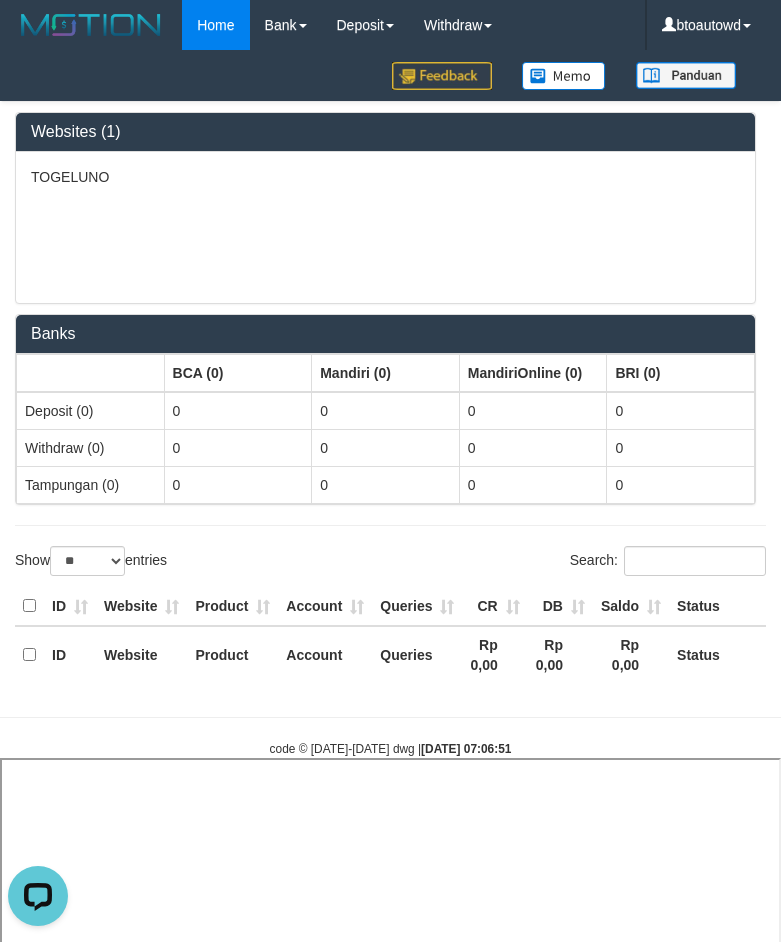 select 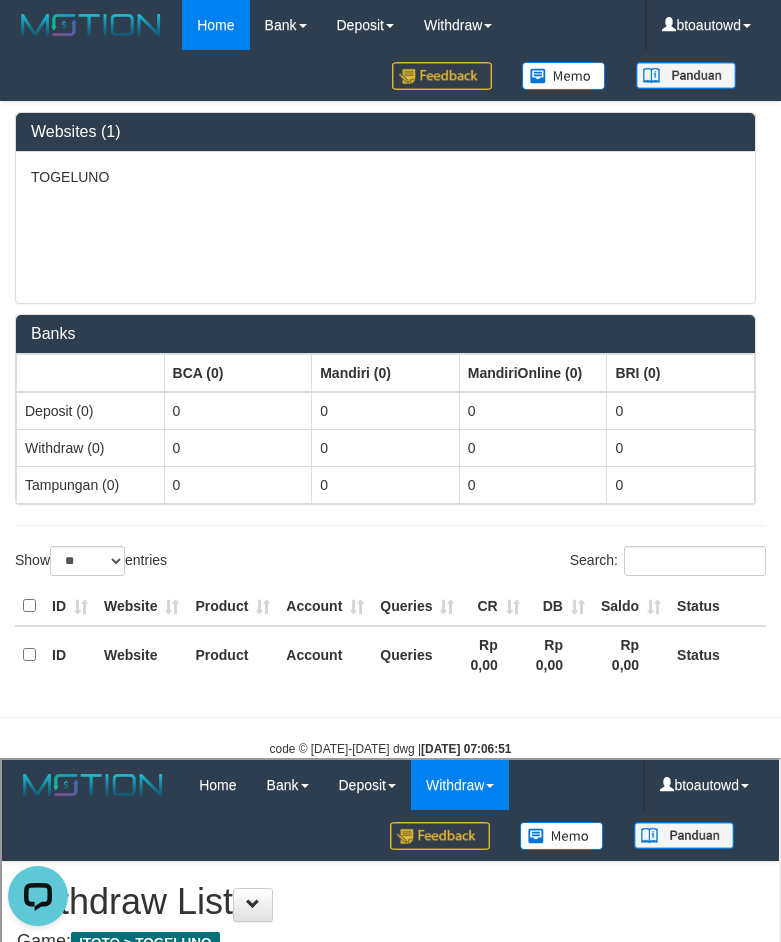 scroll, scrollTop: 0, scrollLeft: 0, axis: both 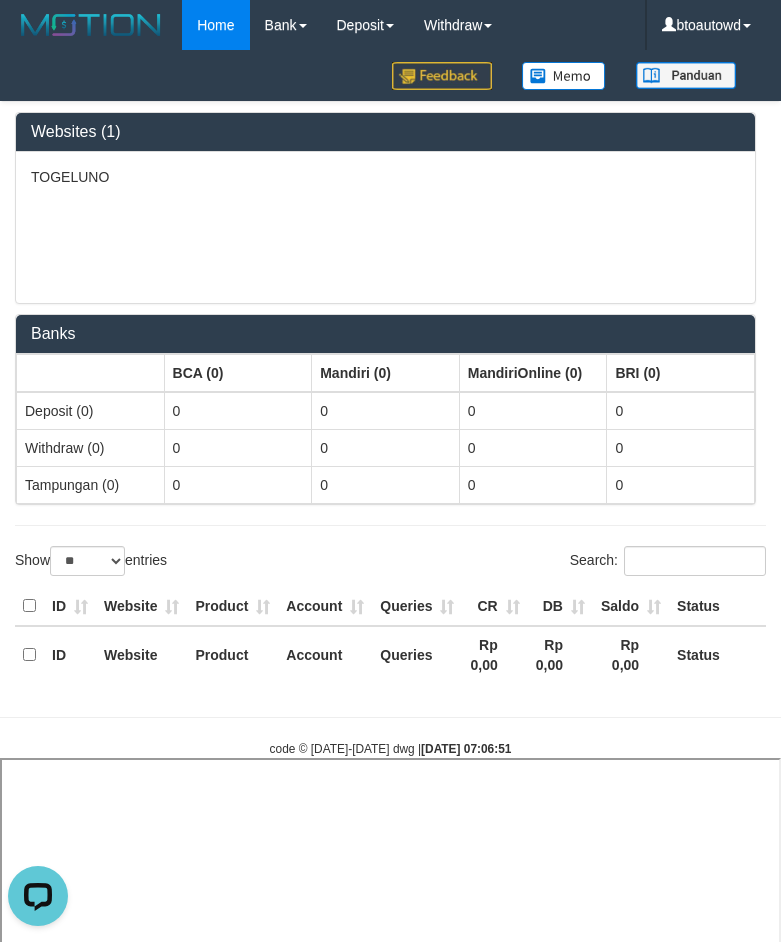 select 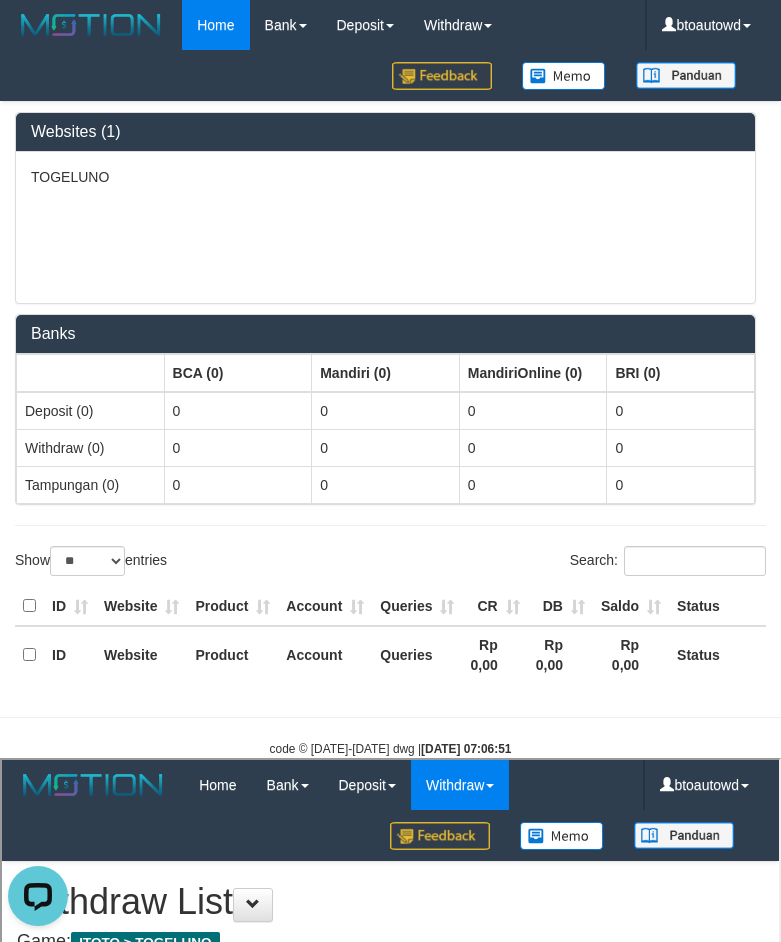 scroll, scrollTop: 0, scrollLeft: 0, axis: both 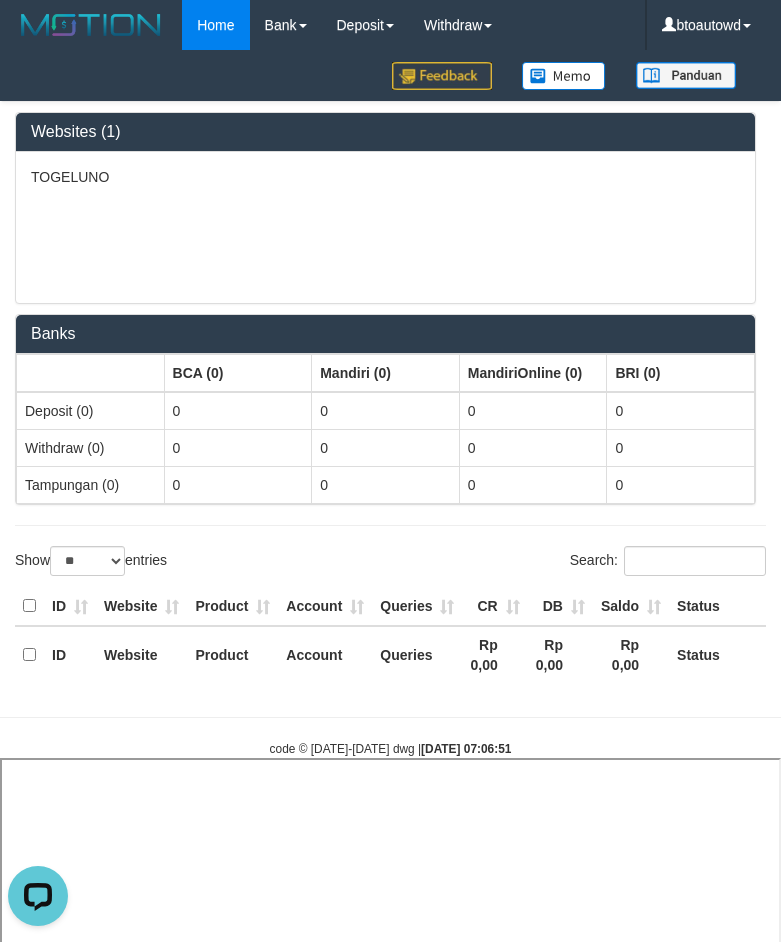 select 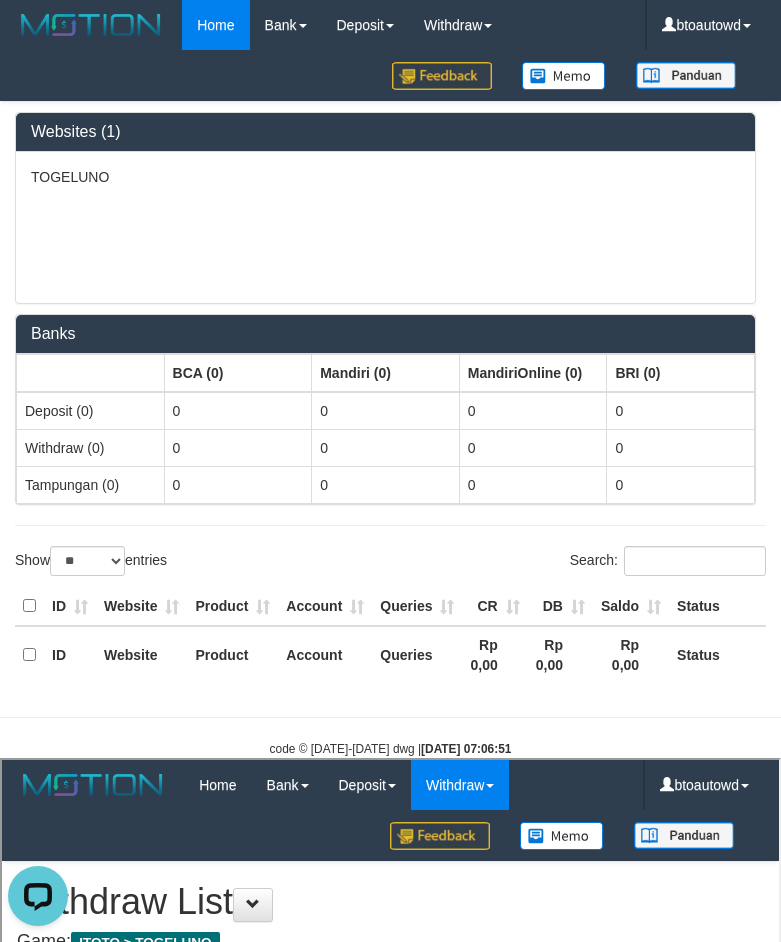 scroll, scrollTop: 0, scrollLeft: 0, axis: both 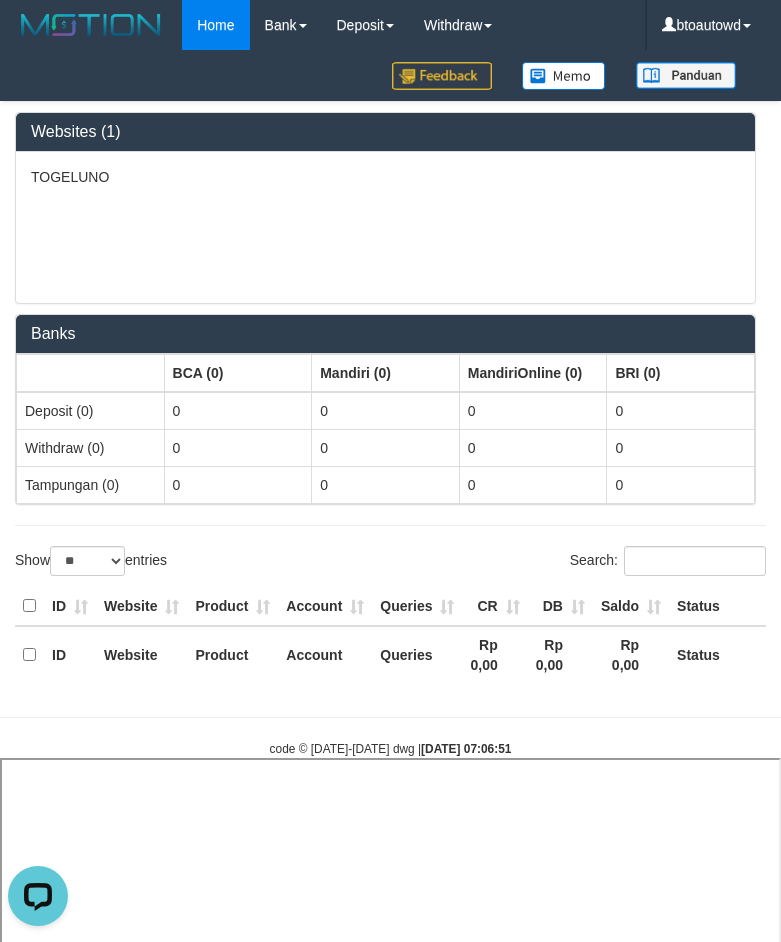 select 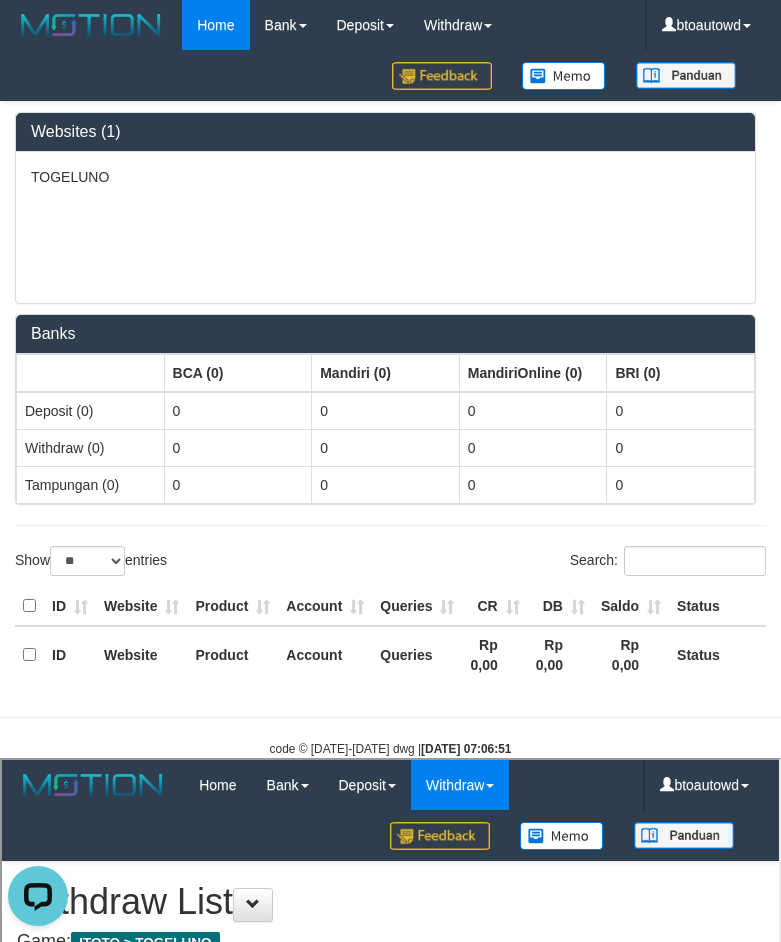 scroll, scrollTop: 0, scrollLeft: 0, axis: both 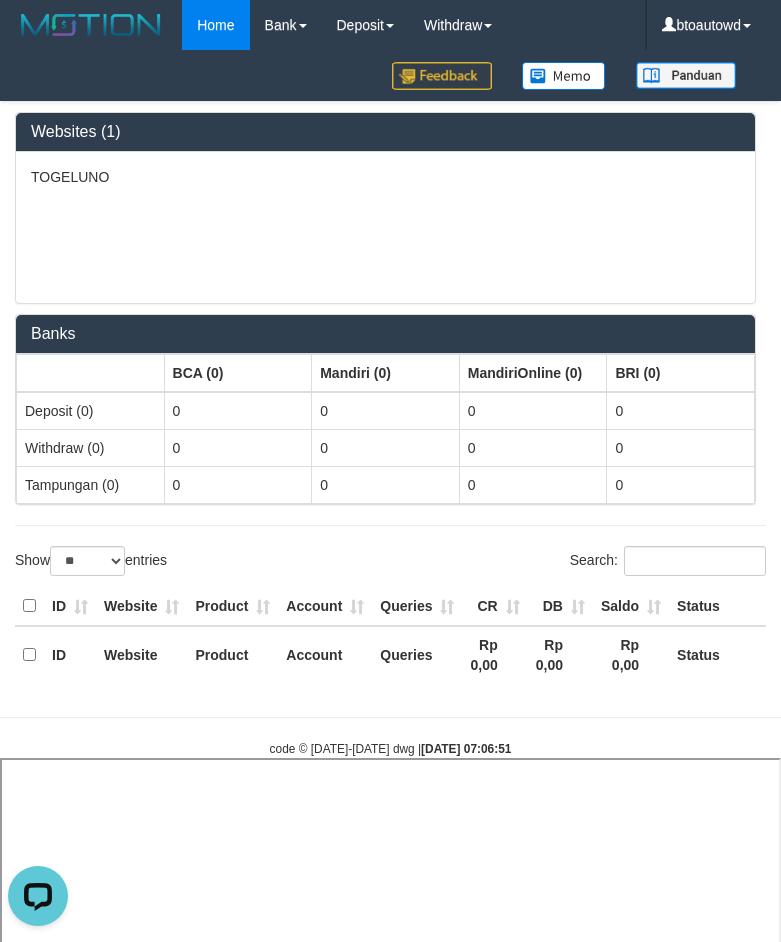 select 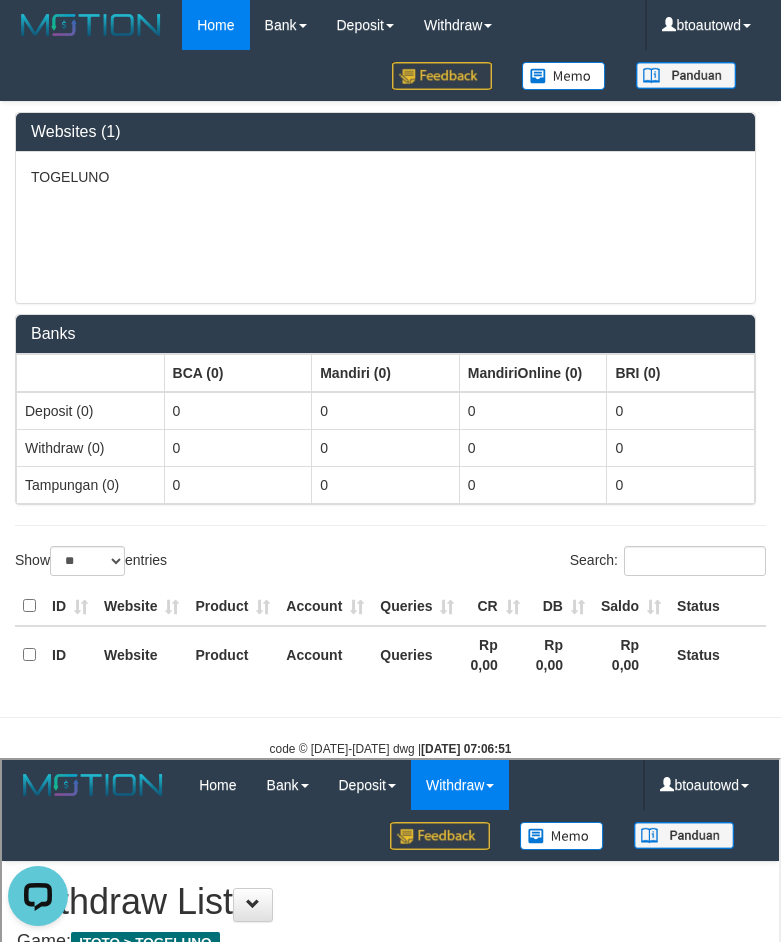 scroll, scrollTop: 0, scrollLeft: 0, axis: both 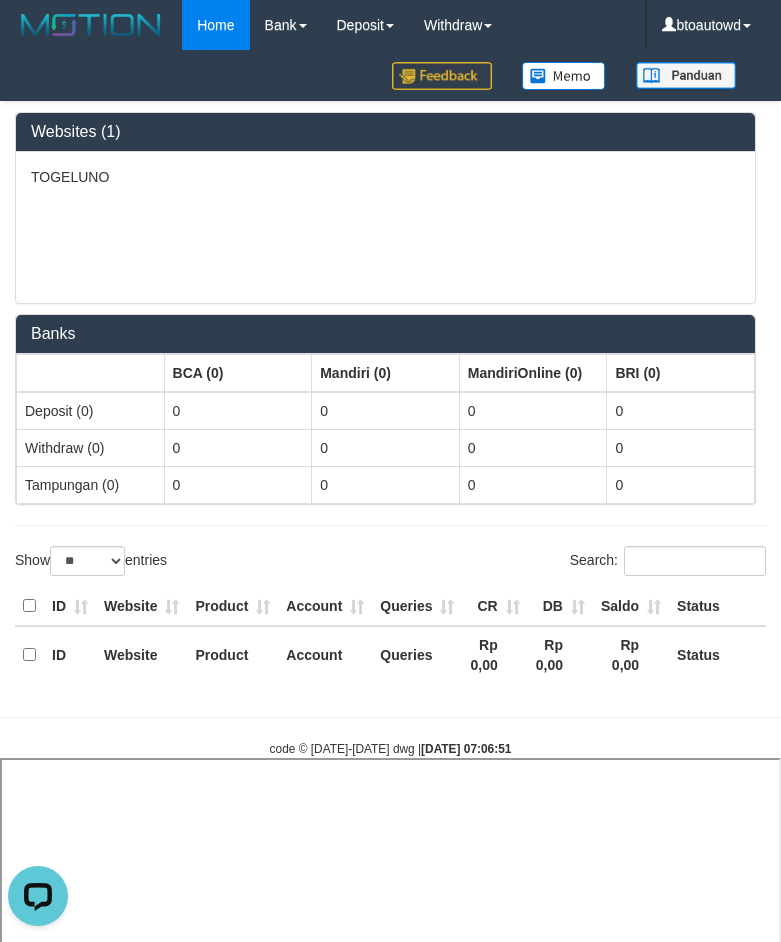 select 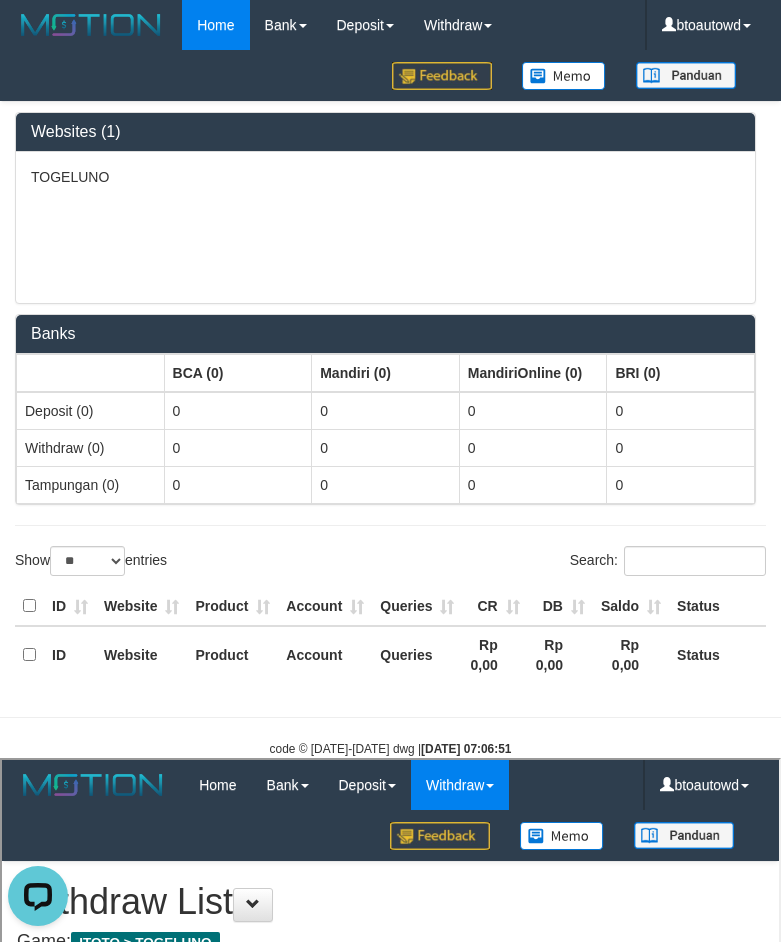 scroll, scrollTop: 0, scrollLeft: 0, axis: both 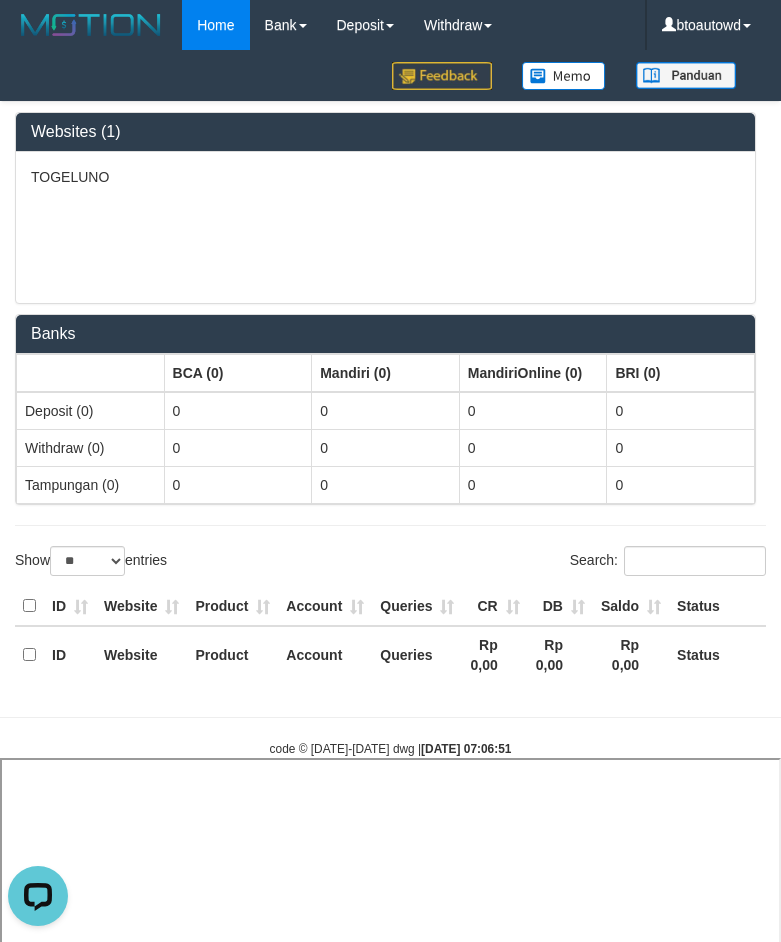 select 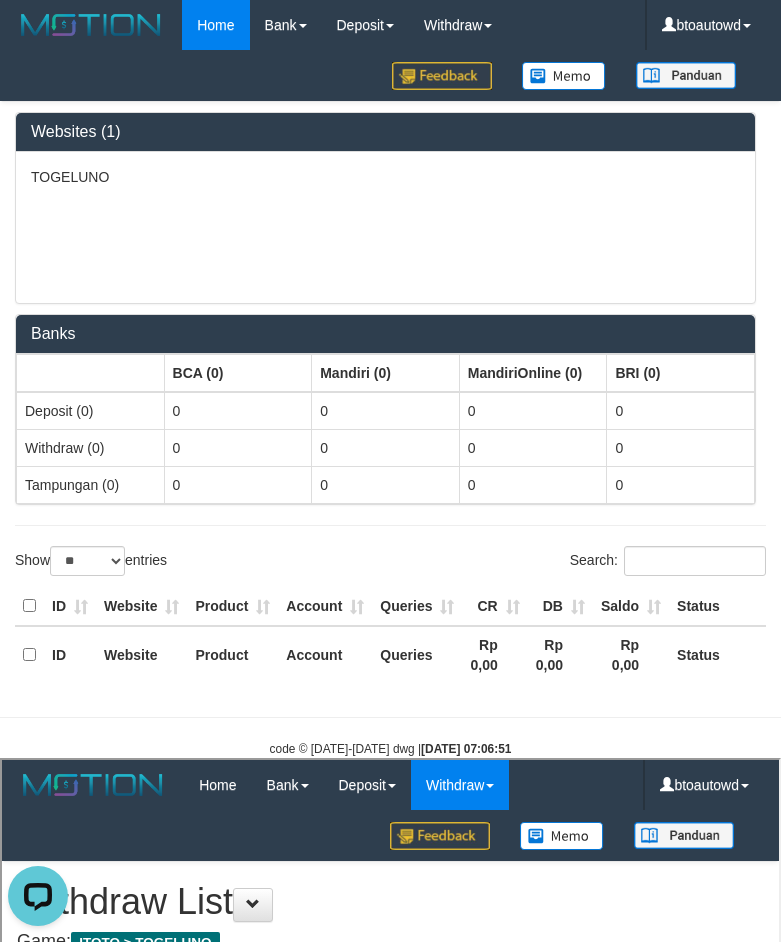 scroll, scrollTop: 0, scrollLeft: 0, axis: both 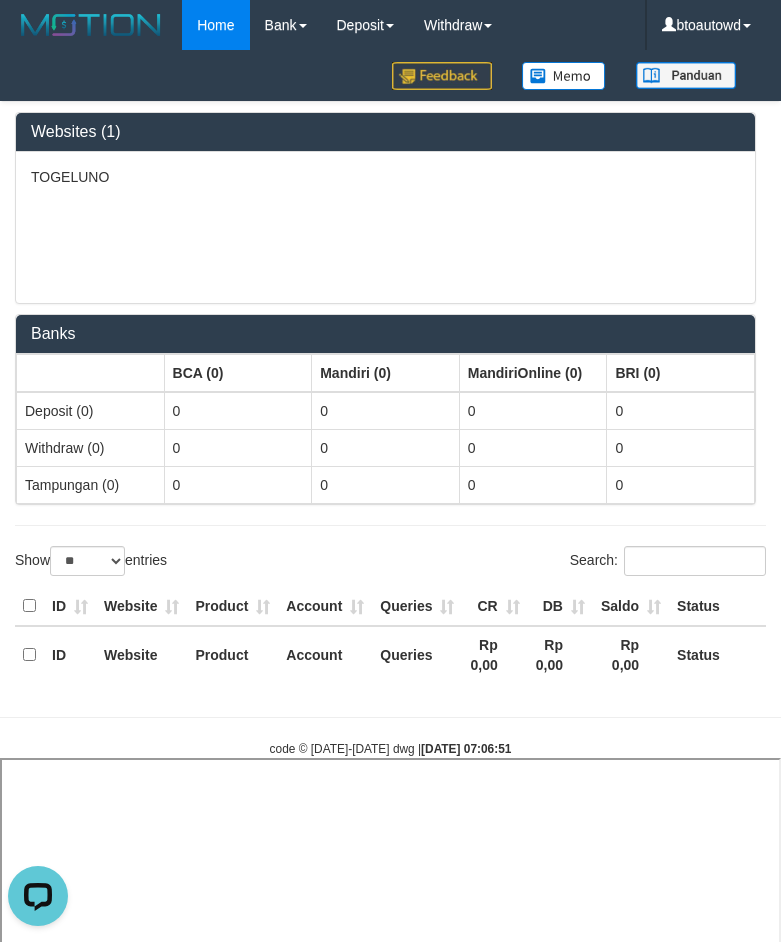 select 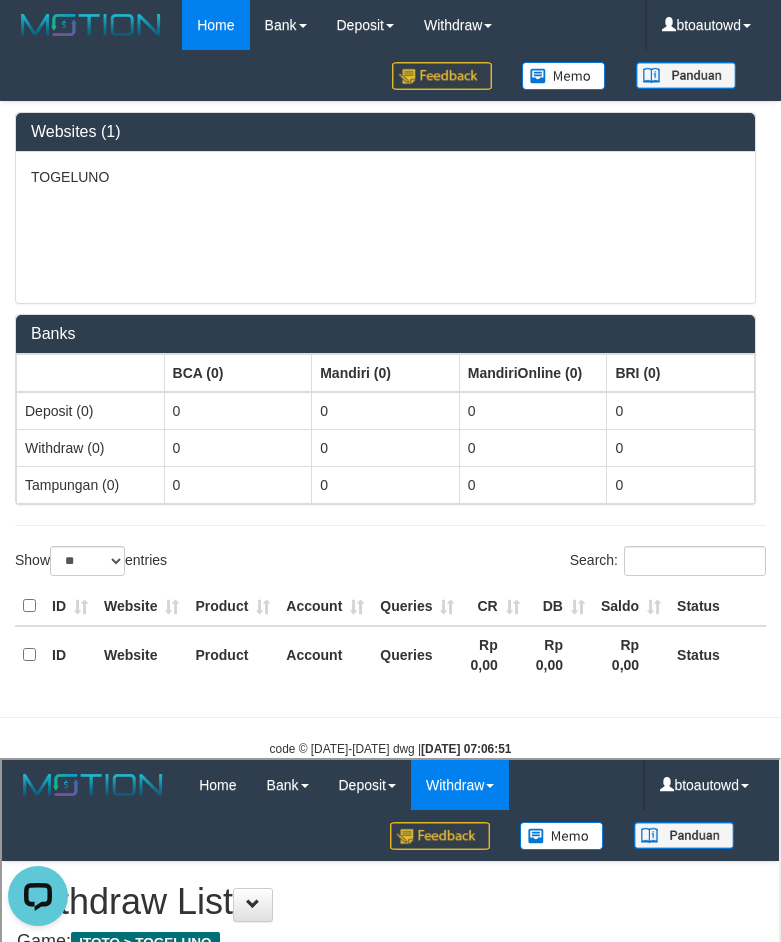 scroll, scrollTop: 0, scrollLeft: 0, axis: both 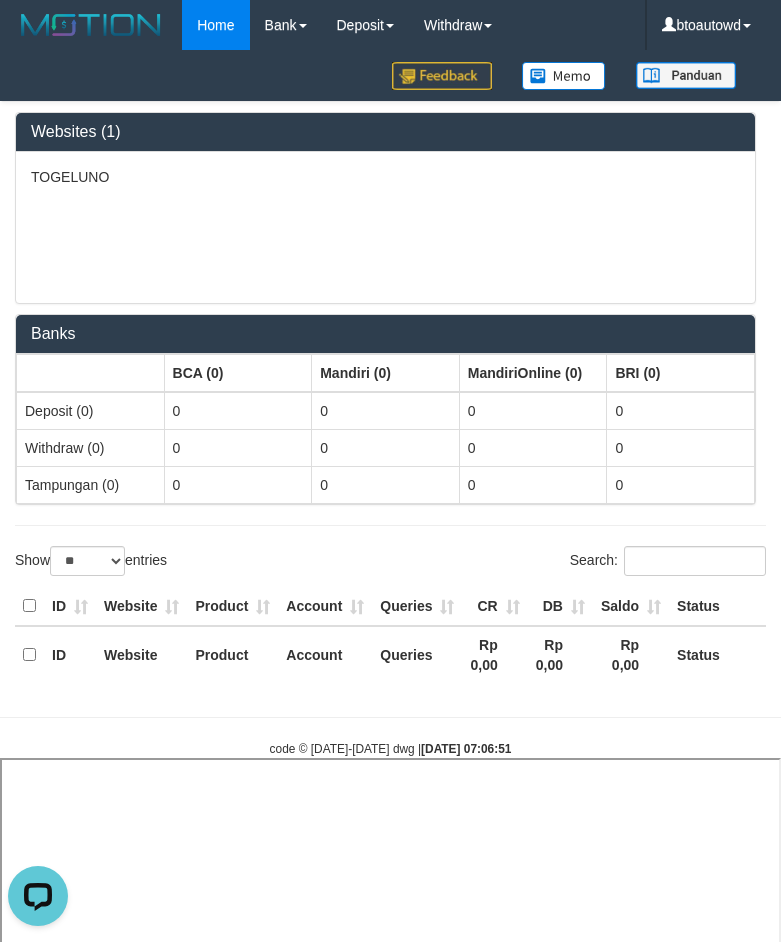select 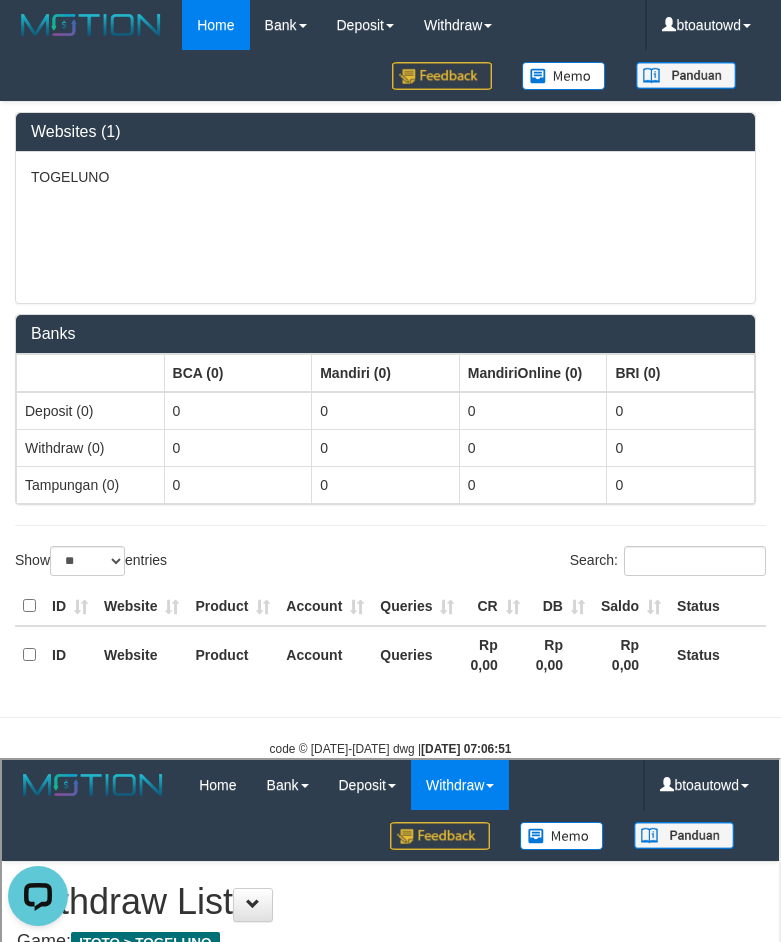 scroll, scrollTop: 0, scrollLeft: 0, axis: both 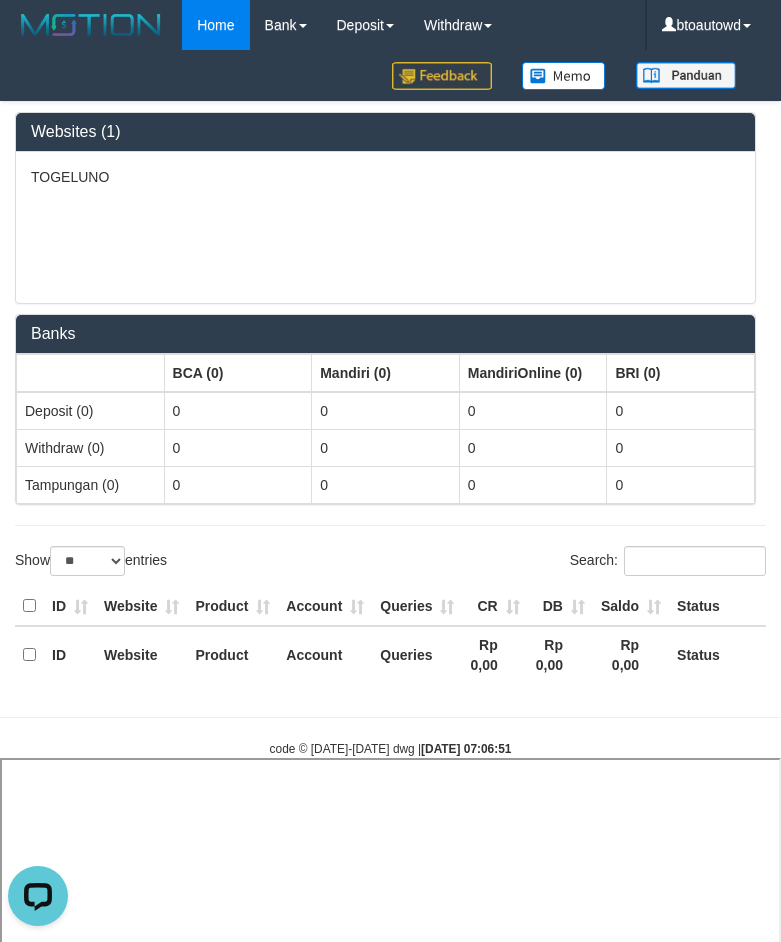 select 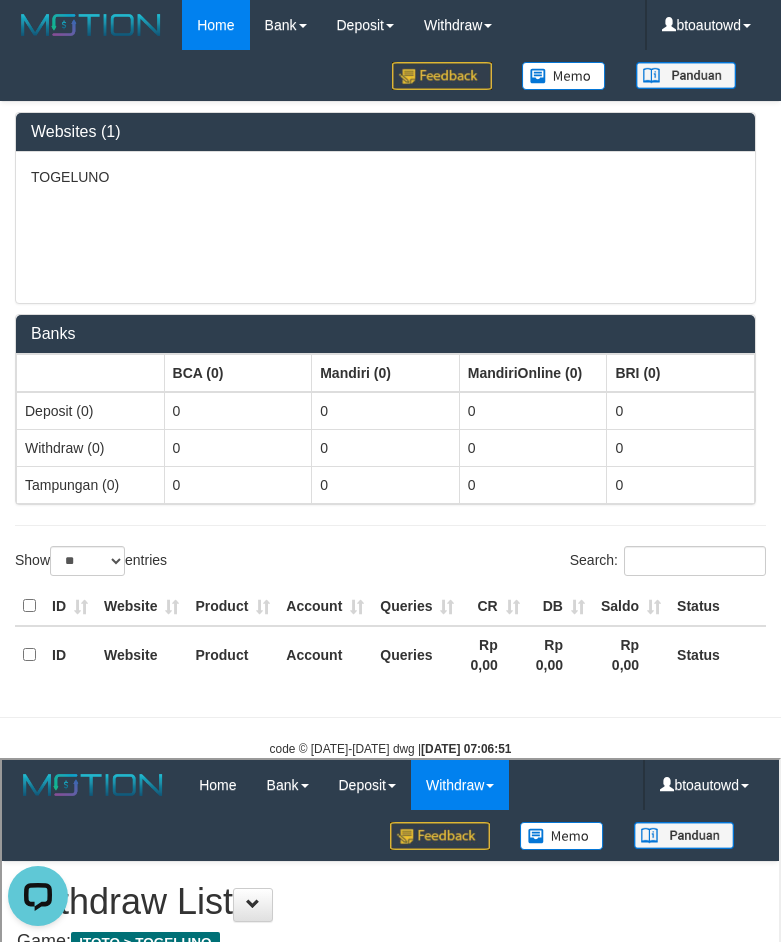 scroll, scrollTop: 0, scrollLeft: 0, axis: both 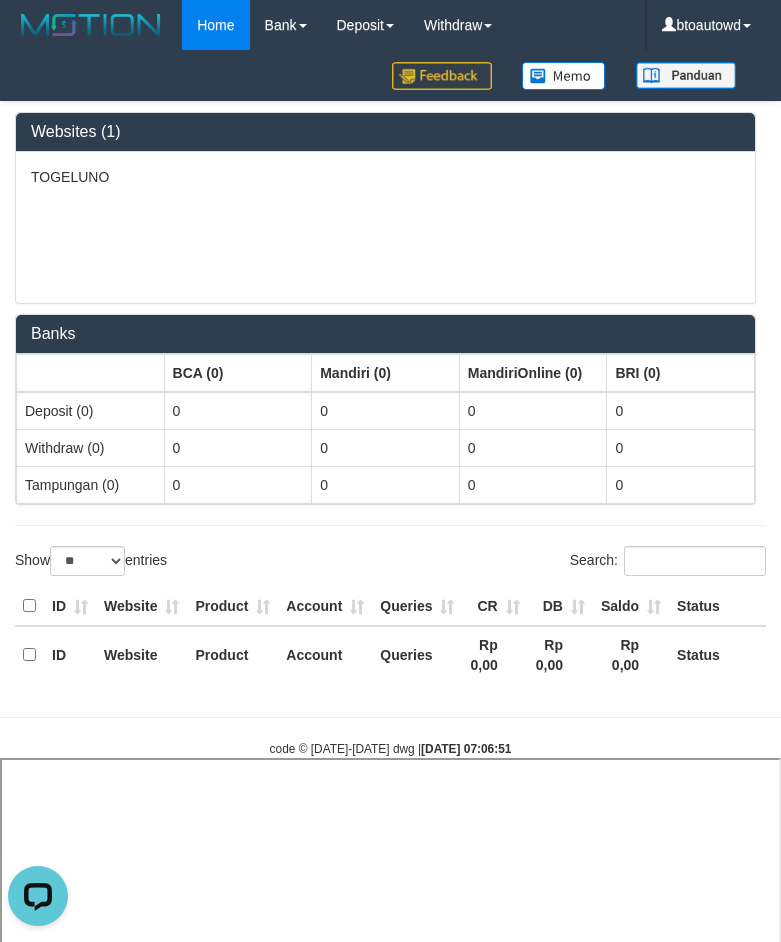 select 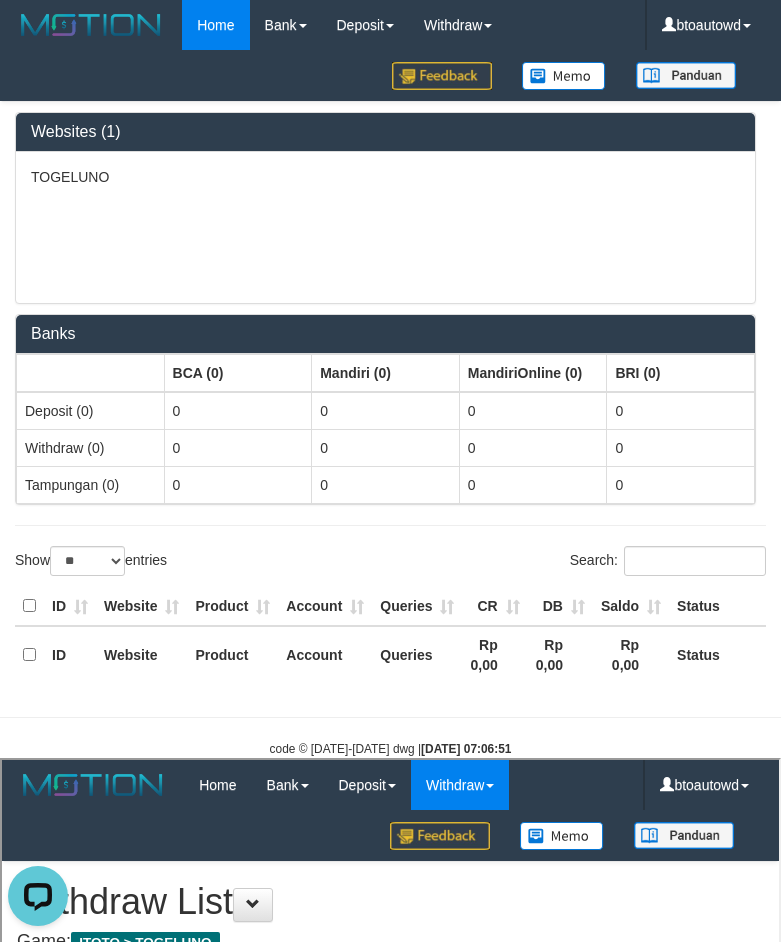scroll, scrollTop: 0, scrollLeft: 0, axis: both 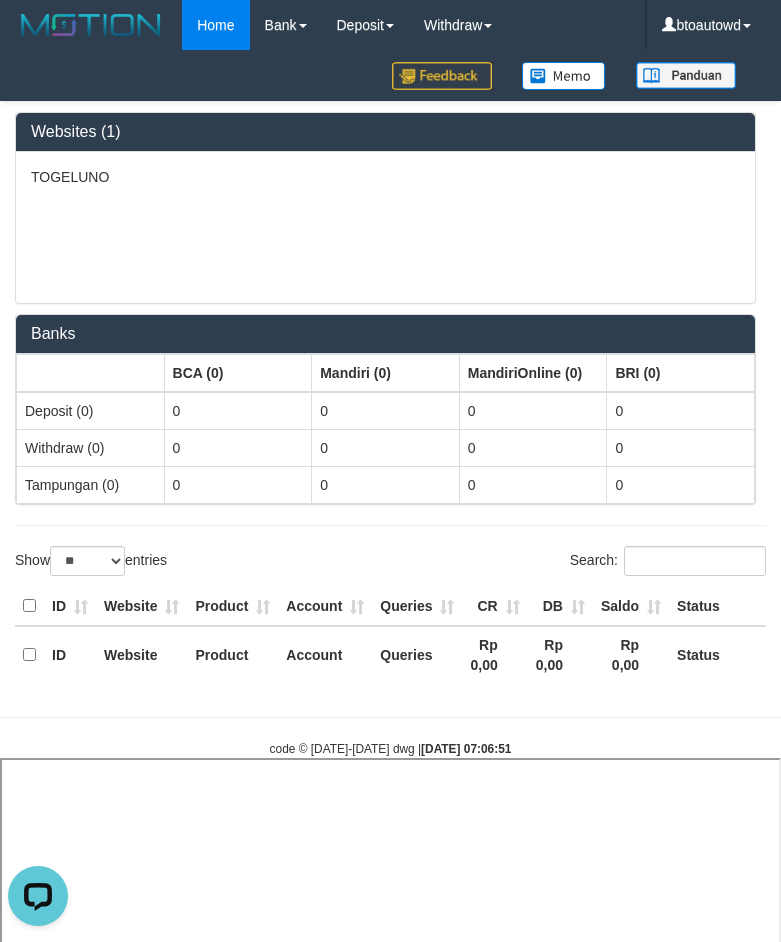 select 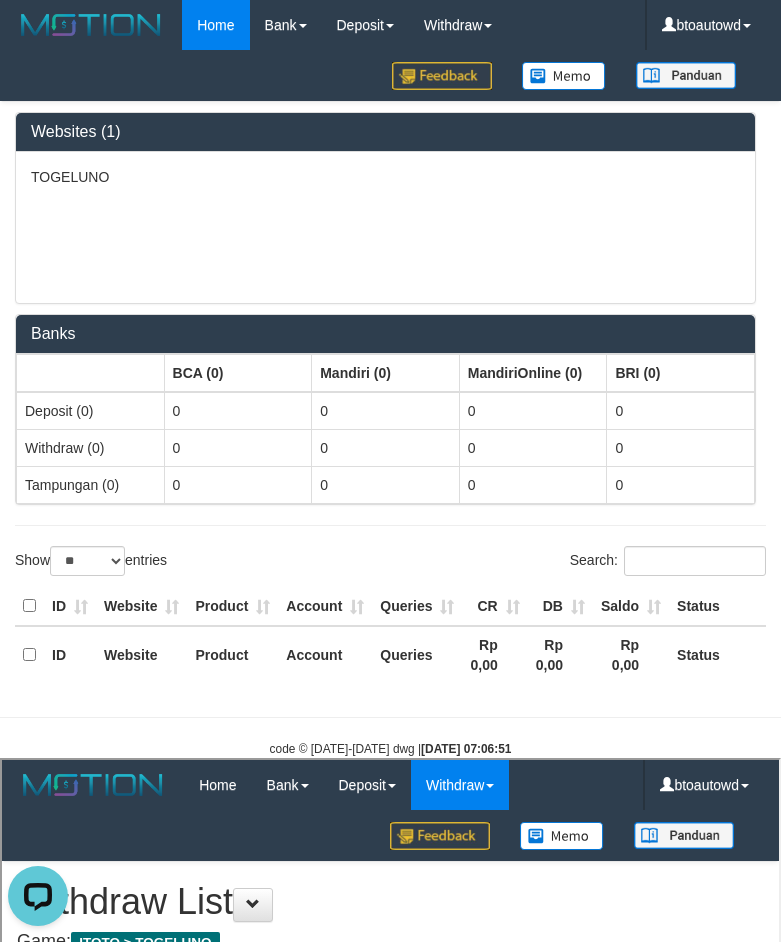 scroll, scrollTop: 0, scrollLeft: 0, axis: both 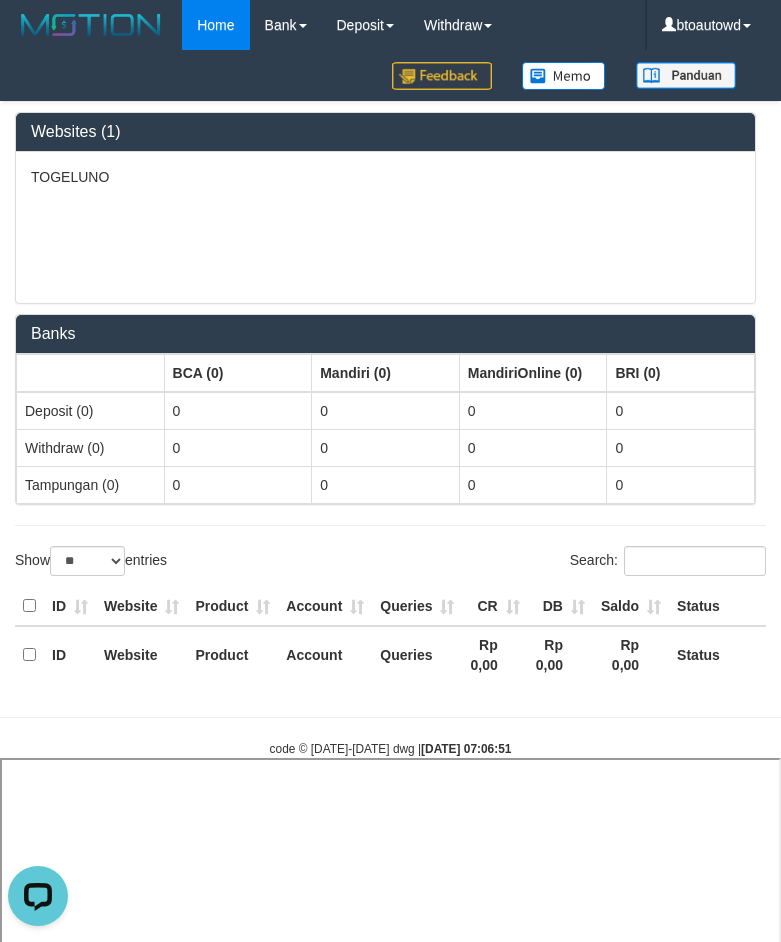 select 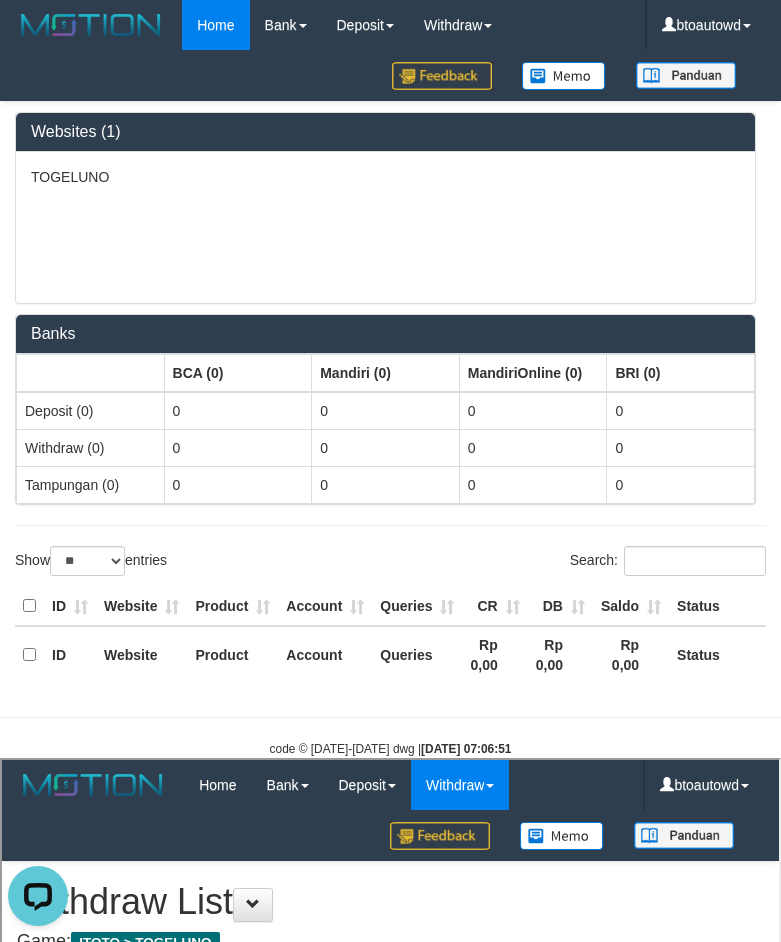scroll, scrollTop: 0, scrollLeft: 0, axis: both 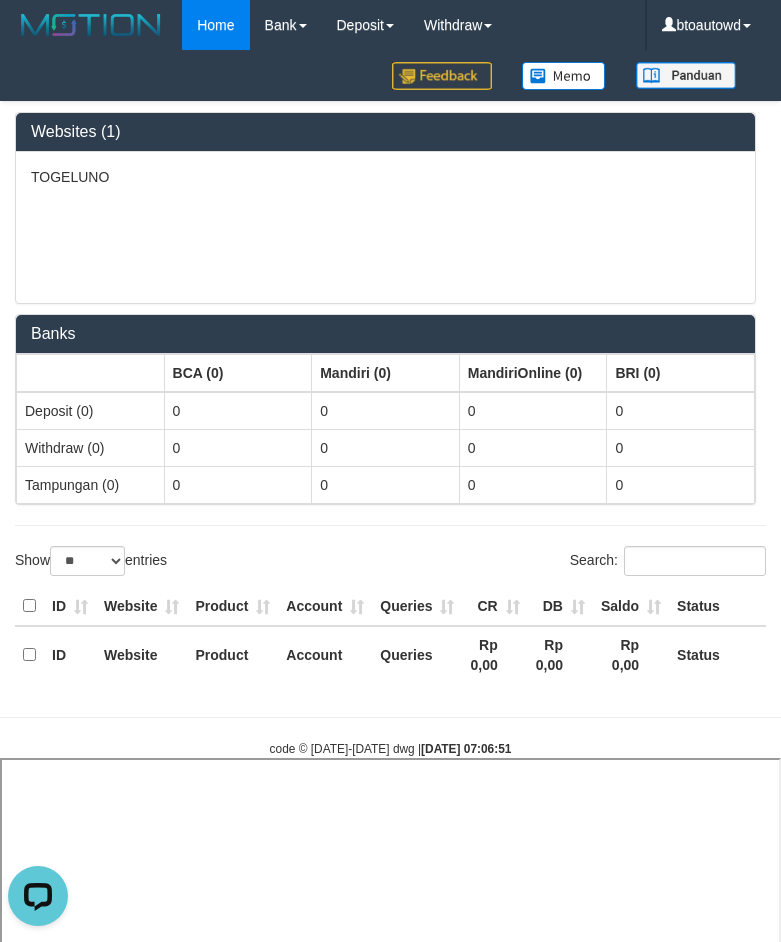 select 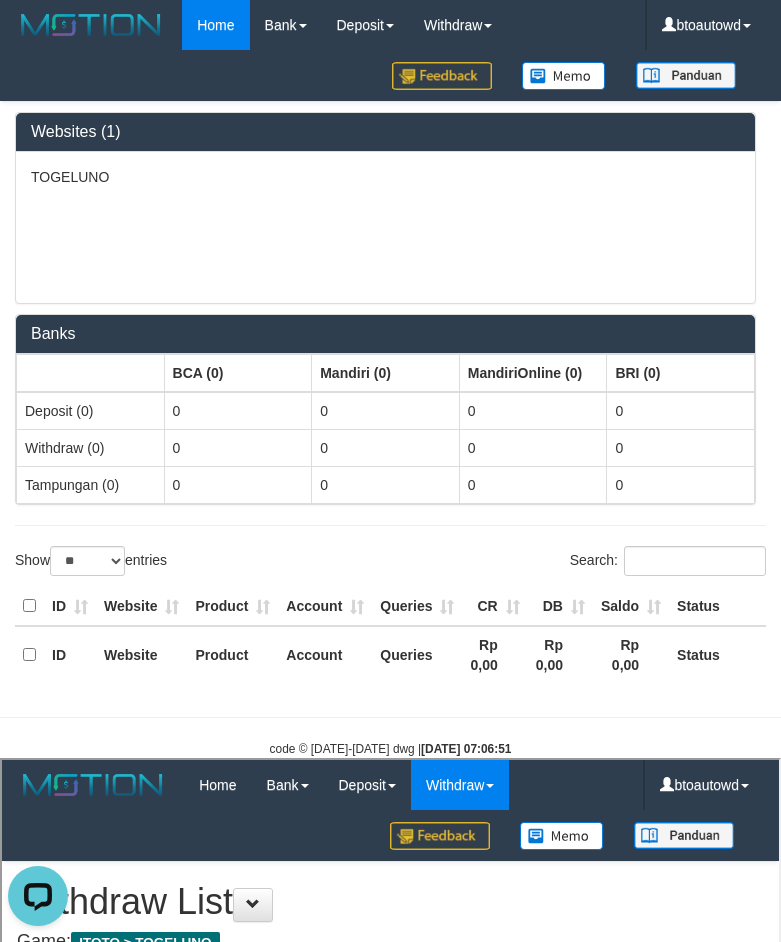 scroll, scrollTop: 0, scrollLeft: 0, axis: both 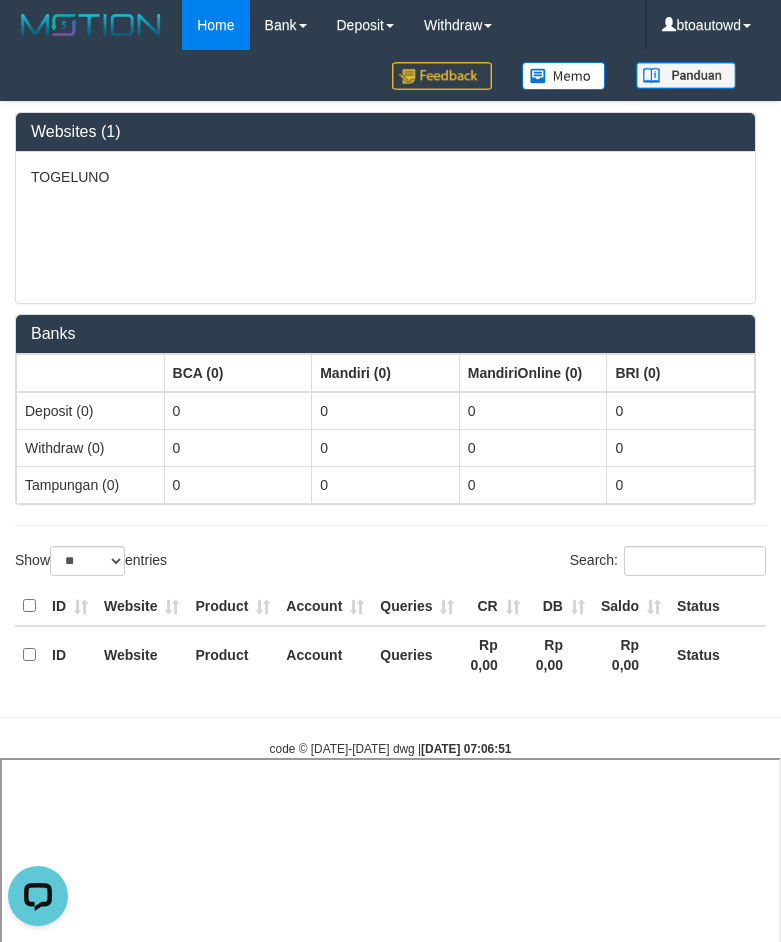select 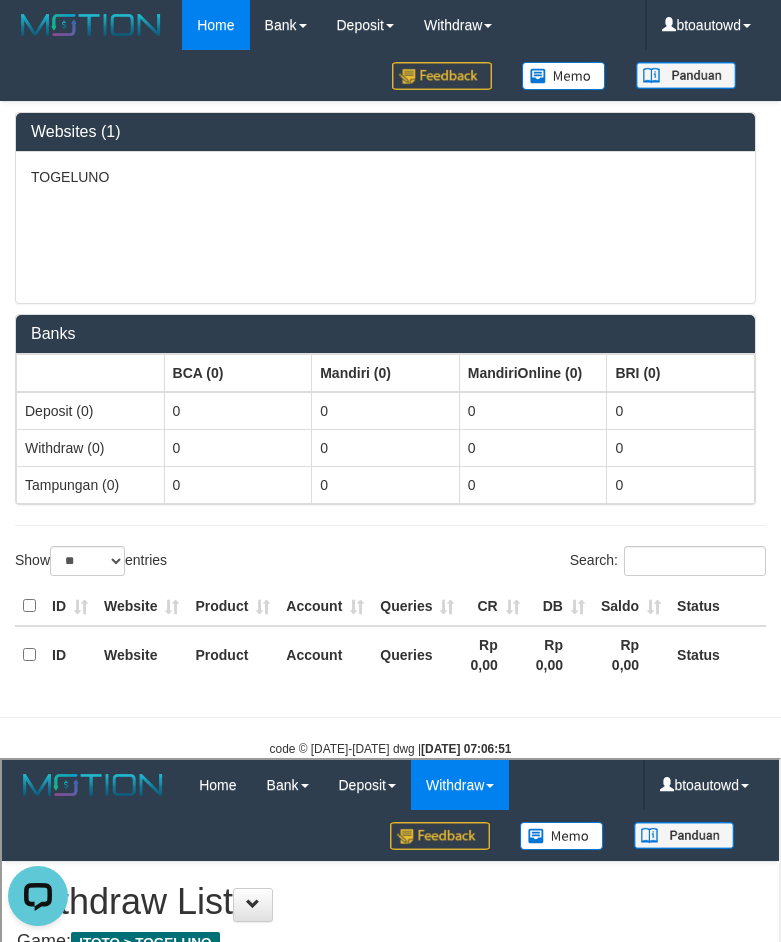 scroll, scrollTop: 0, scrollLeft: 0, axis: both 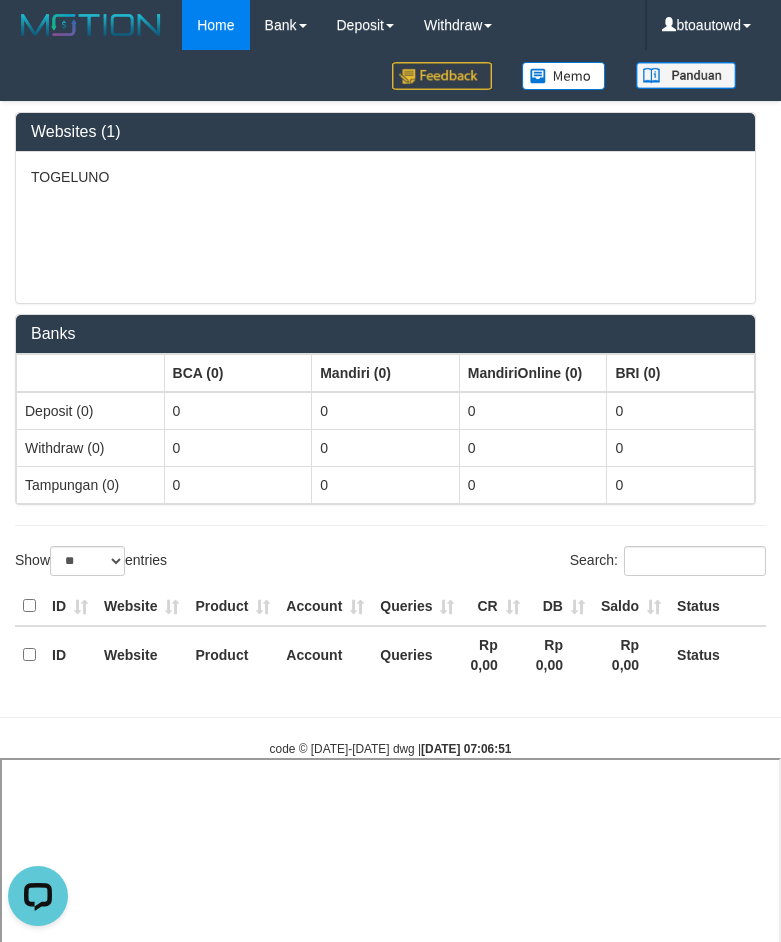 select 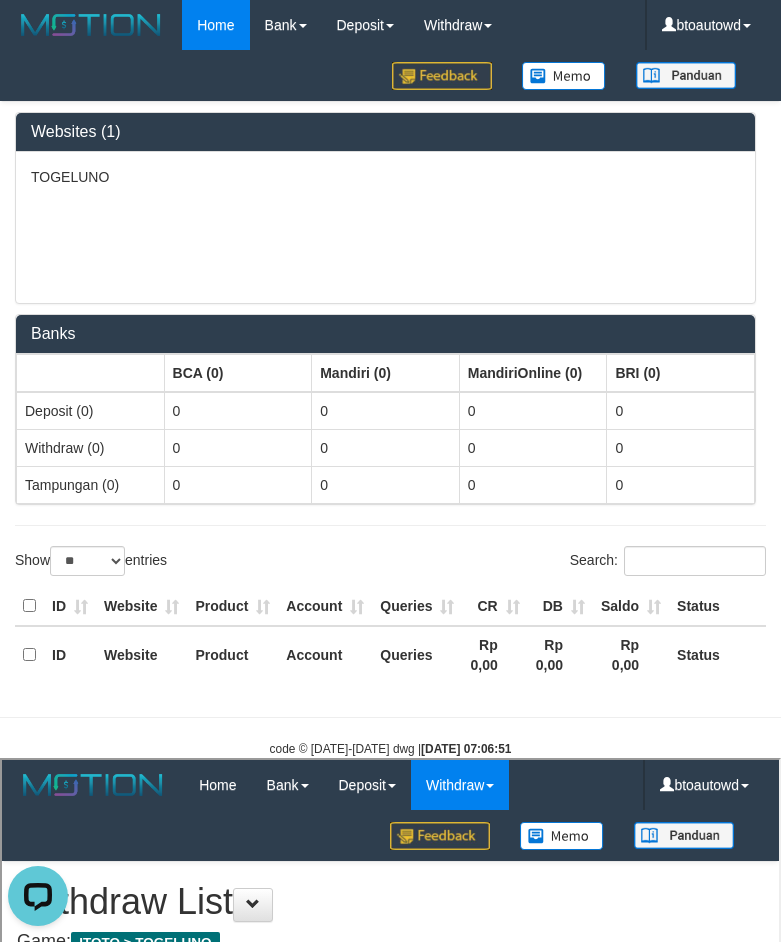 scroll, scrollTop: 0, scrollLeft: 0, axis: both 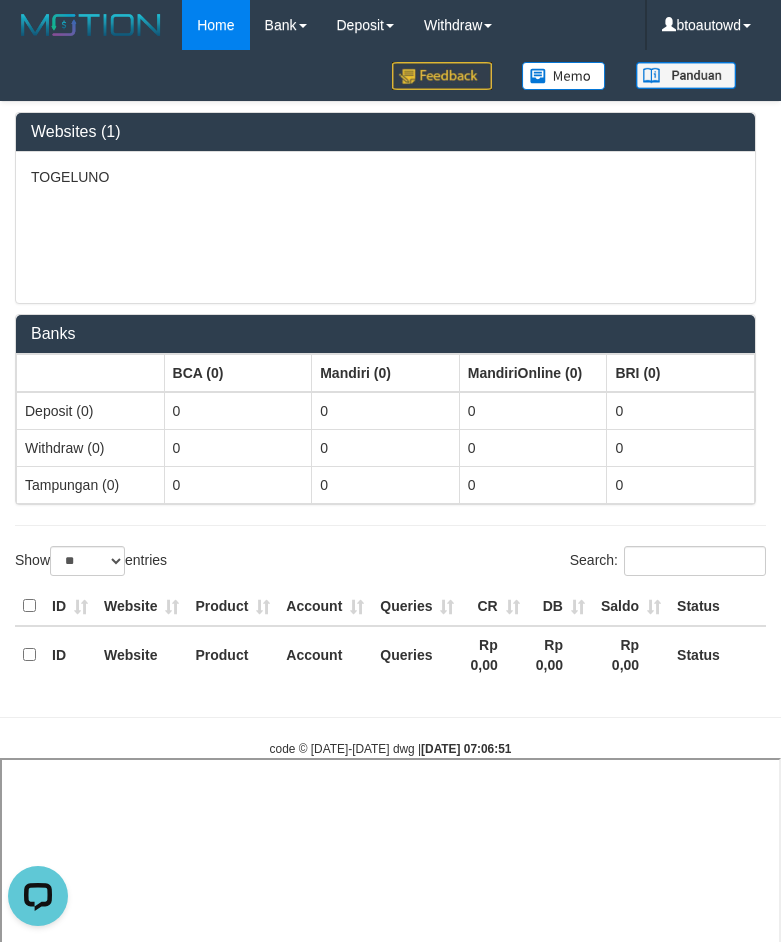 select 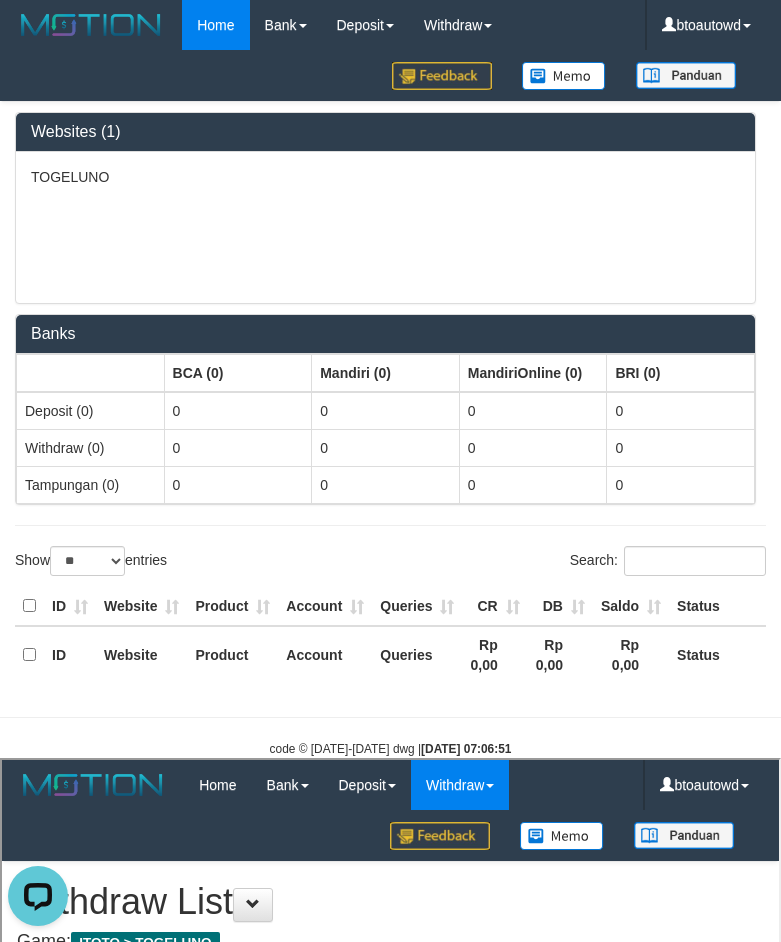 scroll, scrollTop: 0, scrollLeft: 0, axis: both 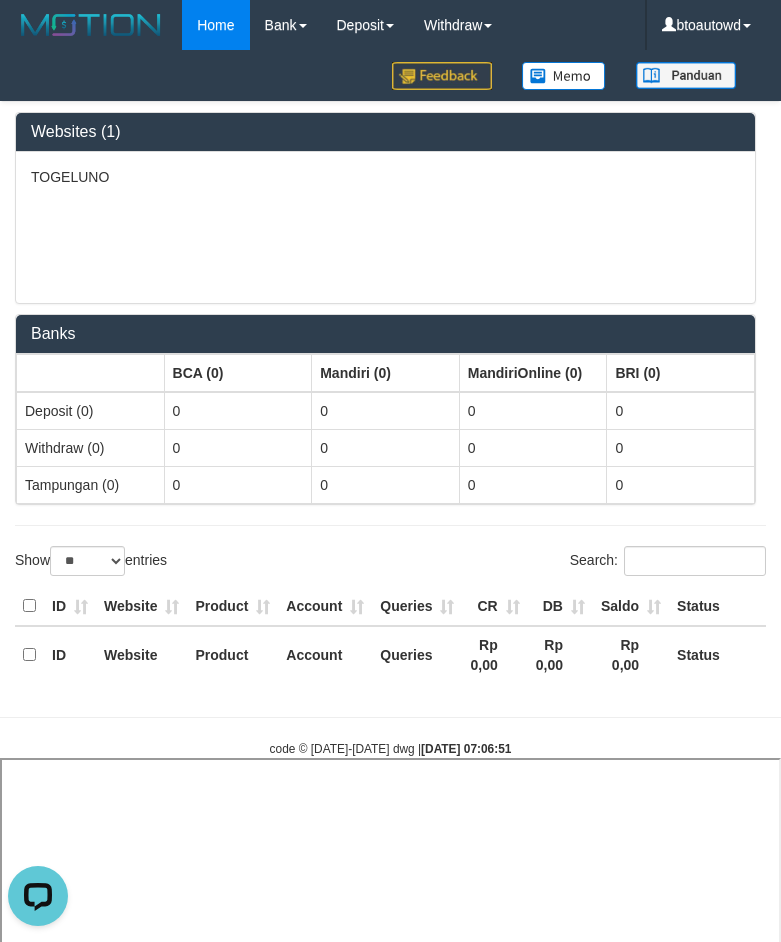select 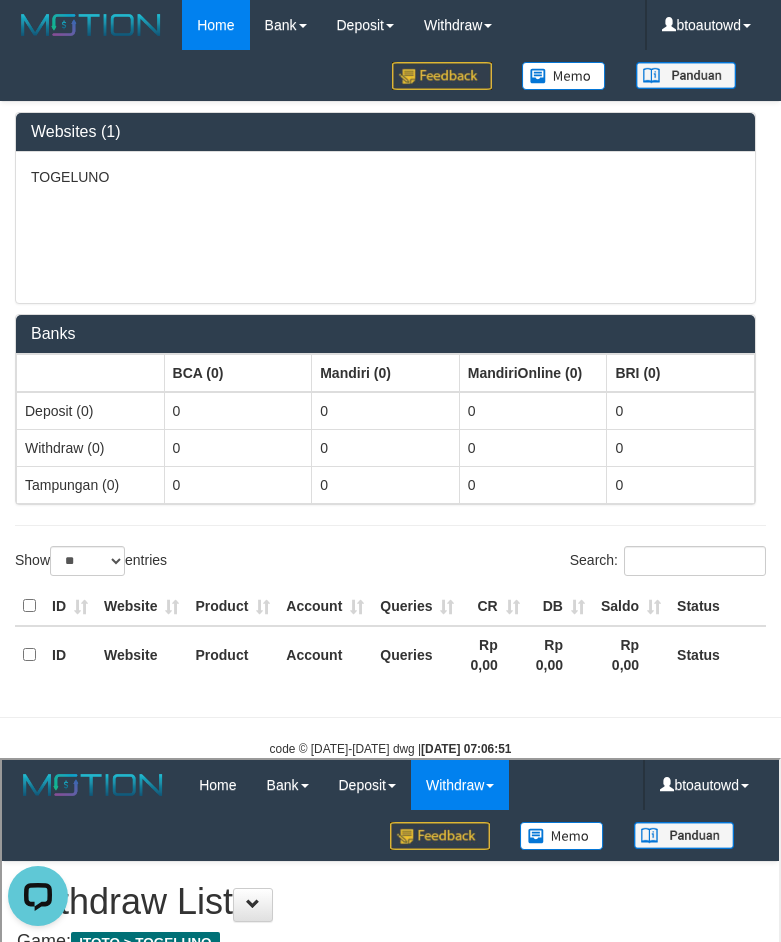 scroll, scrollTop: 0, scrollLeft: 0, axis: both 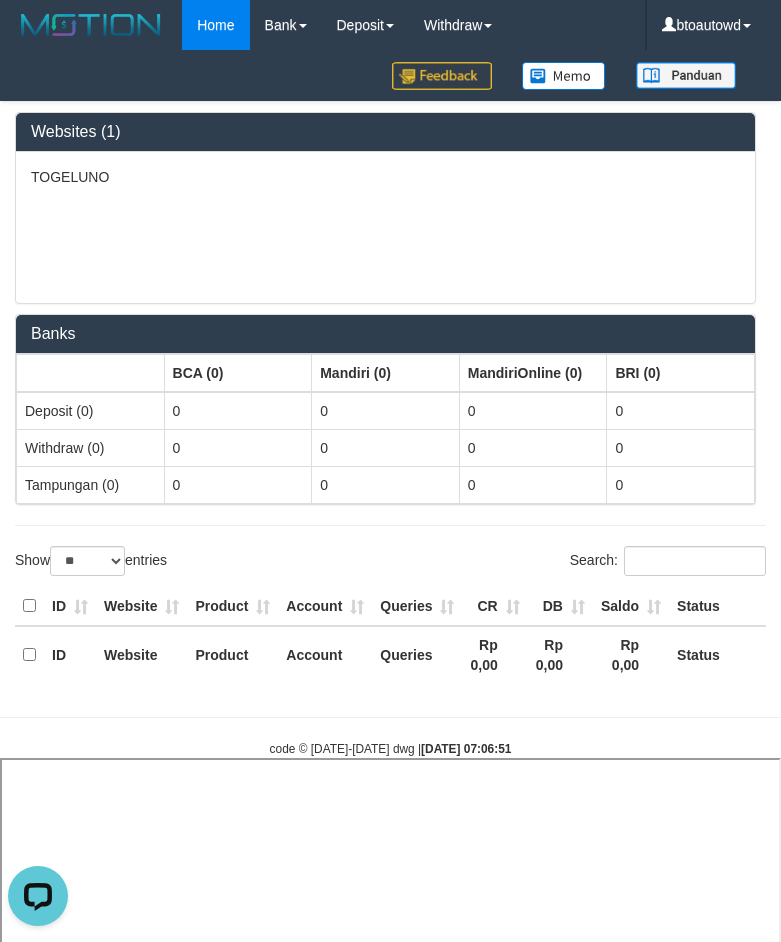 select 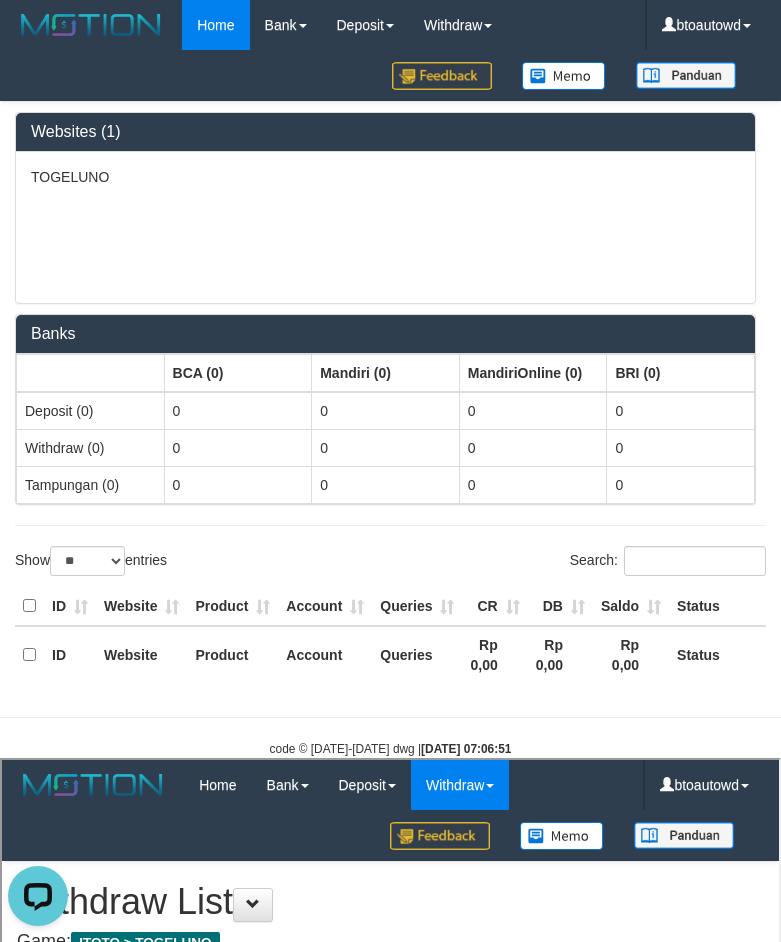 scroll, scrollTop: 0, scrollLeft: 0, axis: both 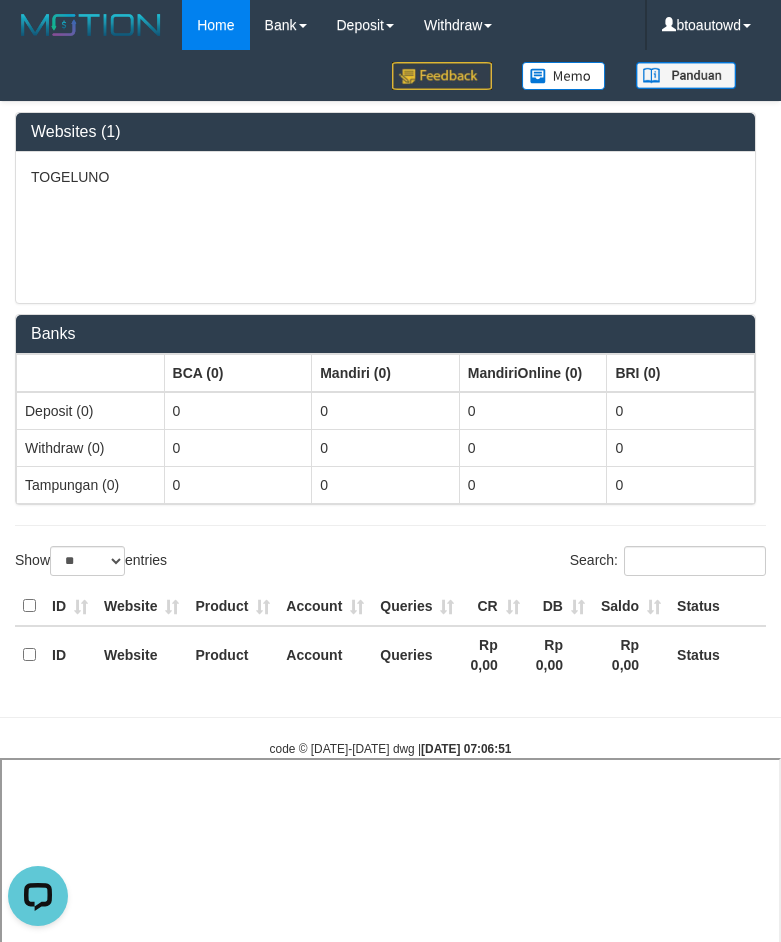 select 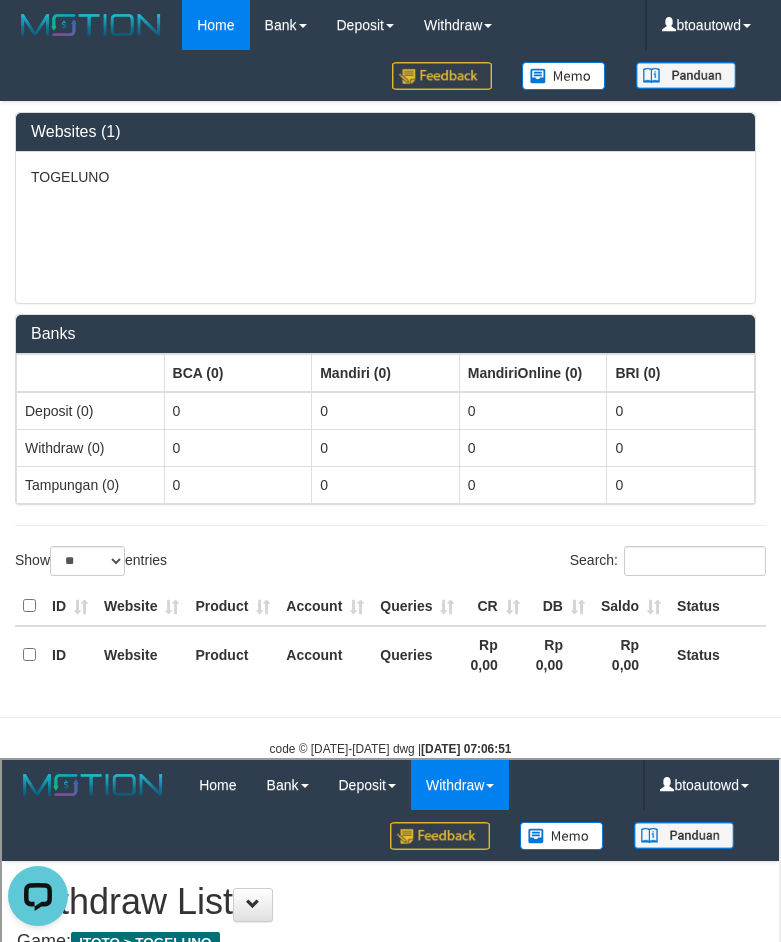 scroll, scrollTop: 0, scrollLeft: 0, axis: both 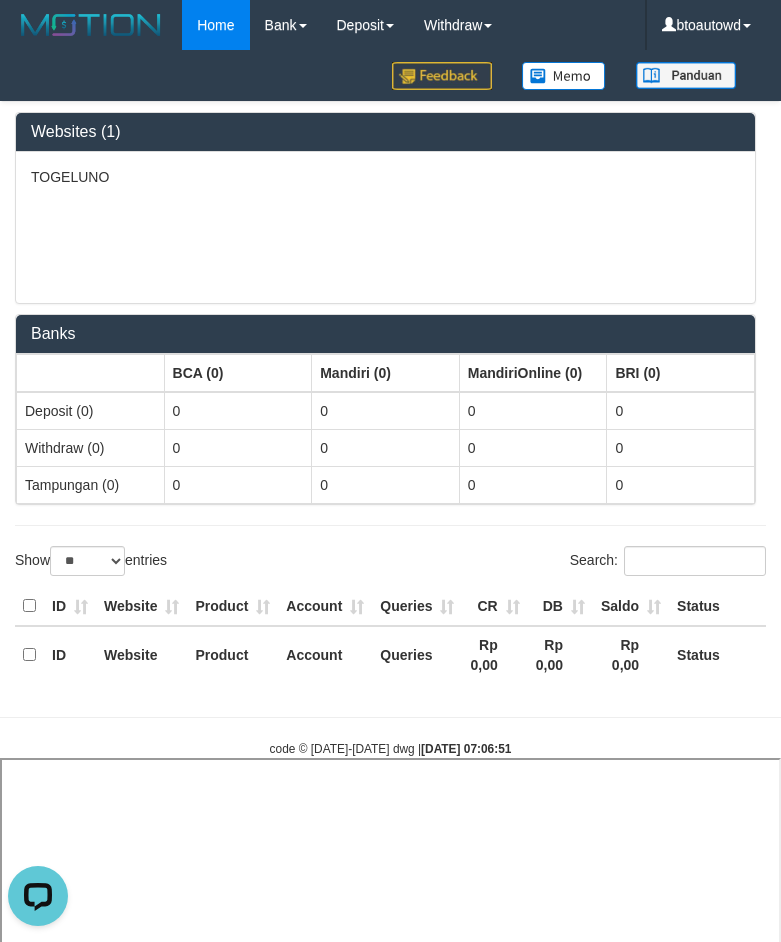 select 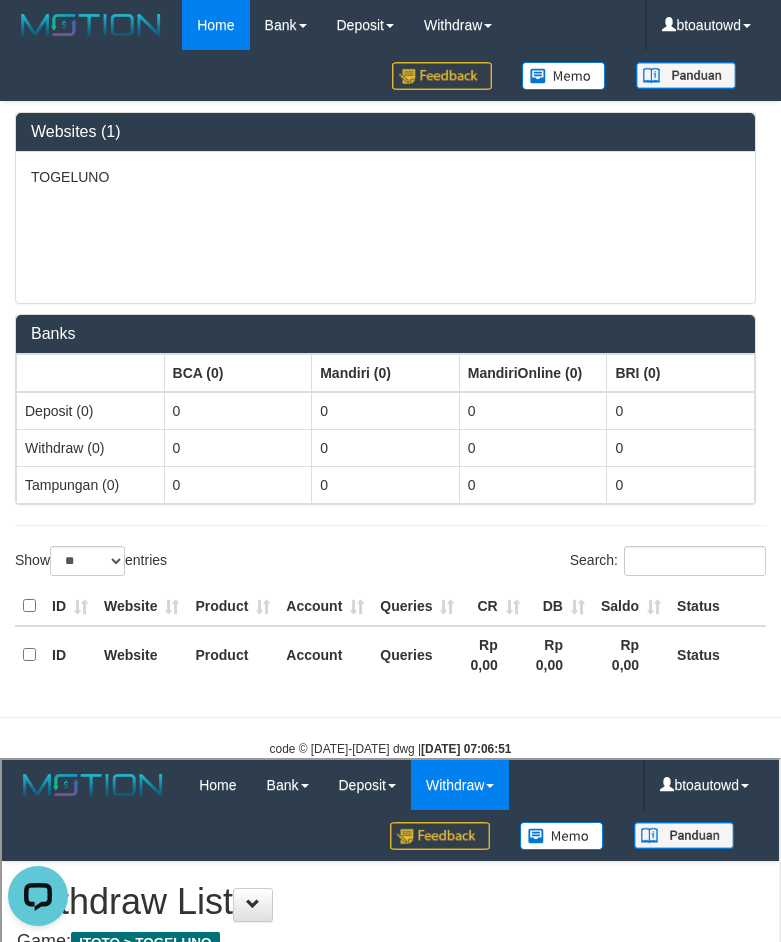 scroll, scrollTop: 0, scrollLeft: 0, axis: both 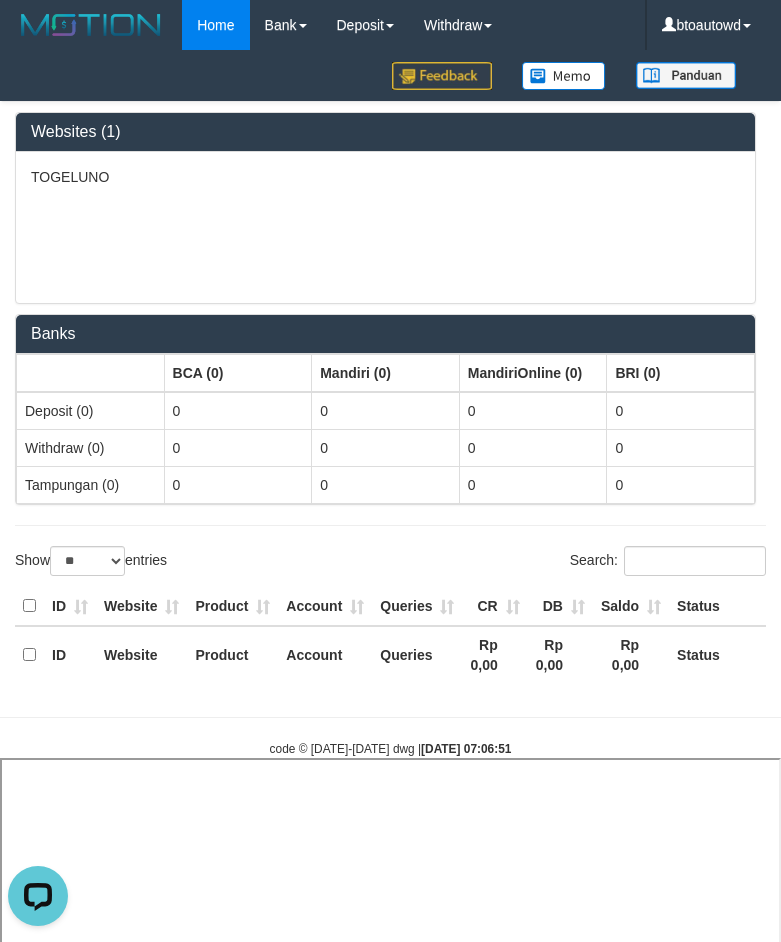 select 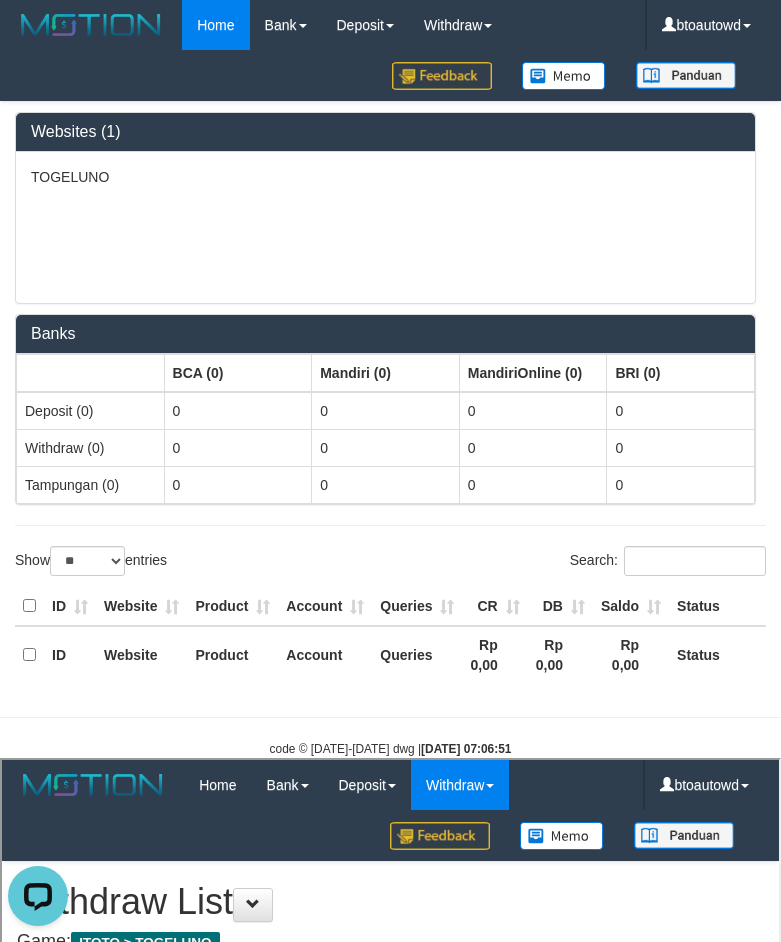 scroll, scrollTop: 0, scrollLeft: 0, axis: both 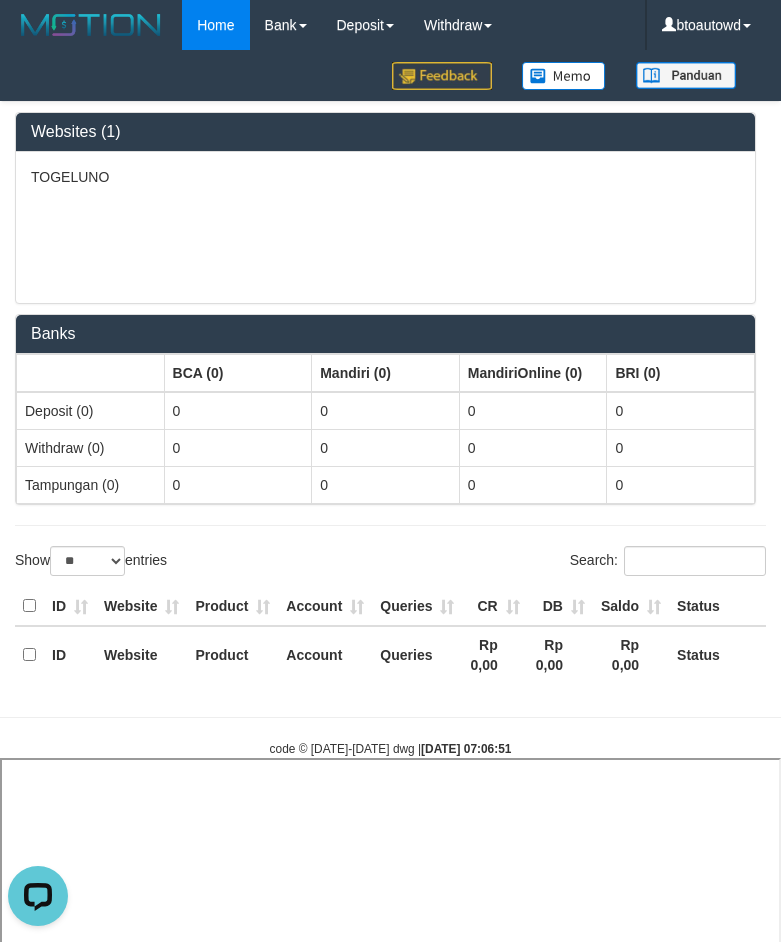 select 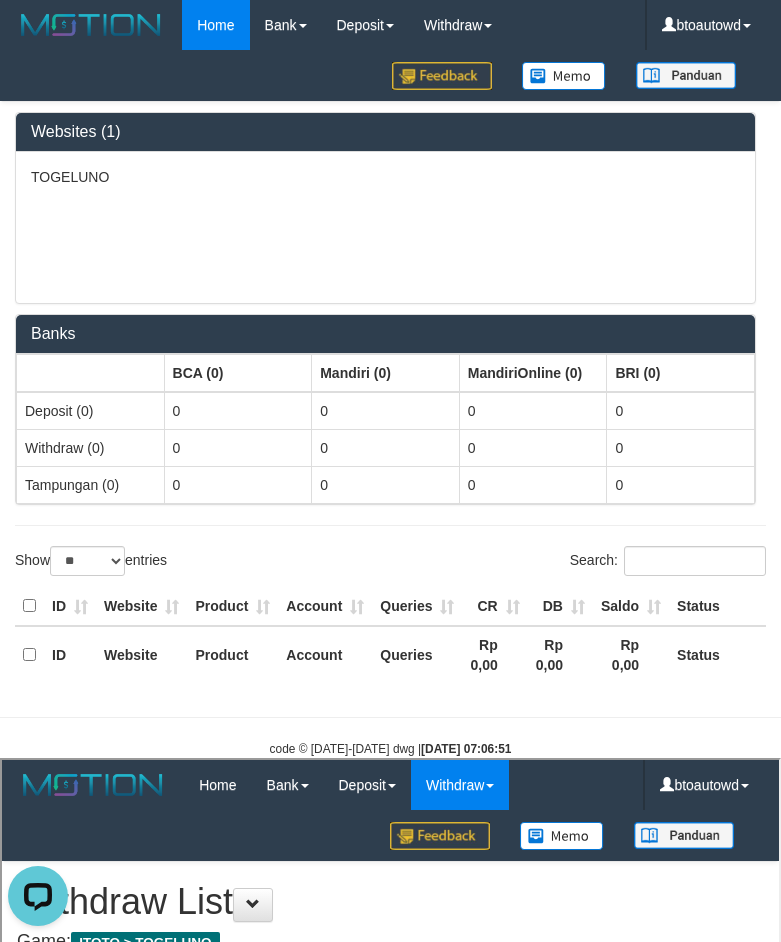scroll, scrollTop: 0, scrollLeft: 0, axis: both 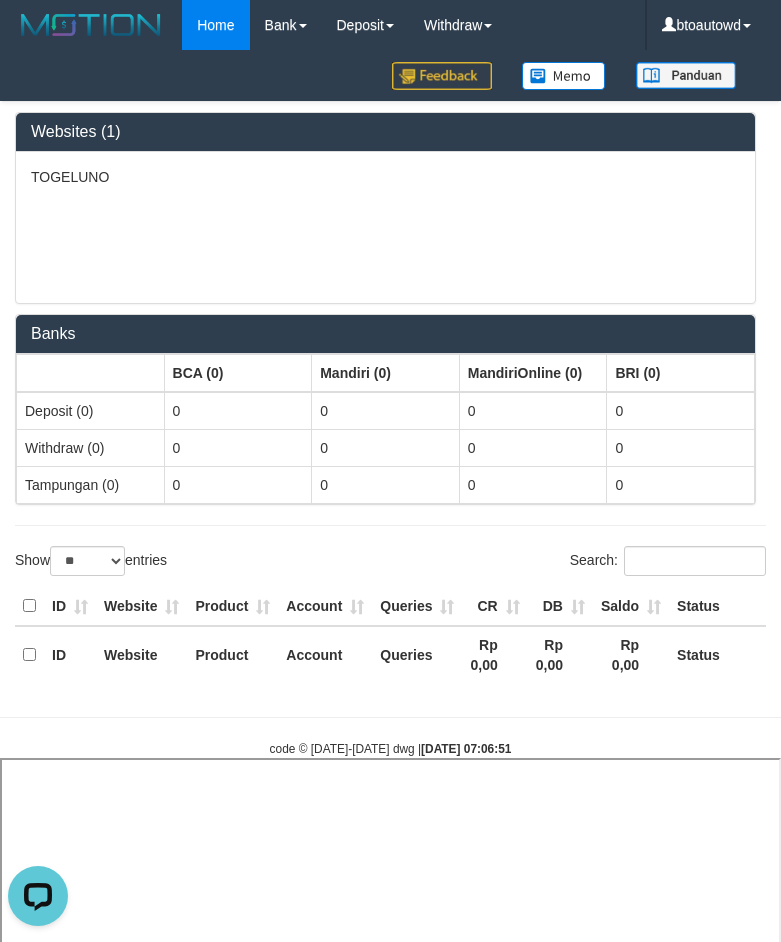 select 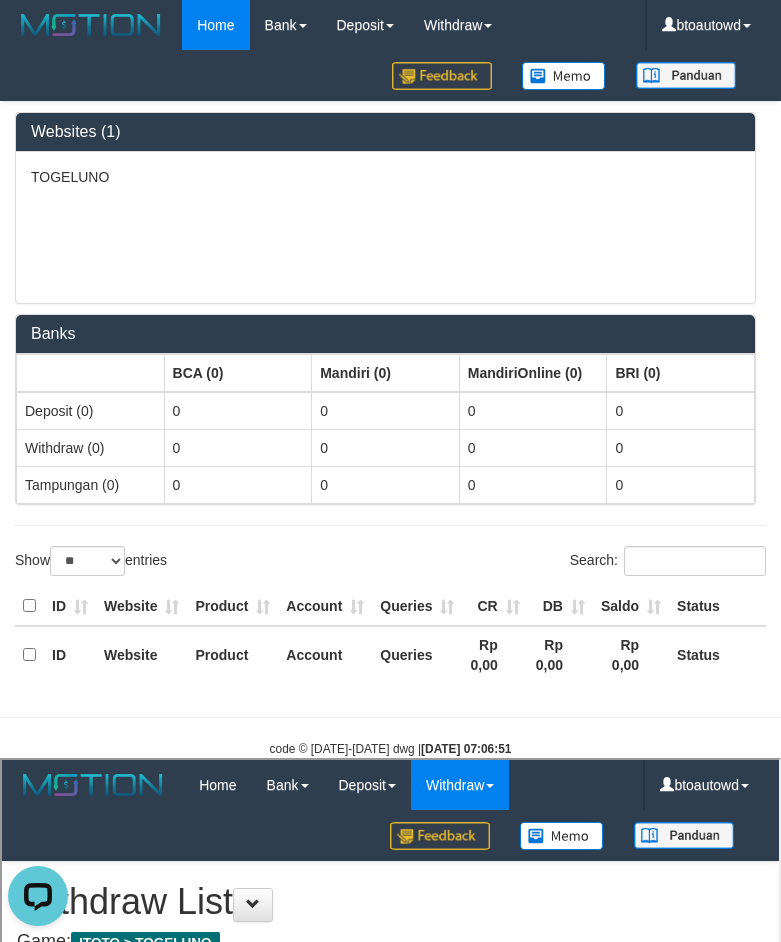 scroll, scrollTop: 0, scrollLeft: 0, axis: both 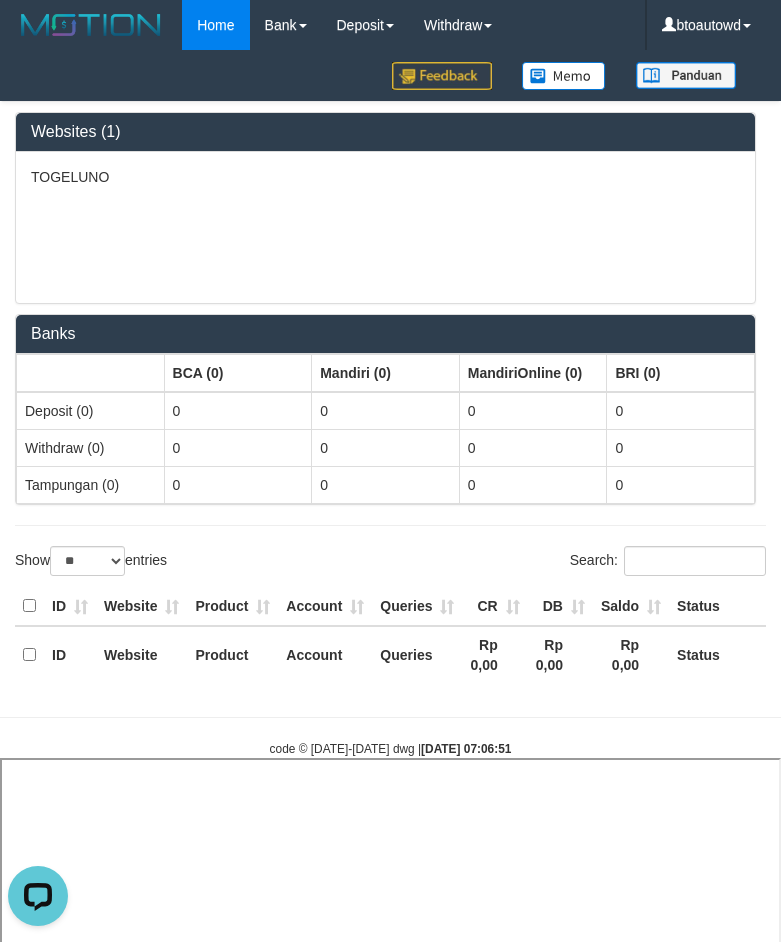 select 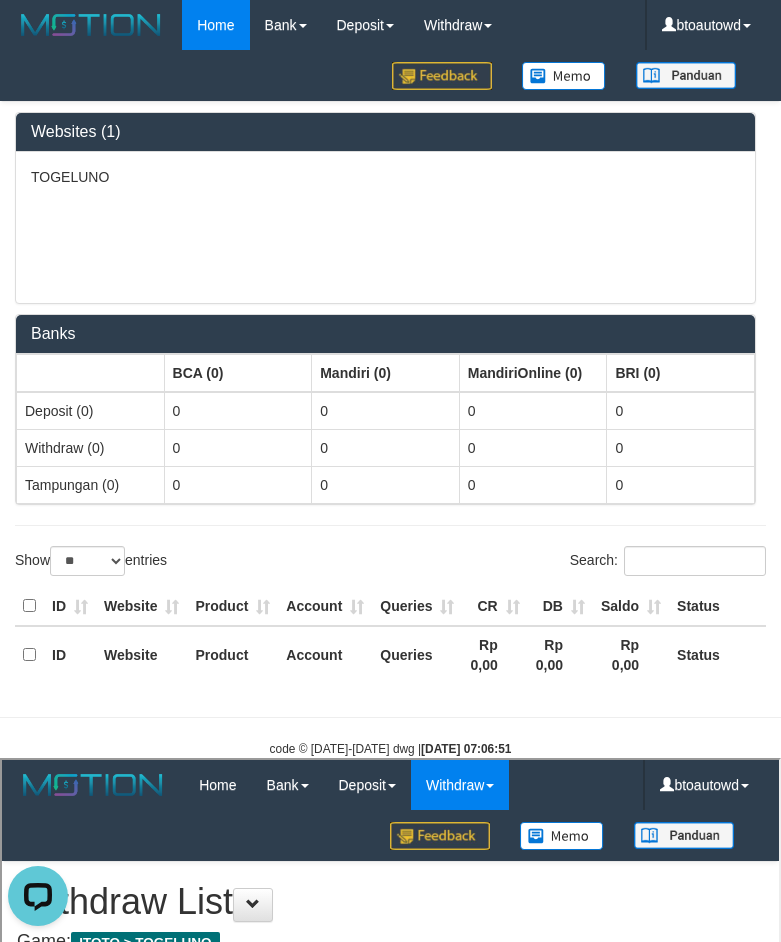 scroll, scrollTop: 0, scrollLeft: 0, axis: both 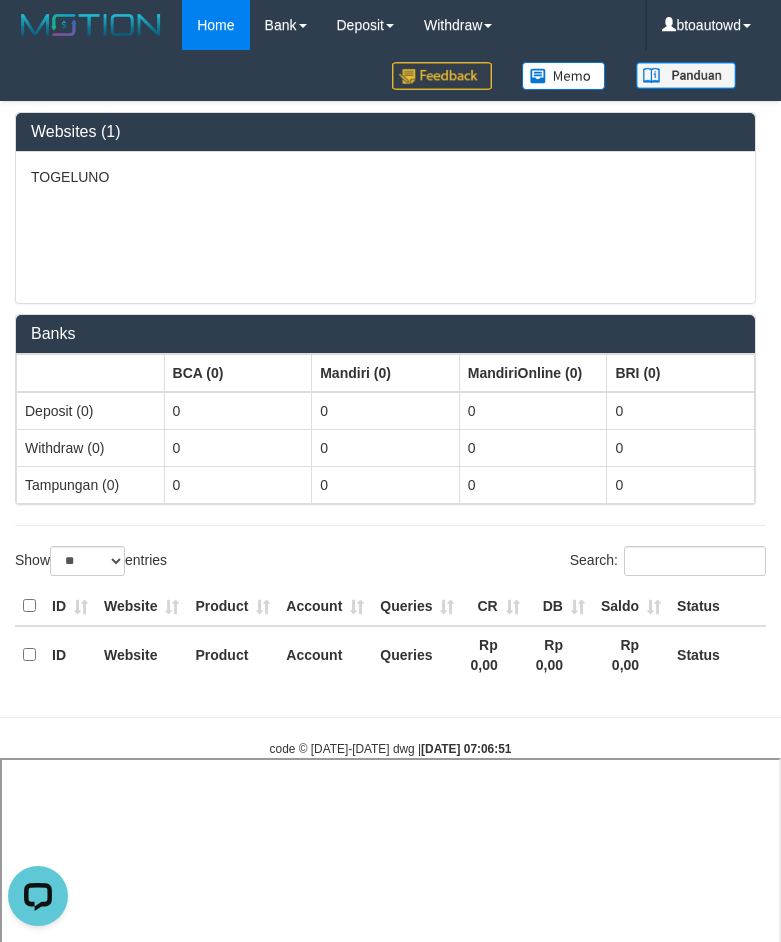 select 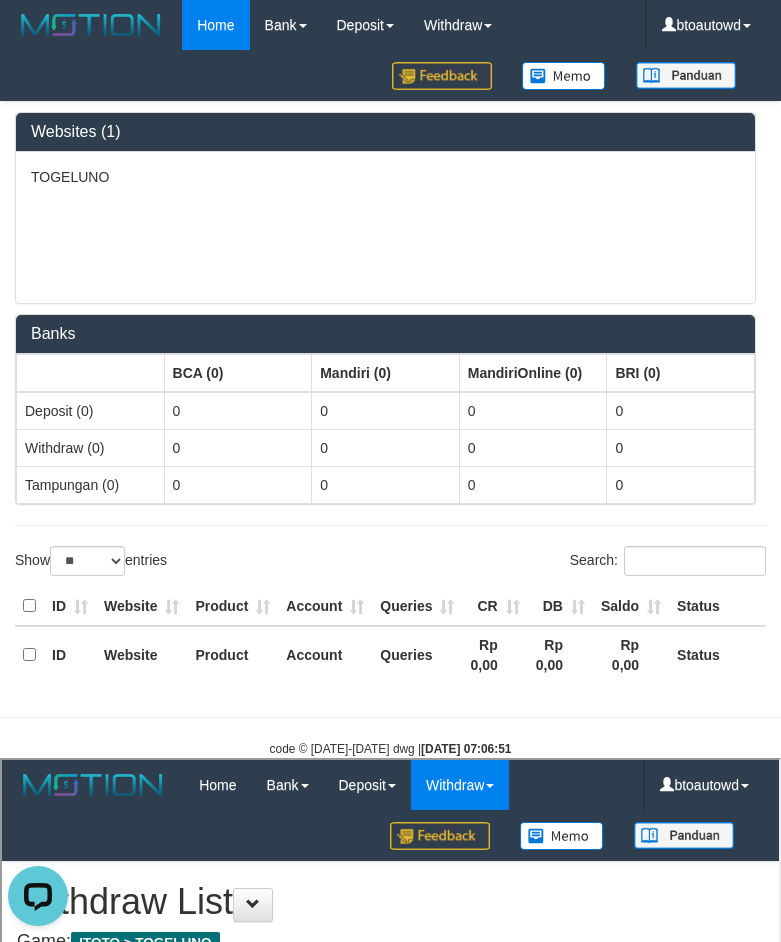 scroll, scrollTop: 0, scrollLeft: 0, axis: both 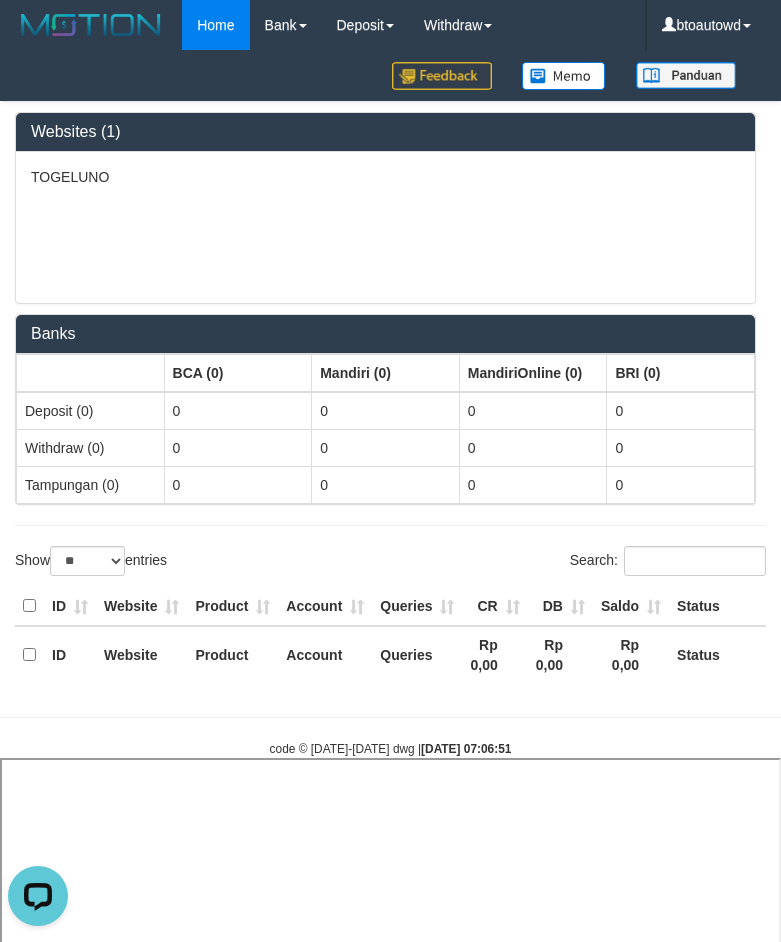 select 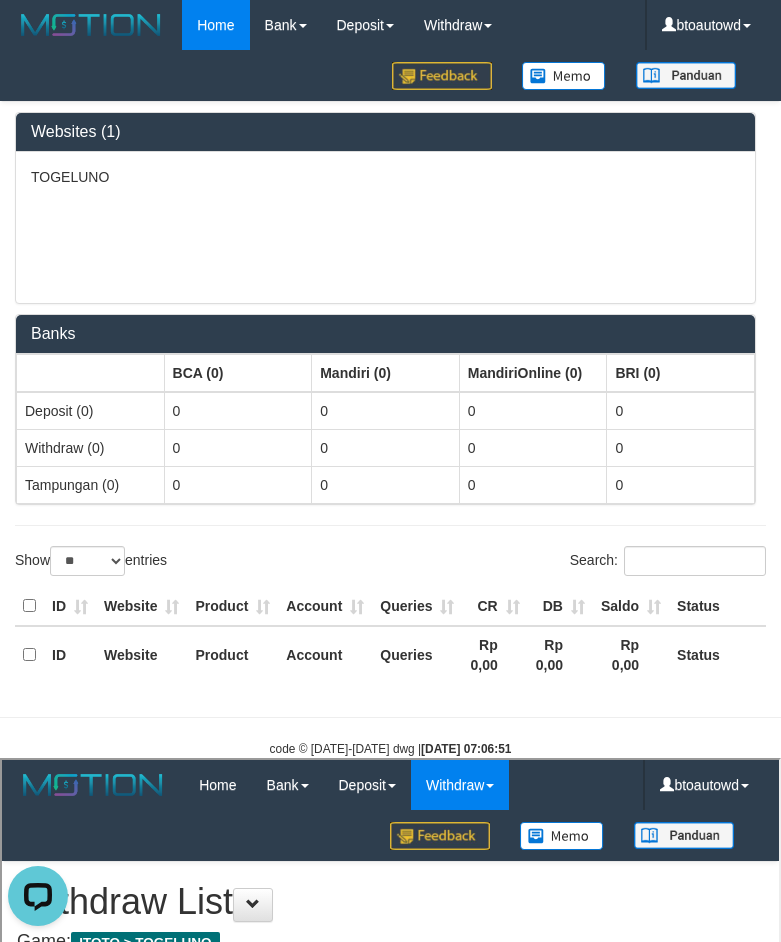 scroll, scrollTop: 0, scrollLeft: 0, axis: both 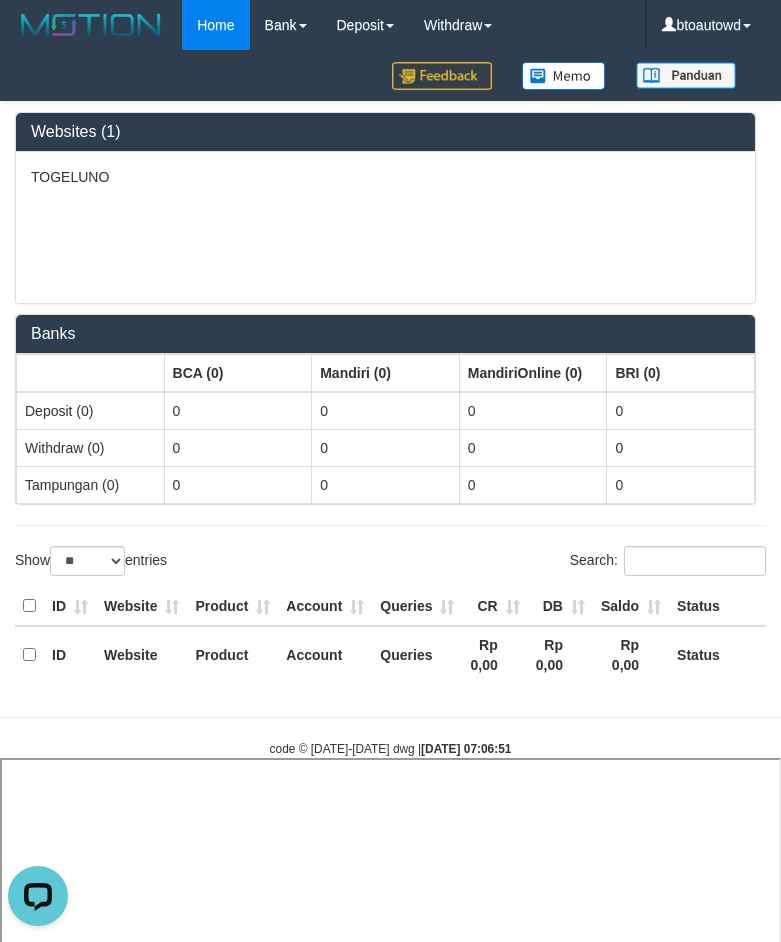 select 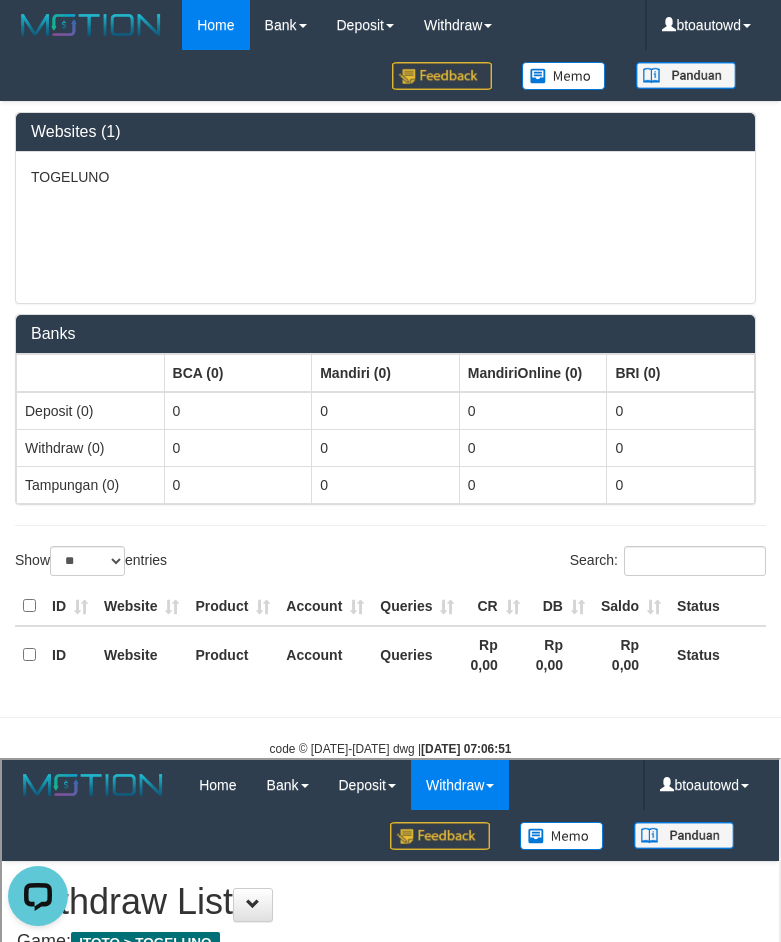 scroll, scrollTop: 0, scrollLeft: 0, axis: both 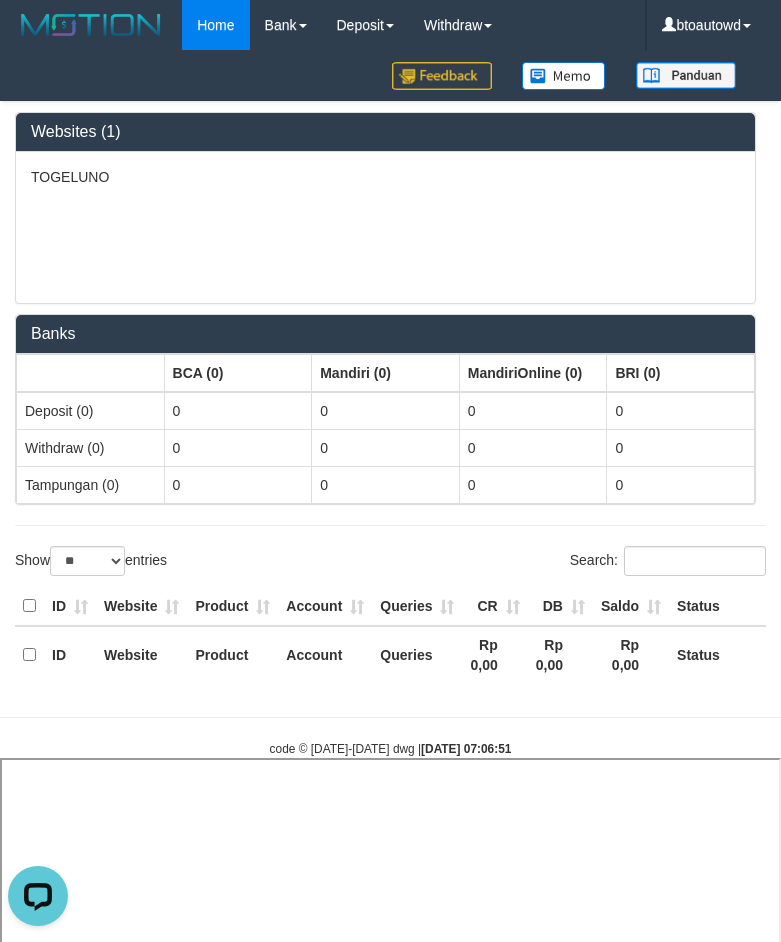 select 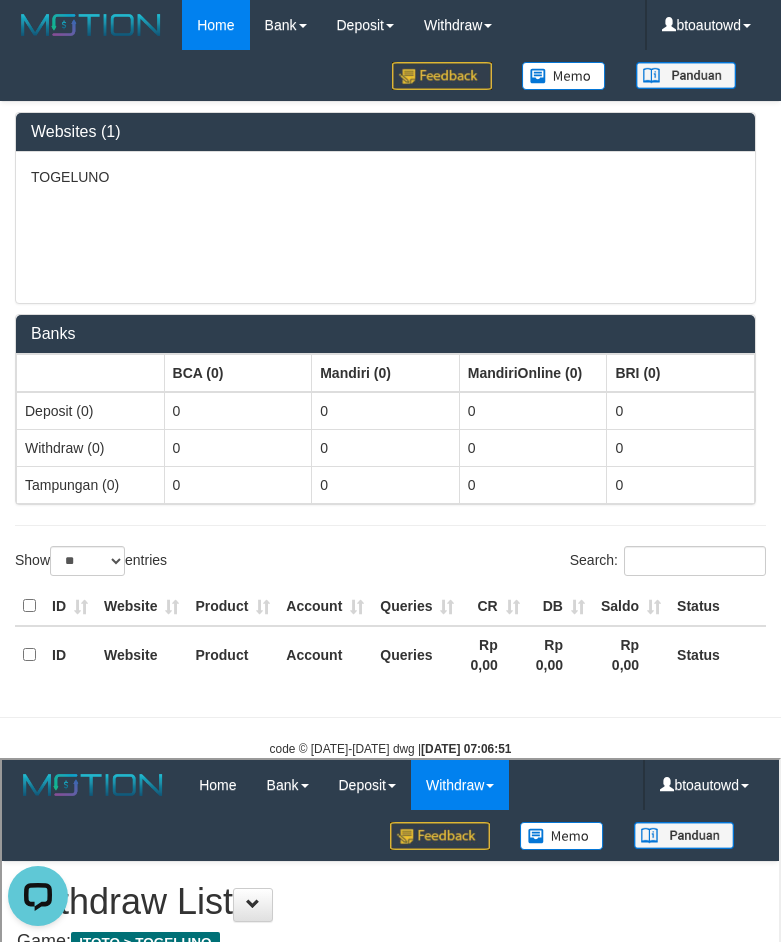 scroll, scrollTop: 0, scrollLeft: 0, axis: both 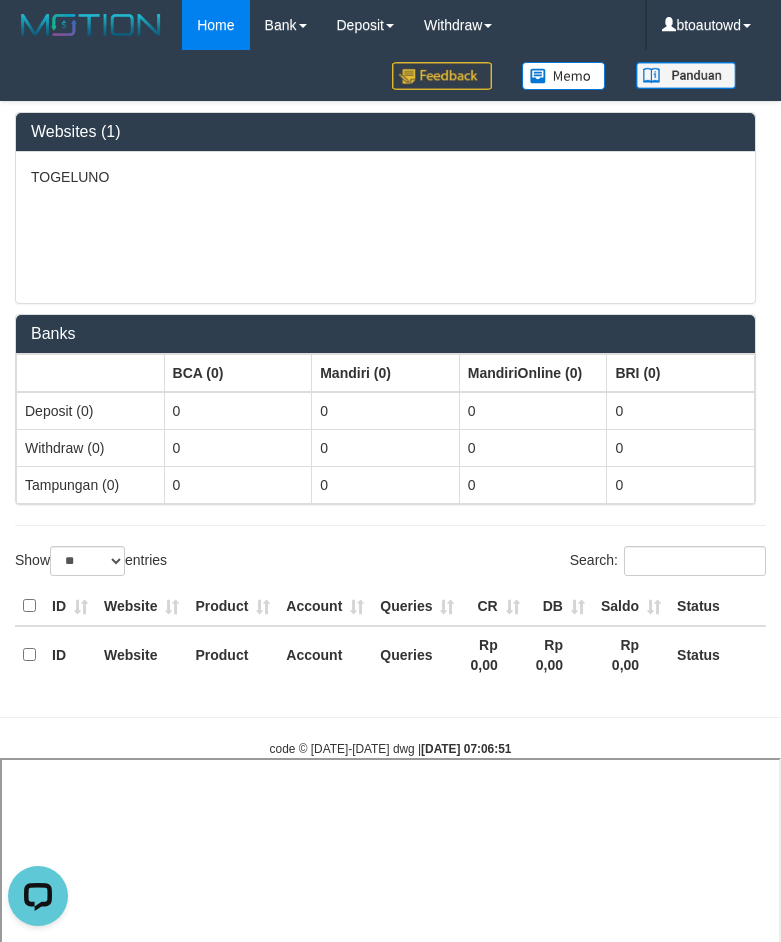 select 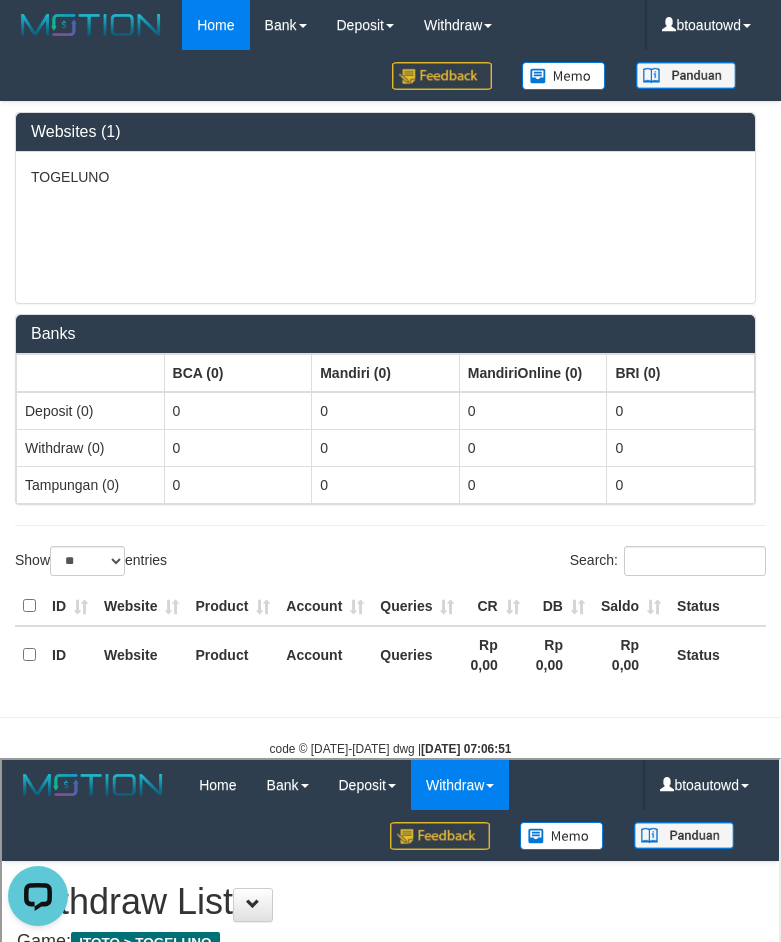 scroll, scrollTop: 0, scrollLeft: 0, axis: both 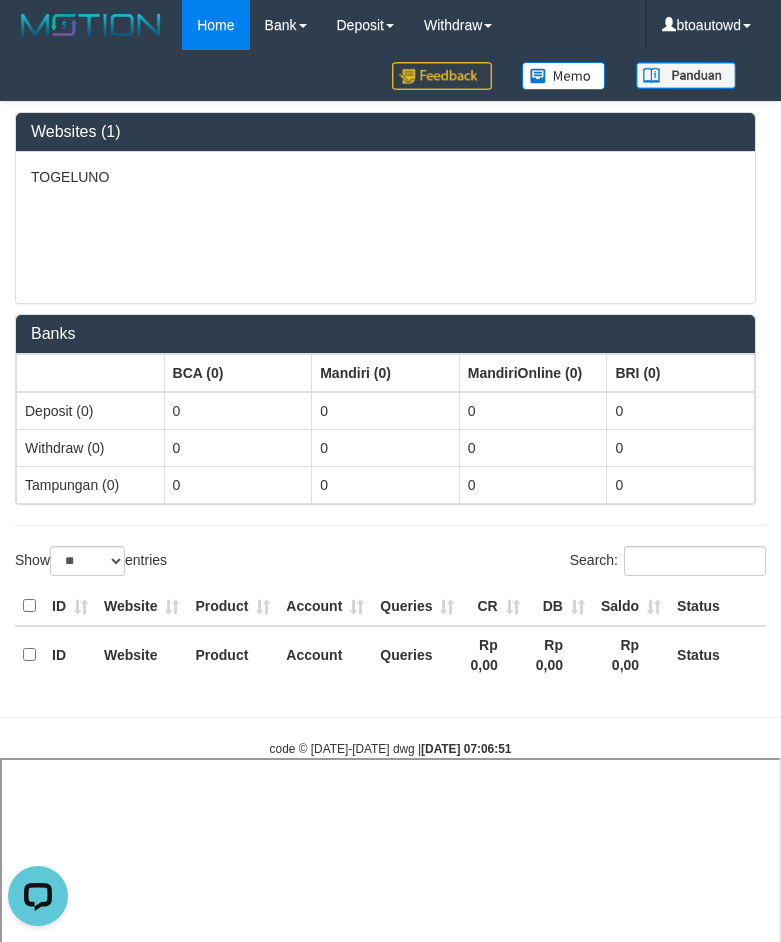 select 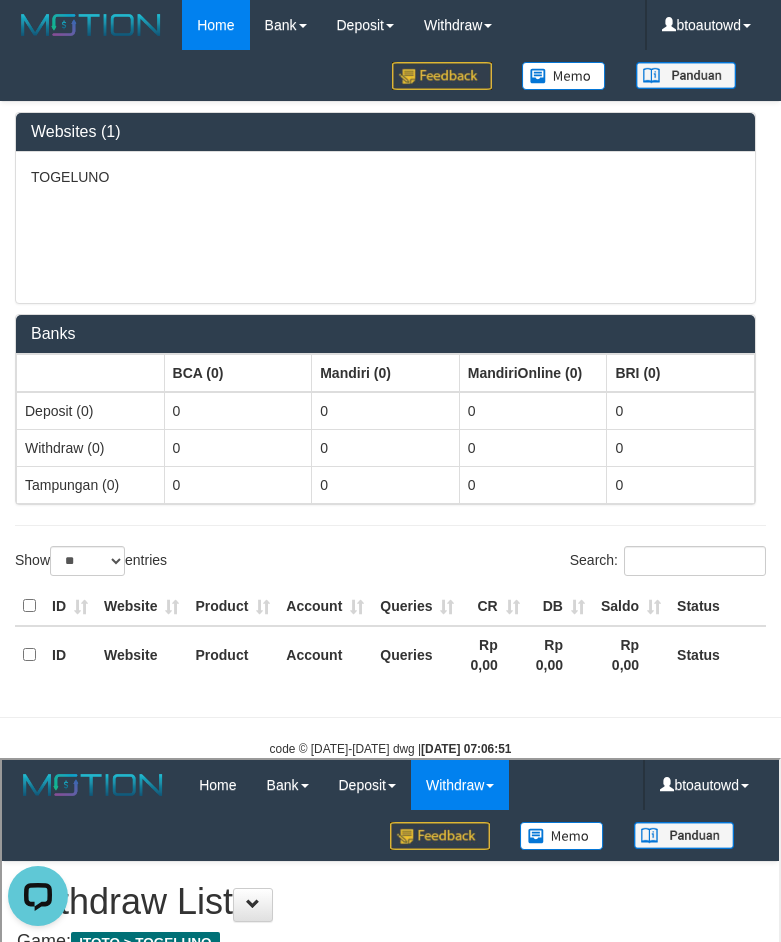scroll, scrollTop: 0, scrollLeft: 0, axis: both 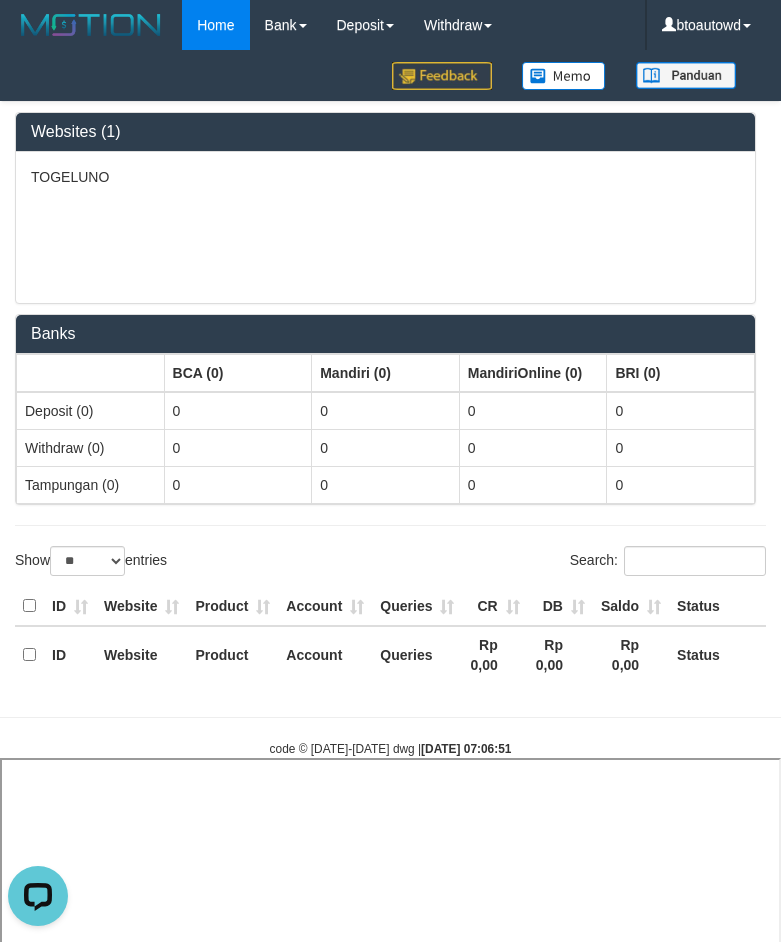 select 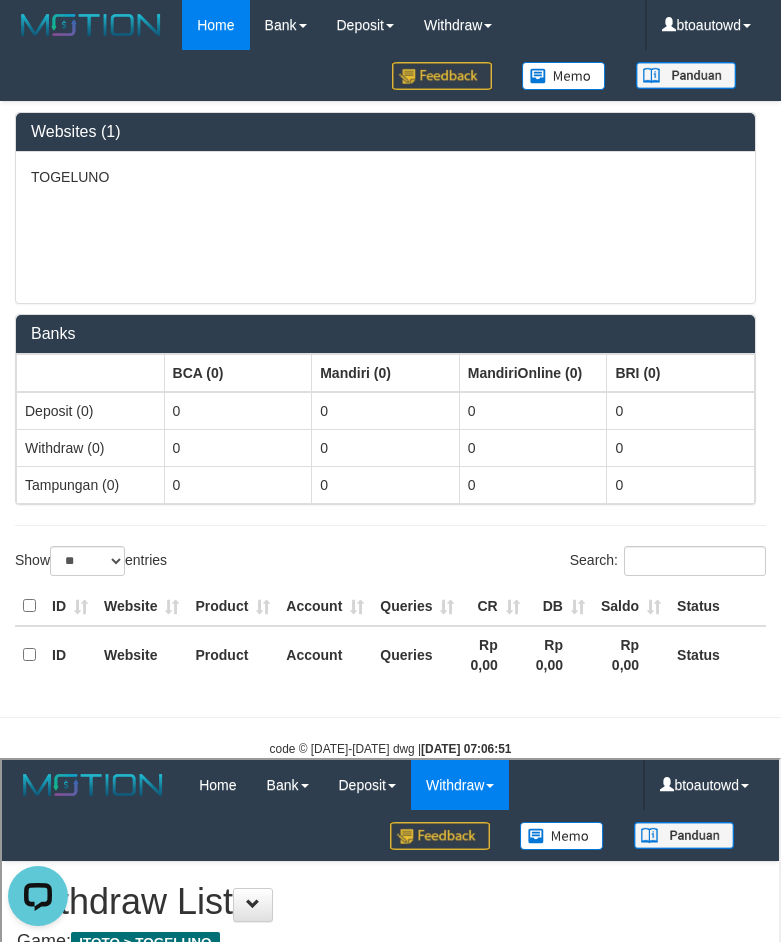 scroll, scrollTop: 0, scrollLeft: 0, axis: both 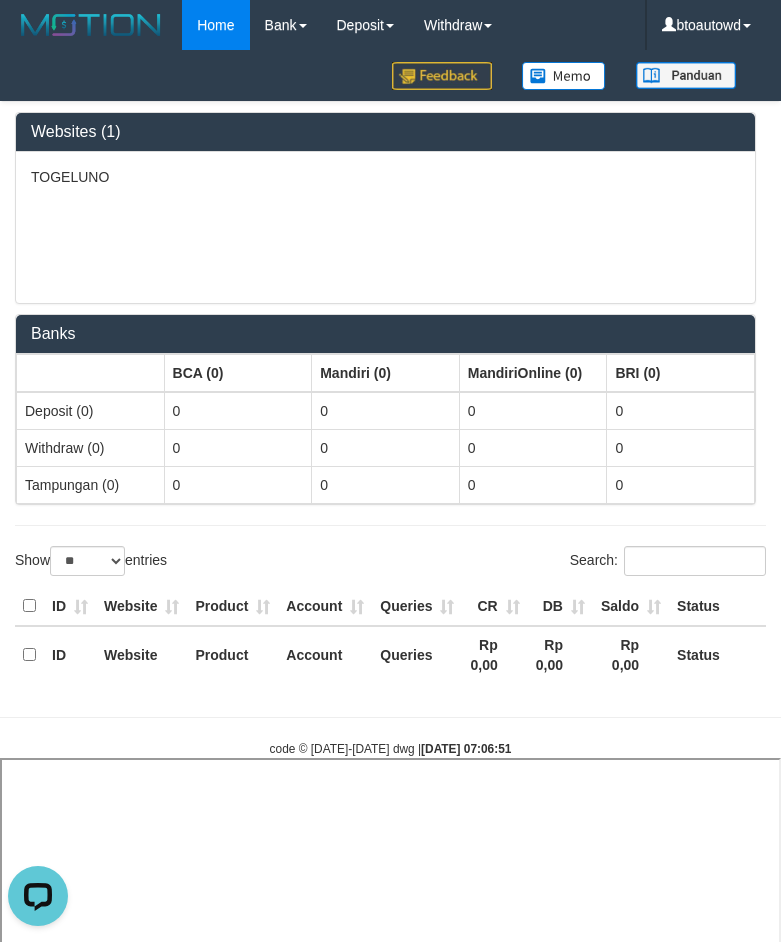 select 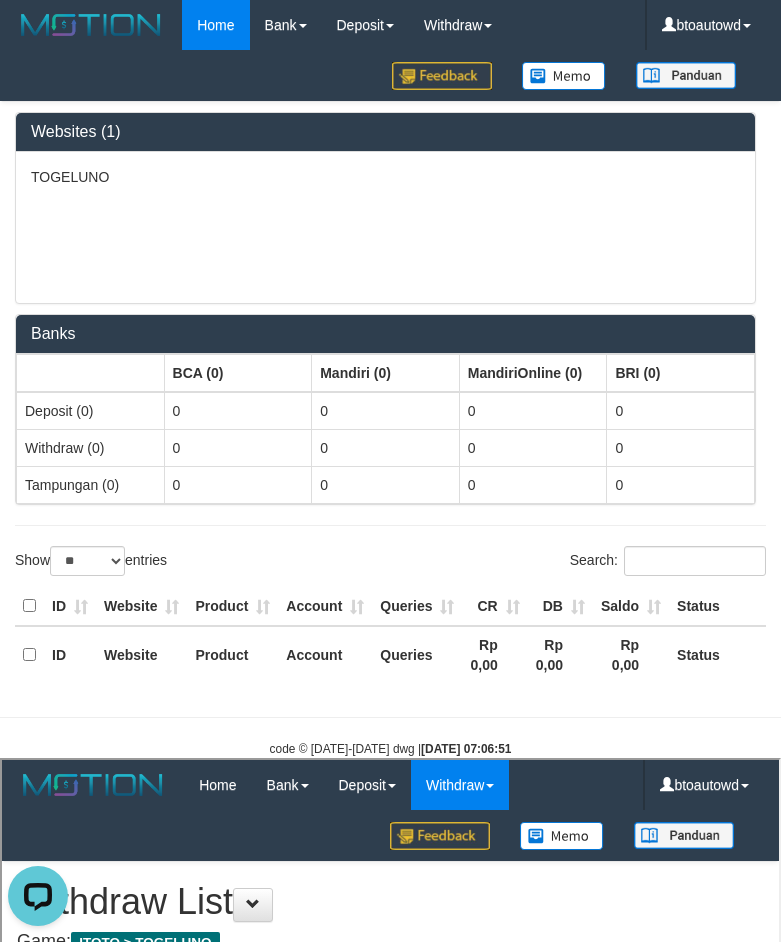 scroll, scrollTop: 0, scrollLeft: 0, axis: both 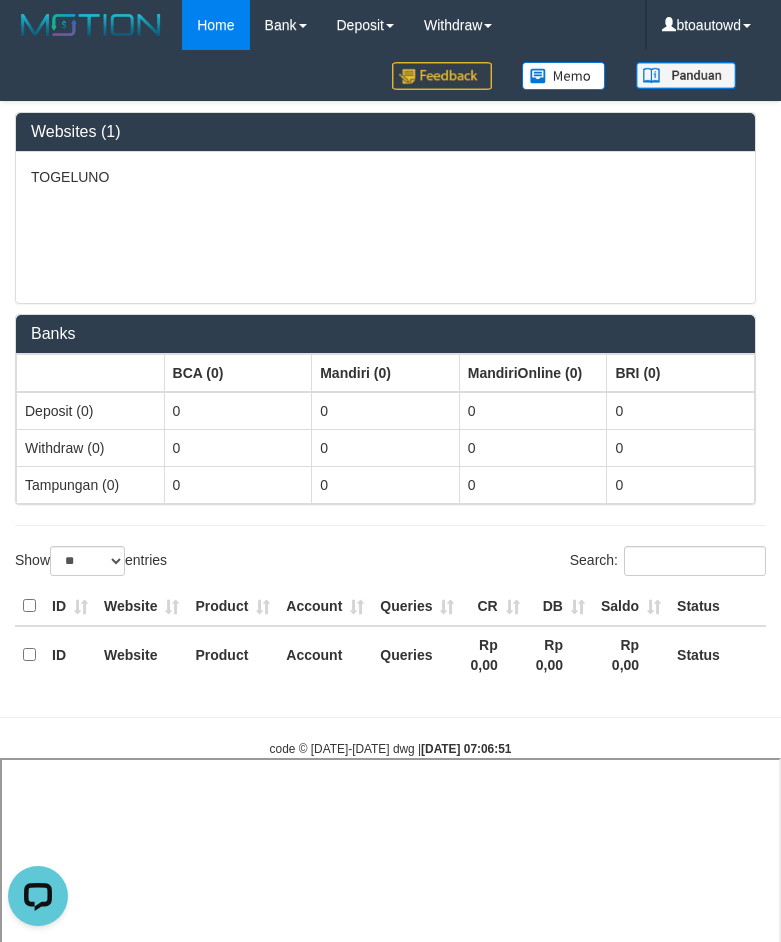 select 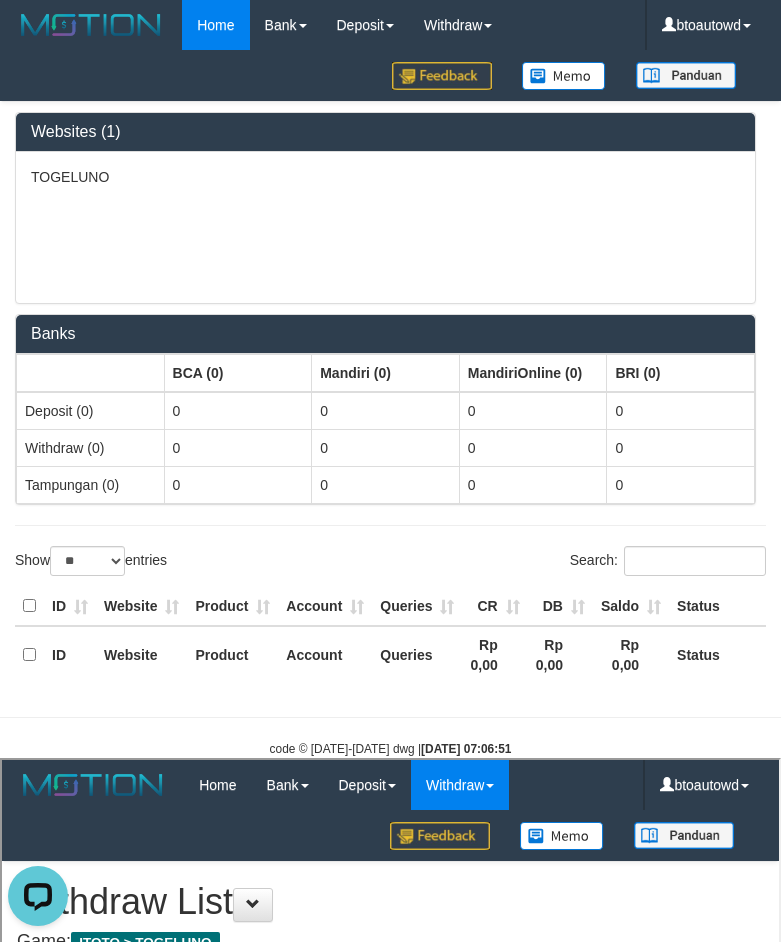 scroll, scrollTop: 0, scrollLeft: 0, axis: both 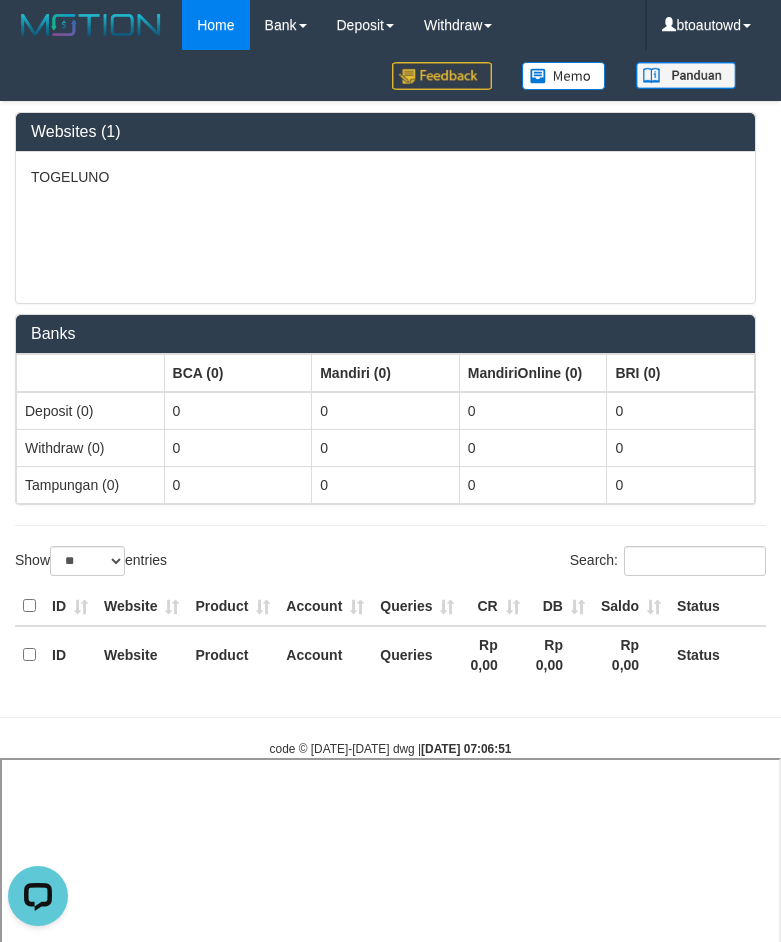 select 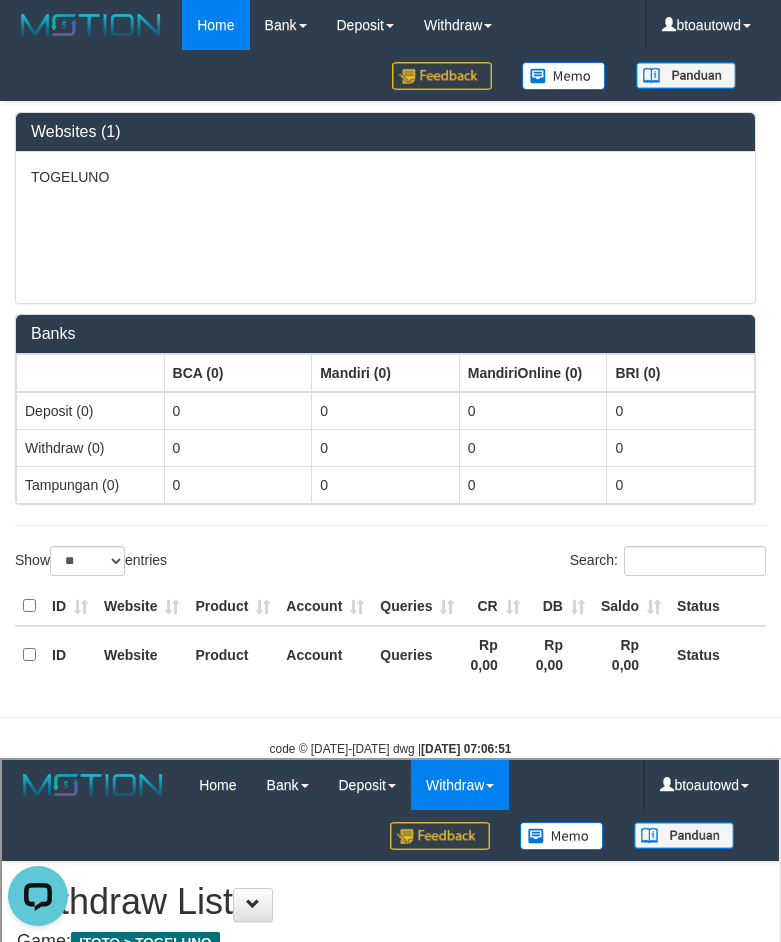 scroll, scrollTop: 0, scrollLeft: 0, axis: both 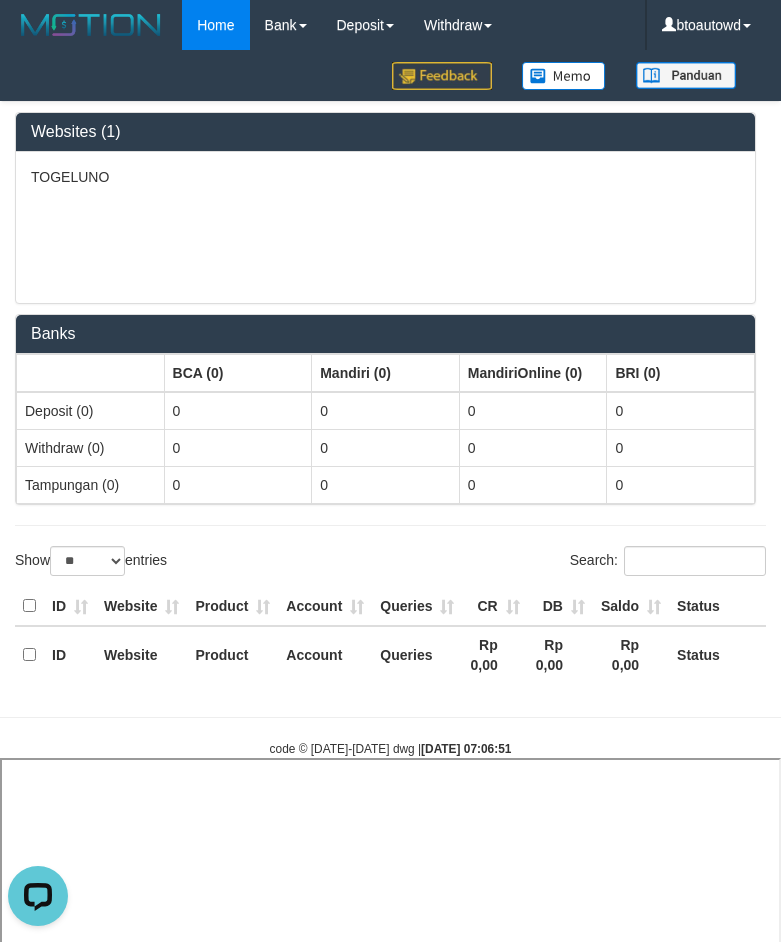 select 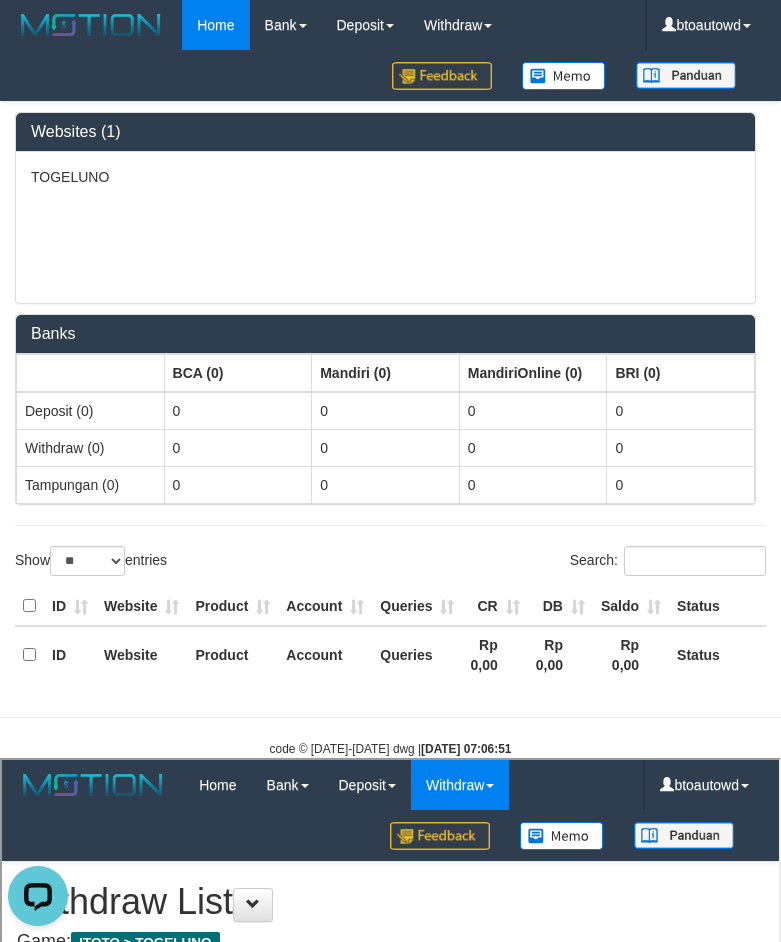 scroll, scrollTop: 0, scrollLeft: 0, axis: both 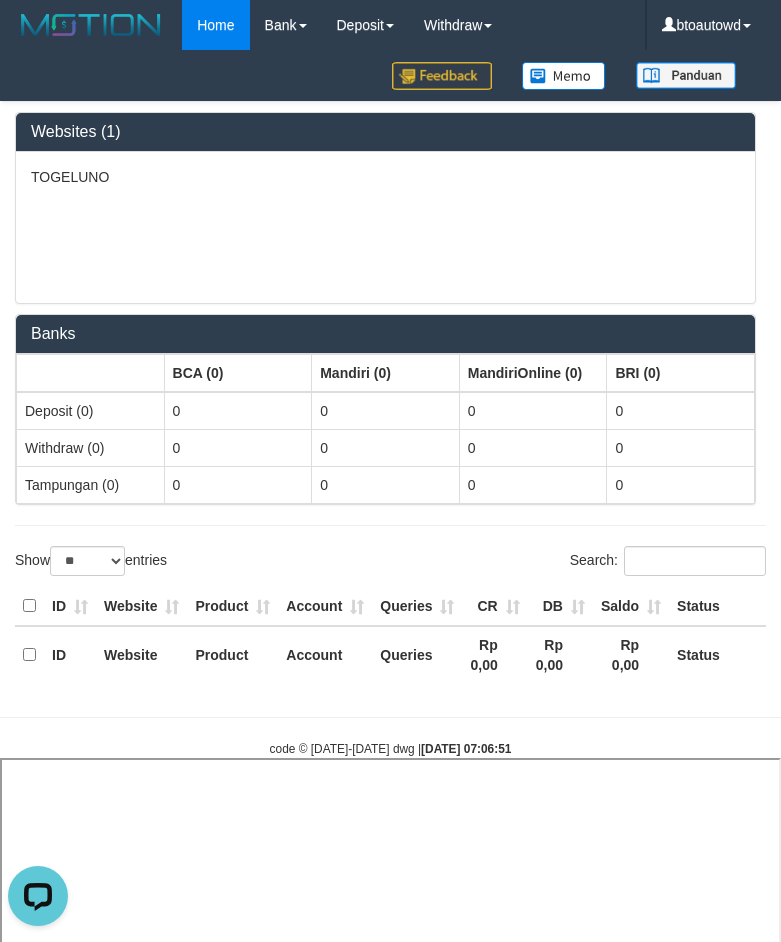 select 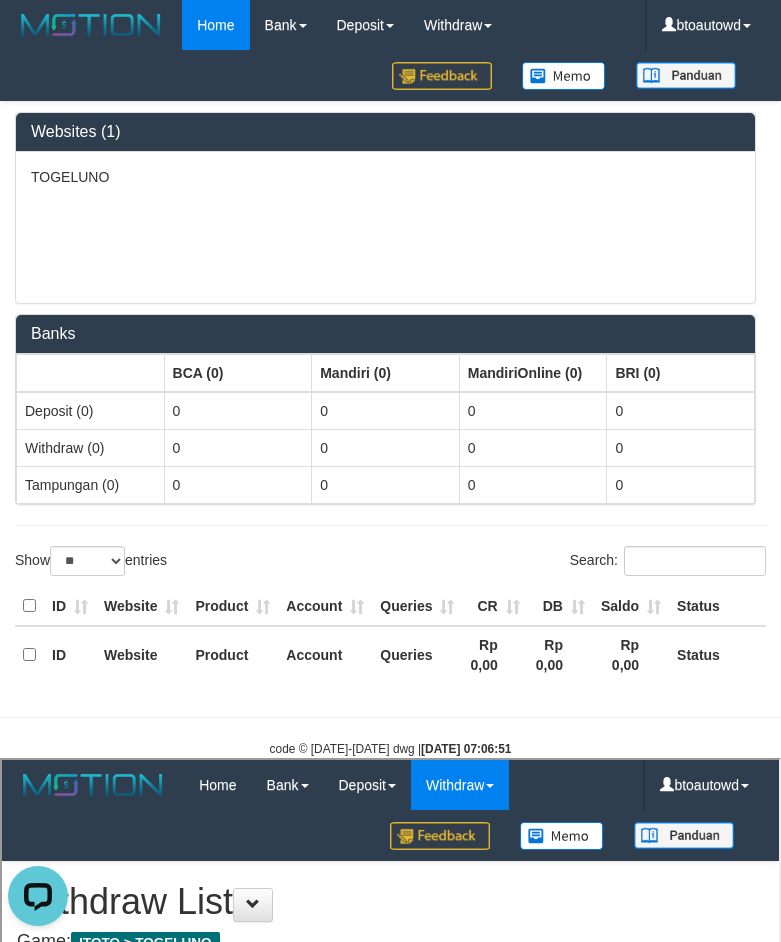 scroll, scrollTop: 0, scrollLeft: 0, axis: both 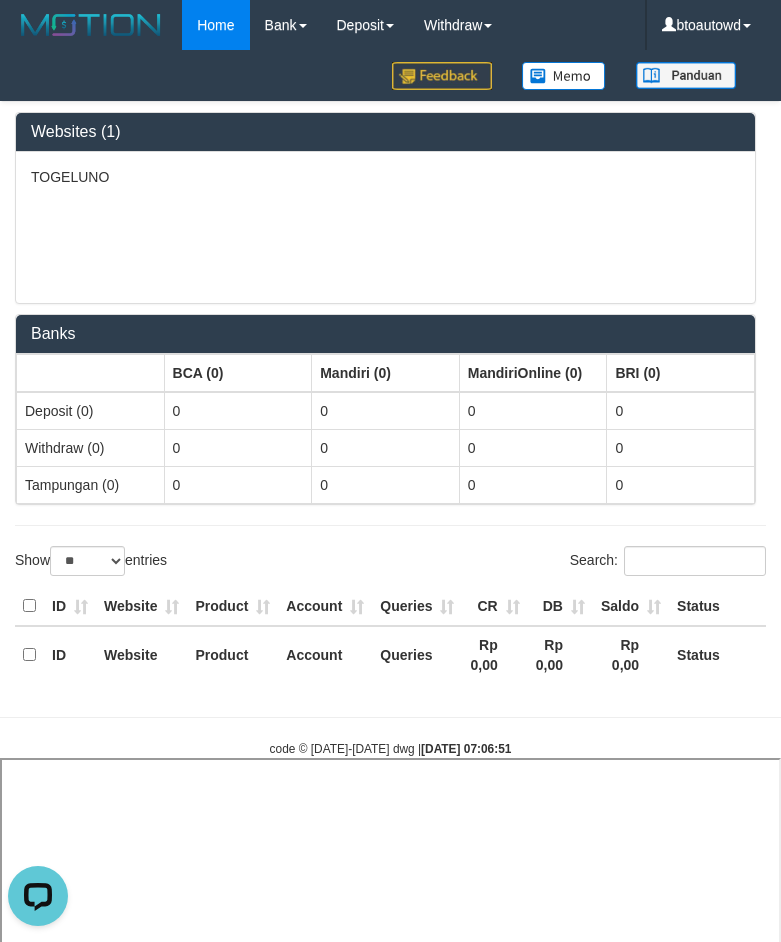 select 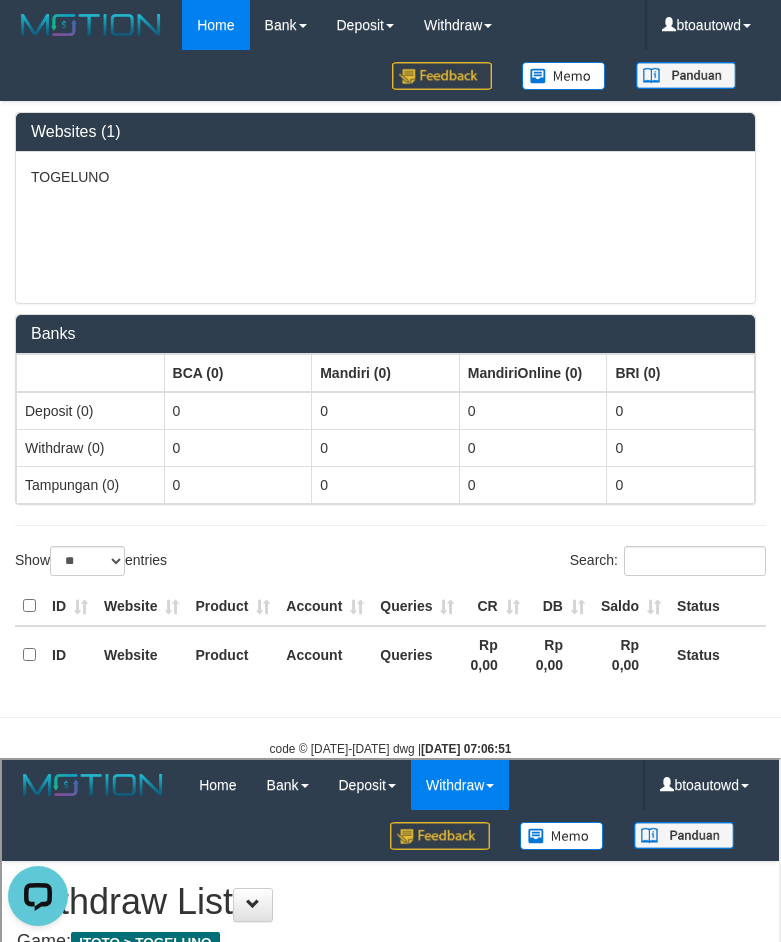 scroll, scrollTop: 0, scrollLeft: 0, axis: both 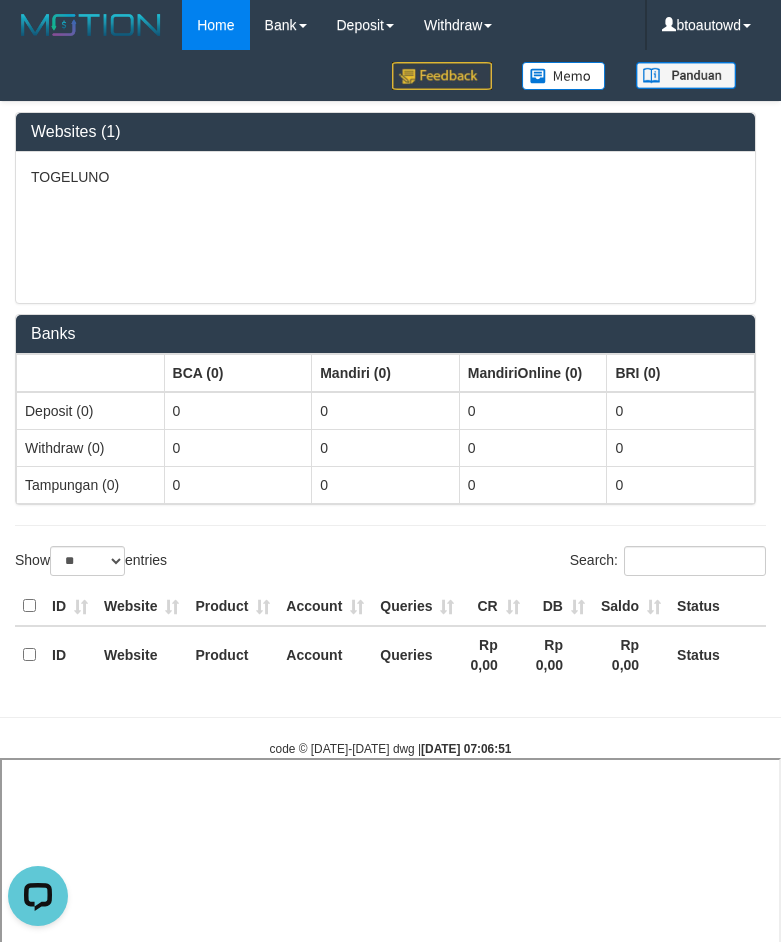 select 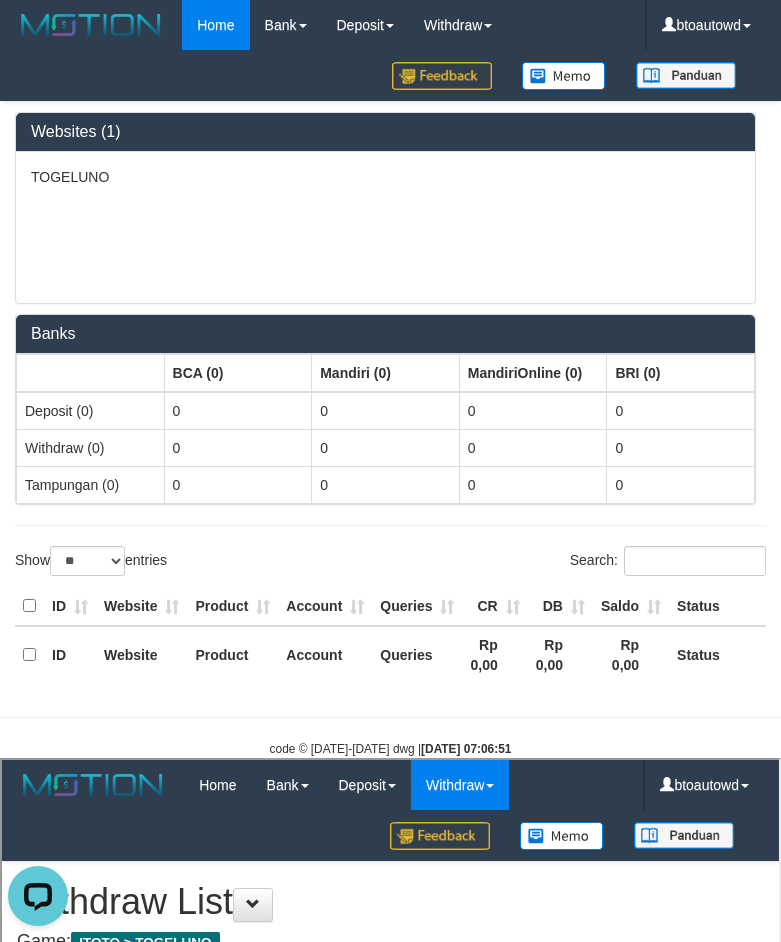 scroll, scrollTop: 0, scrollLeft: 0, axis: both 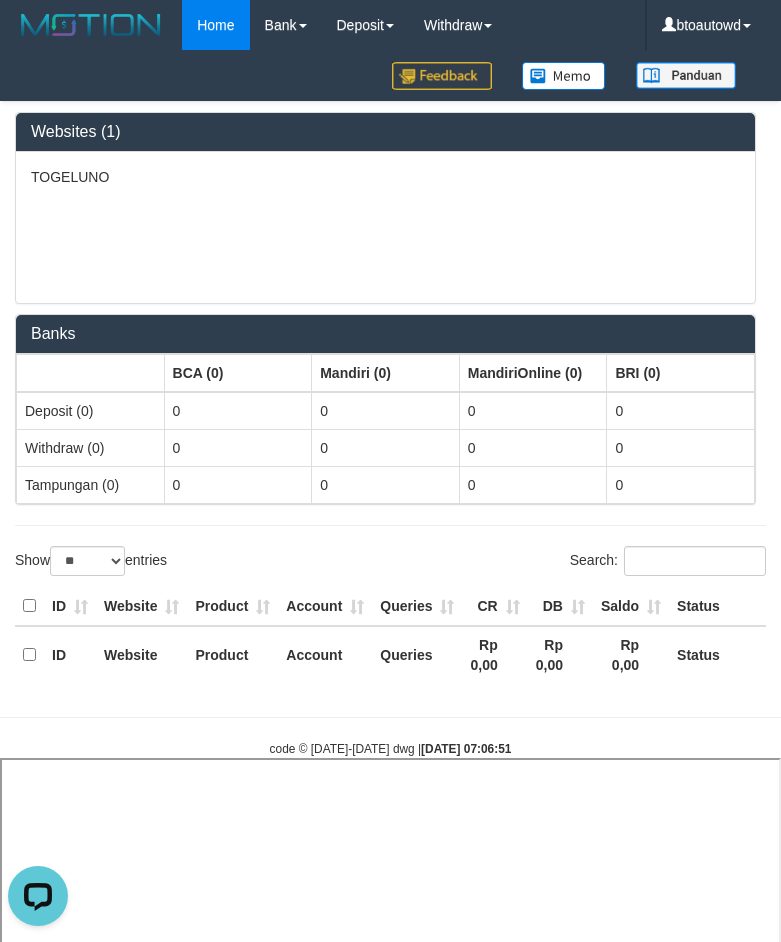 select 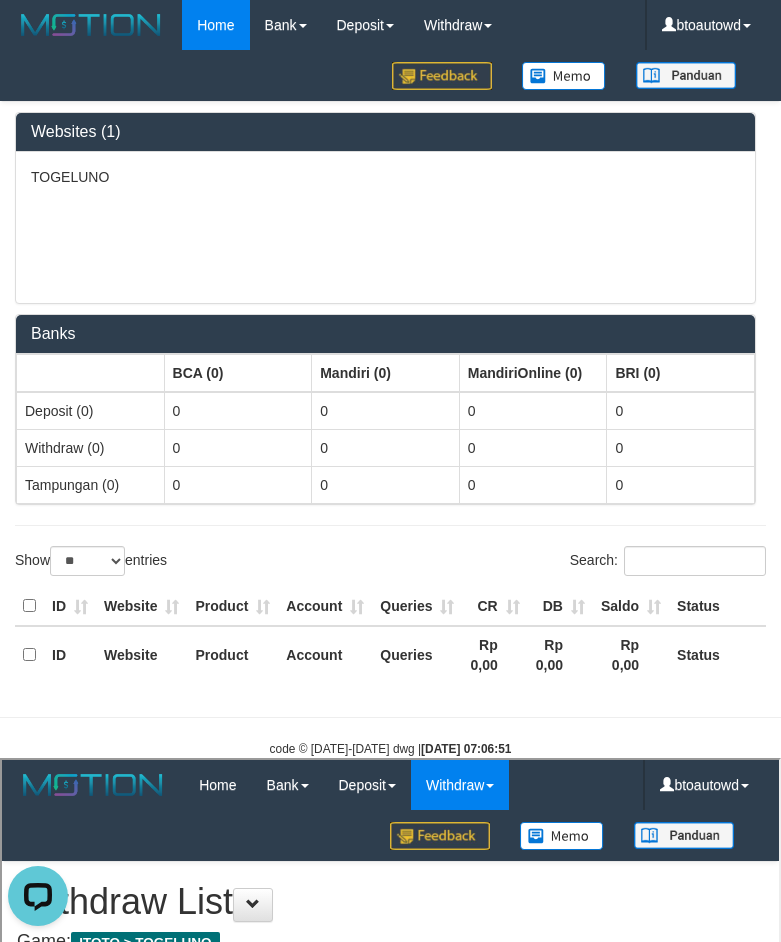 scroll, scrollTop: 0, scrollLeft: 0, axis: both 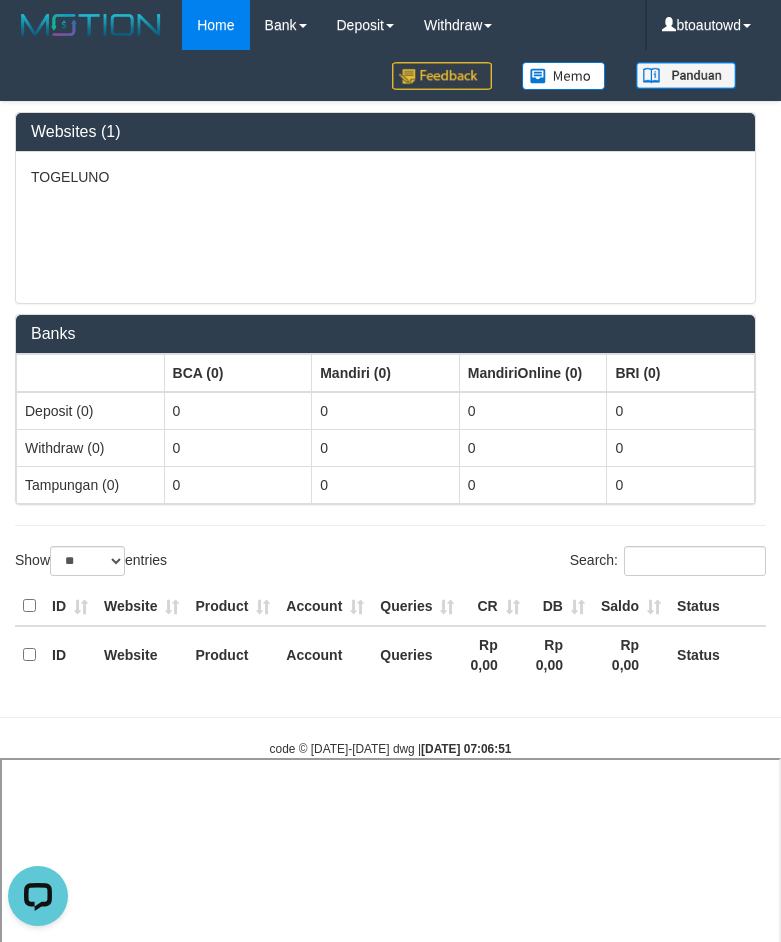 select 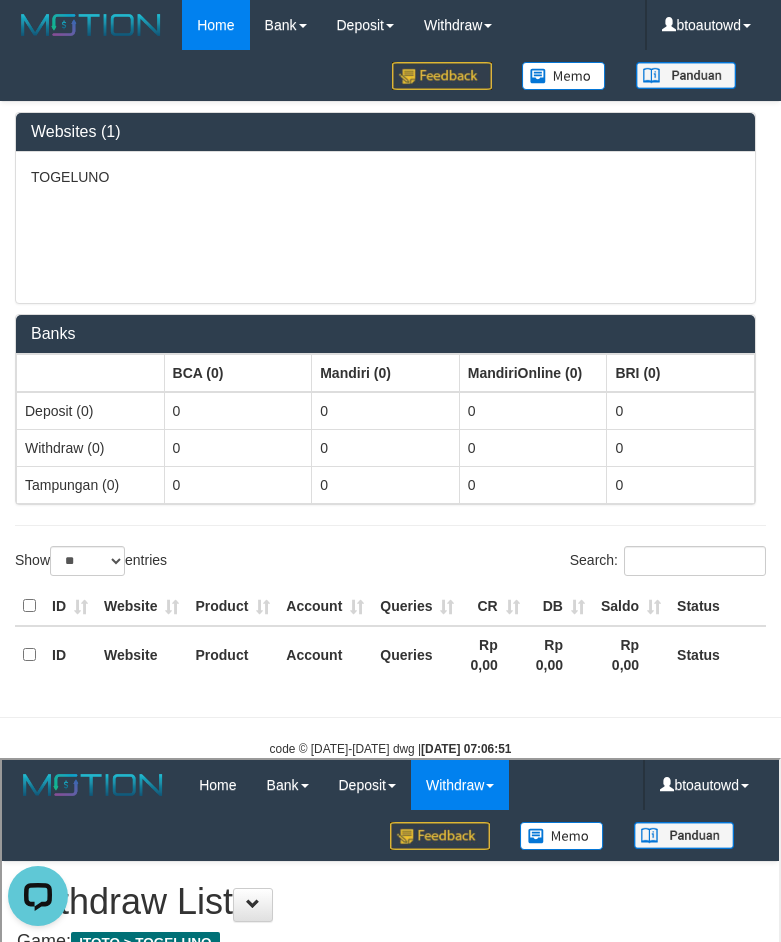 scroll, scrollTop: 0, scrollLeft: 0, axis: both 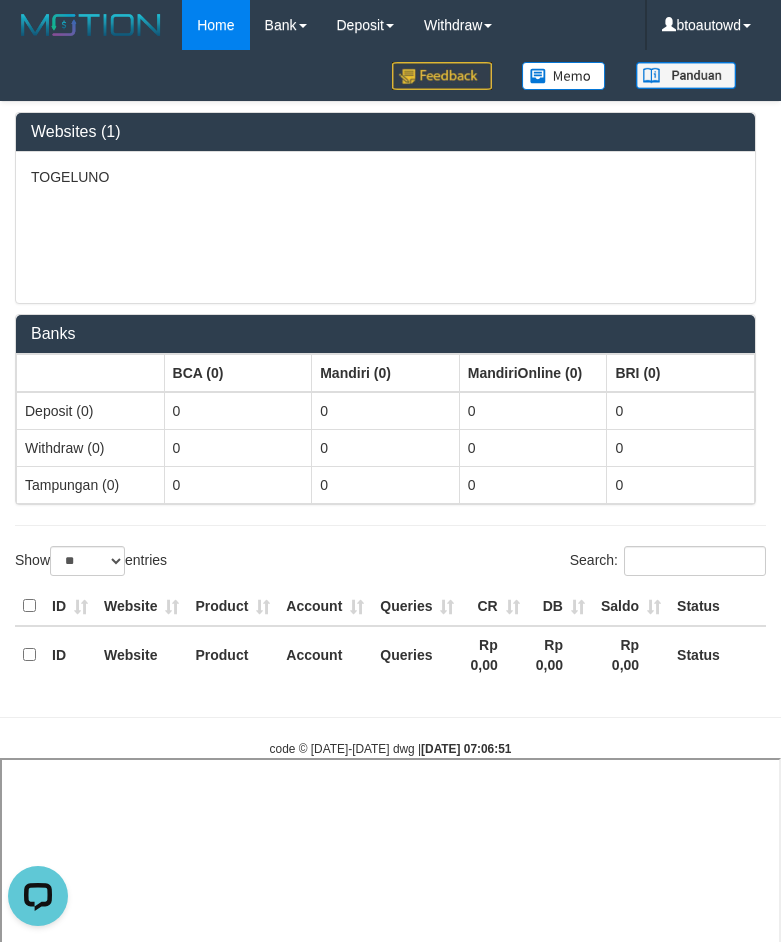 select 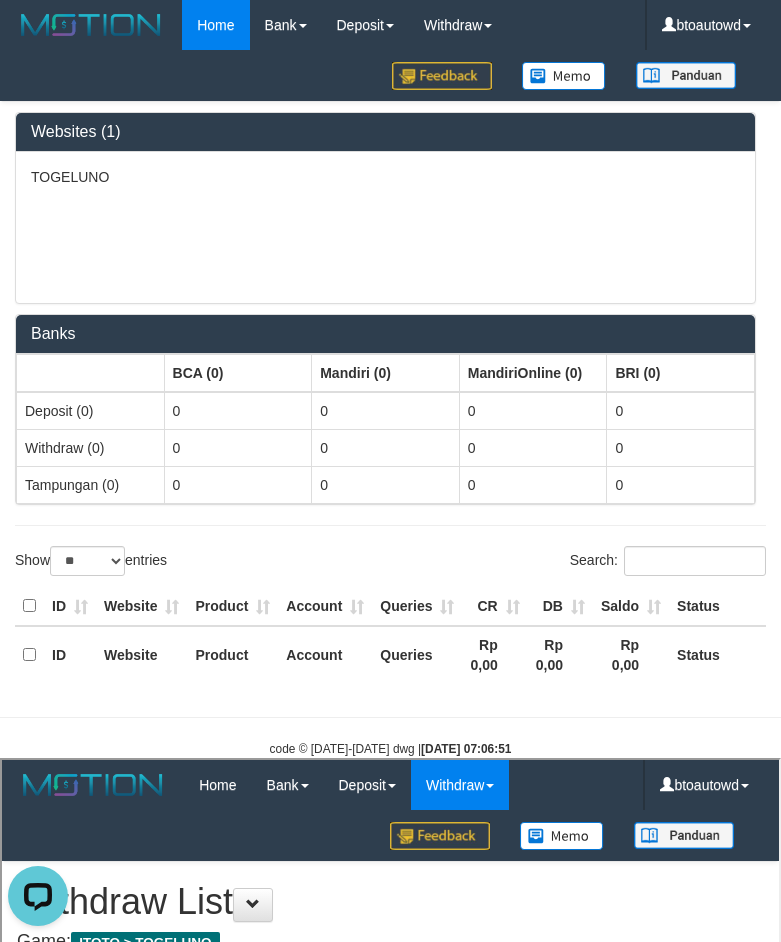 scroll, scrollTop: 0, scrollLeft: 0, axis: both 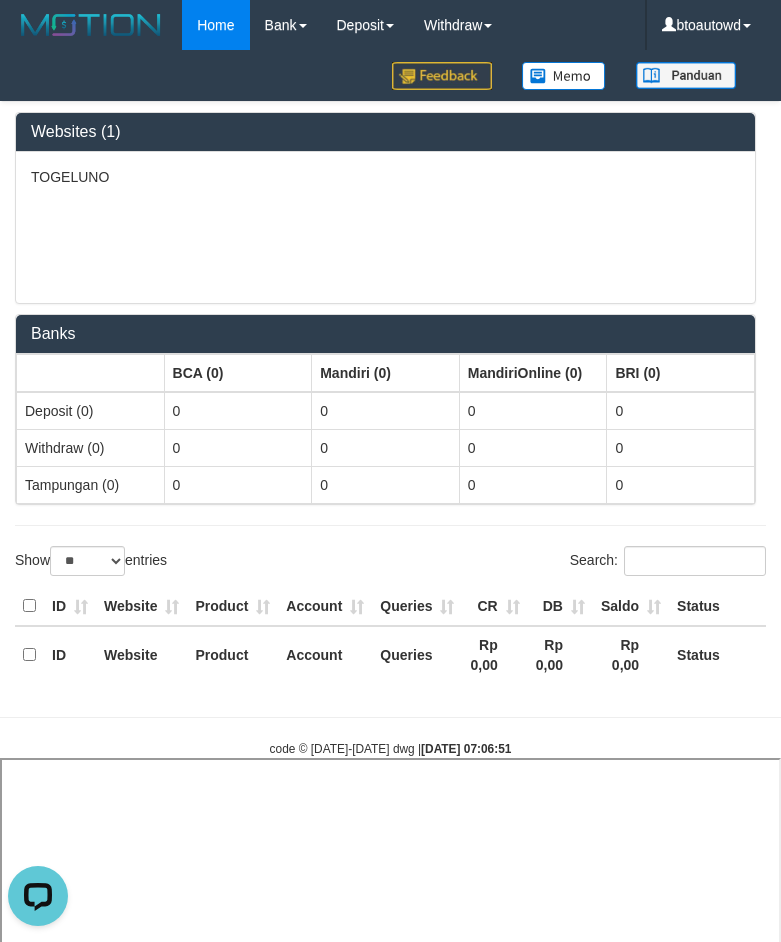 select 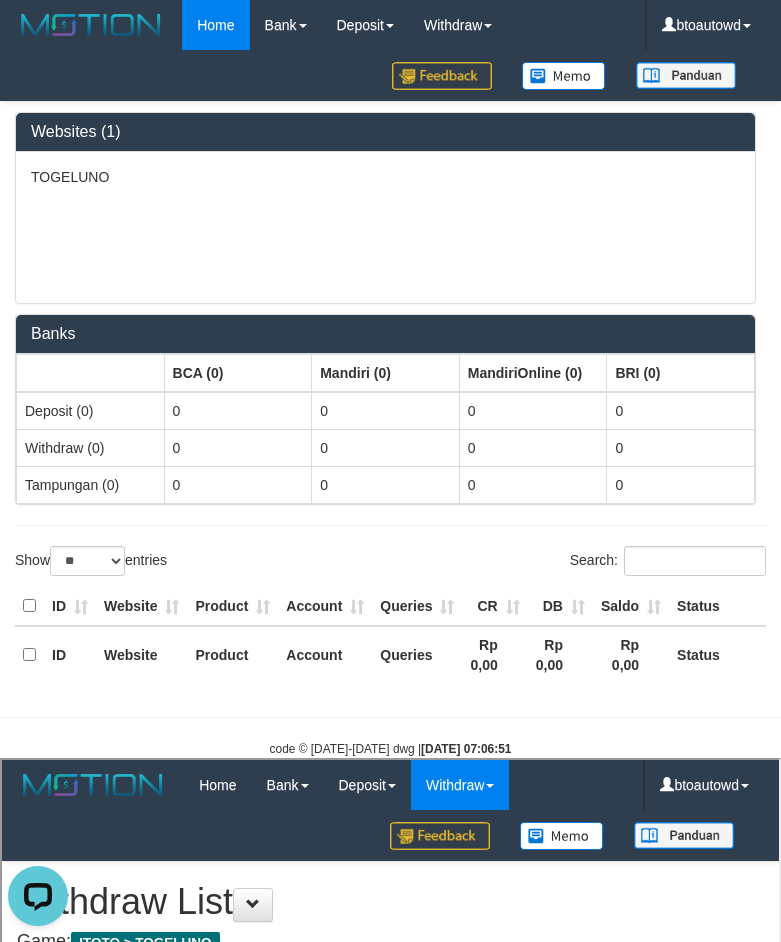 scroll, scrollTop: 0, scrollLeft: 0, axis: both 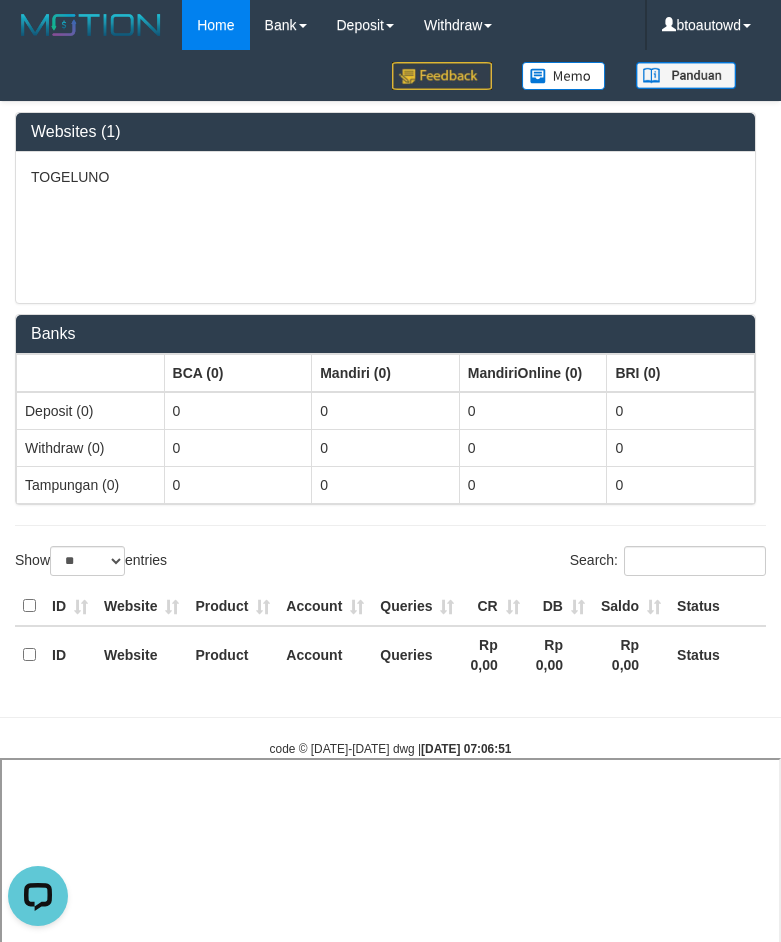 select 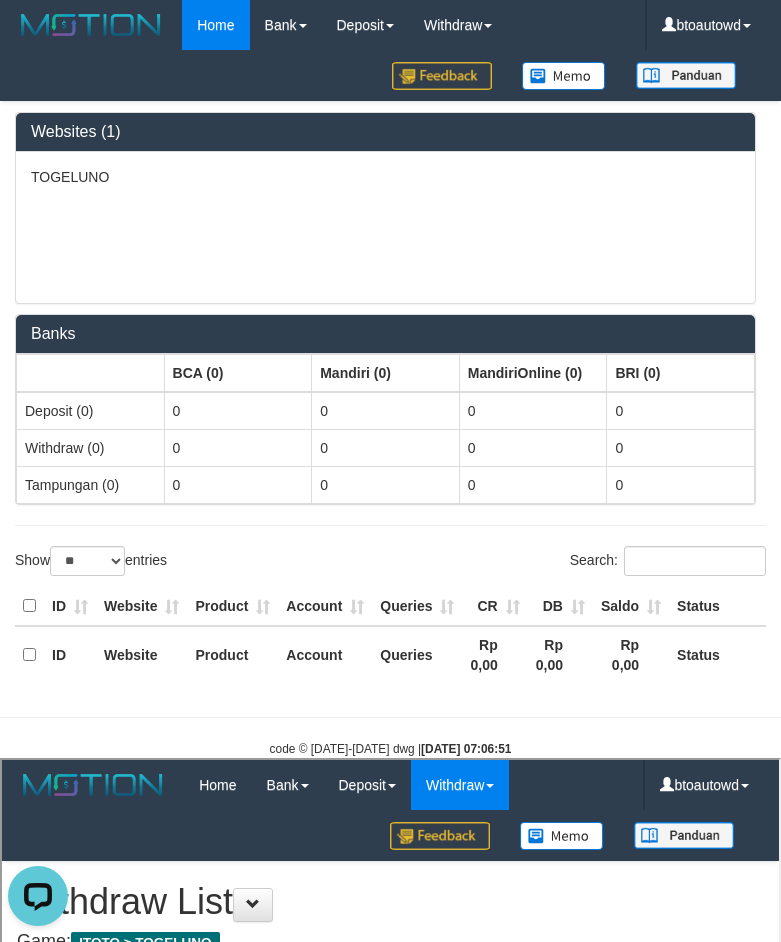 scroll, scrollTop: 0, scrollLeft: 0, axis: both 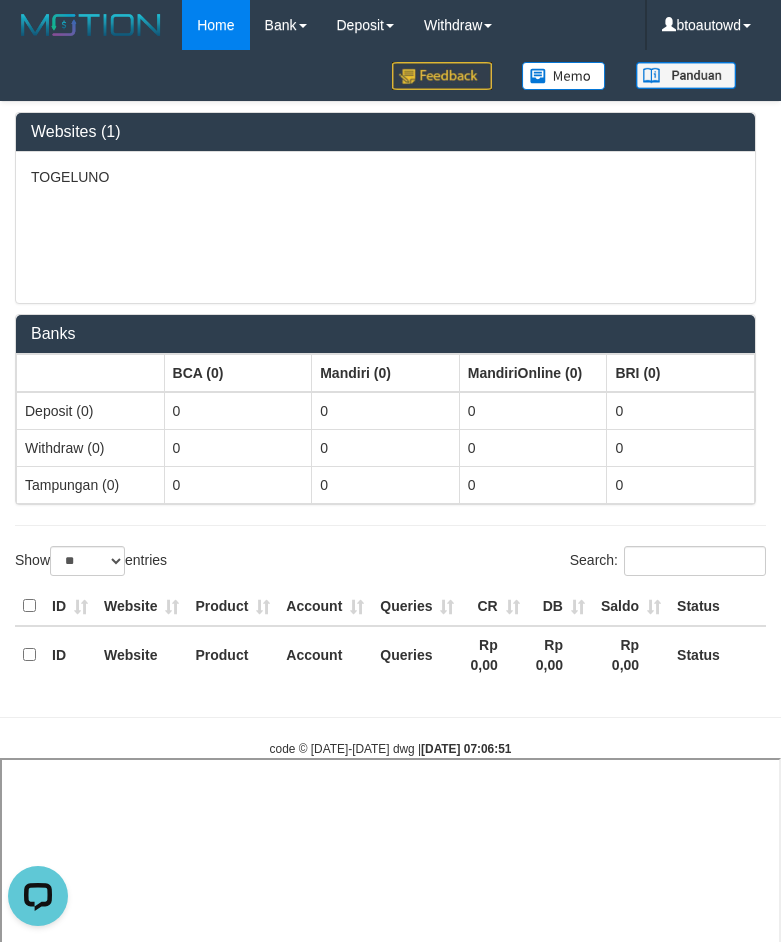 select 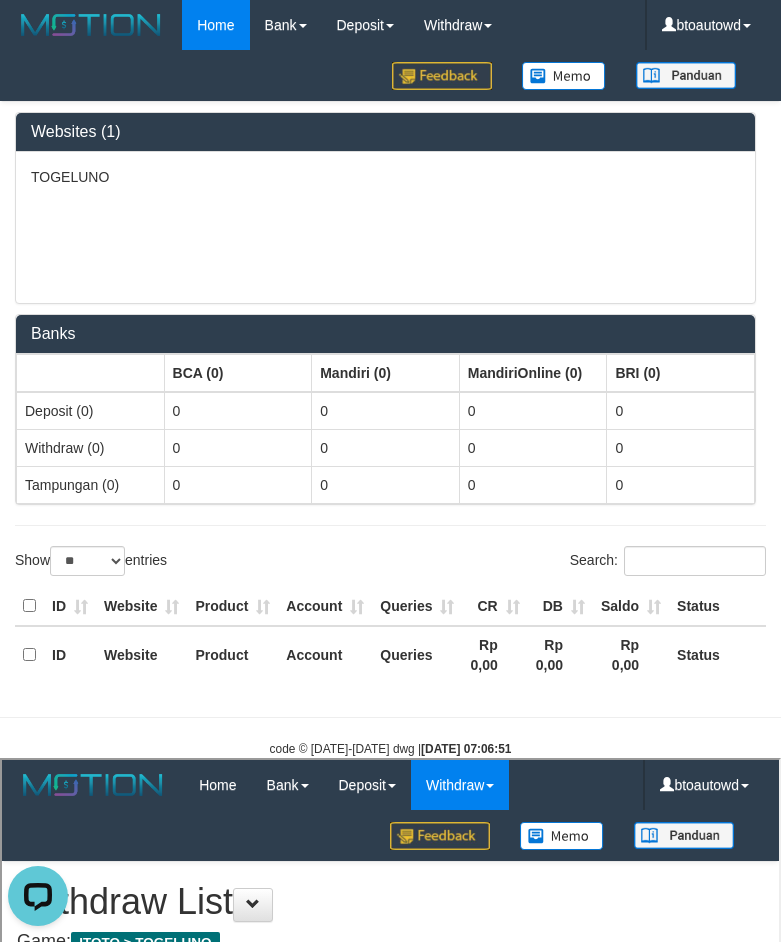 scroll, scrollTop: 0, scrollLeft: 0, axis: both 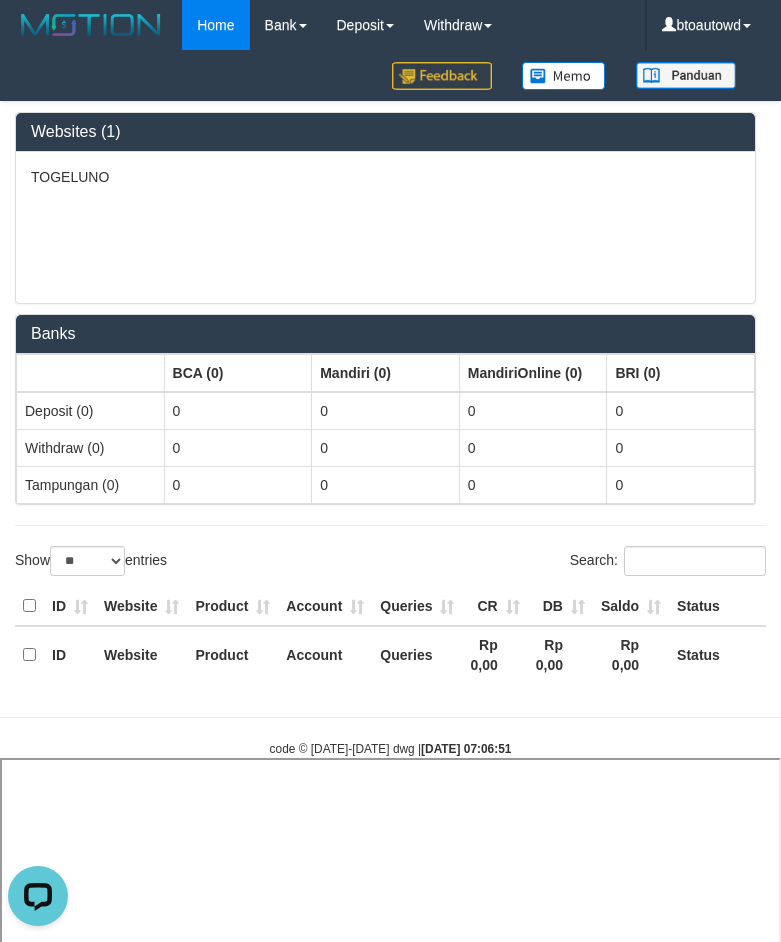 select 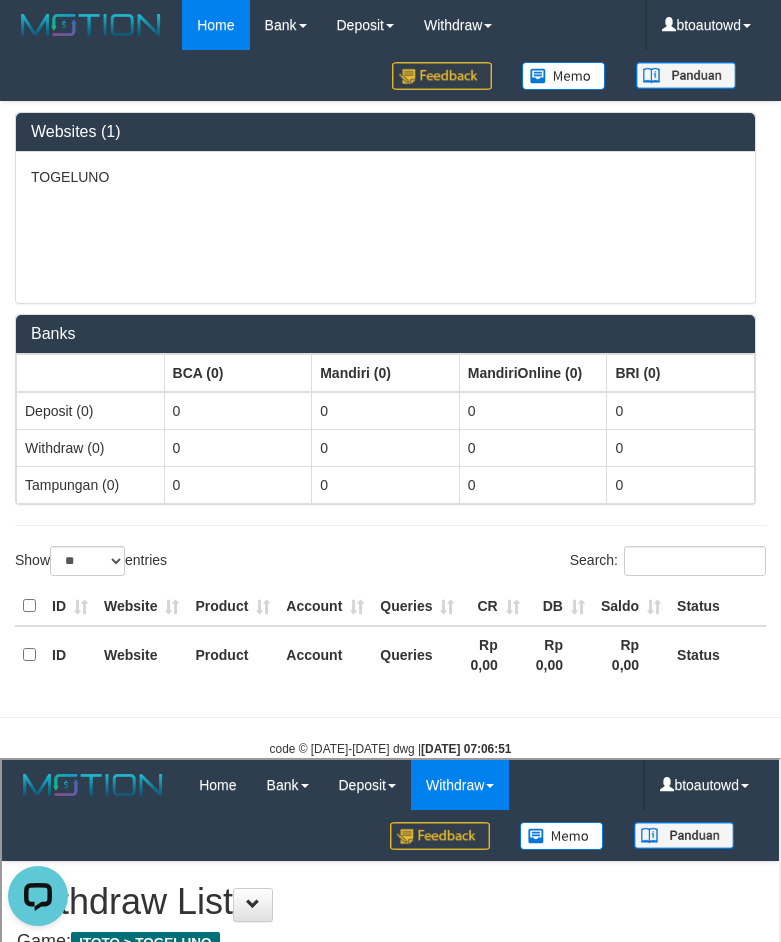 scroll, scrollTop: 0, scrollLeft: 0, axis: both 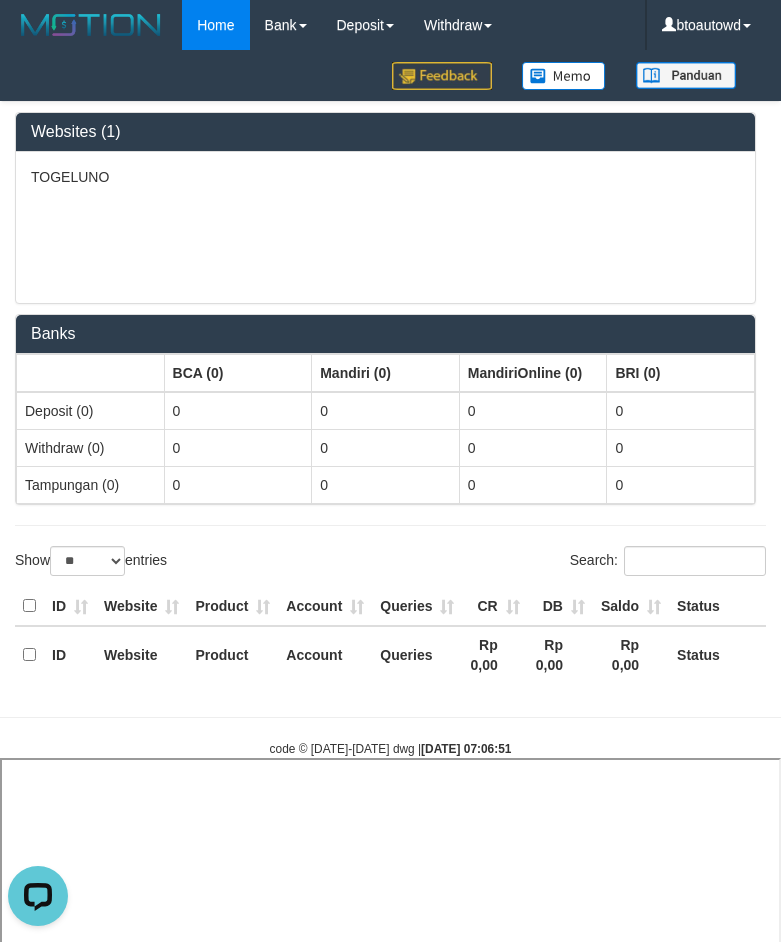 select 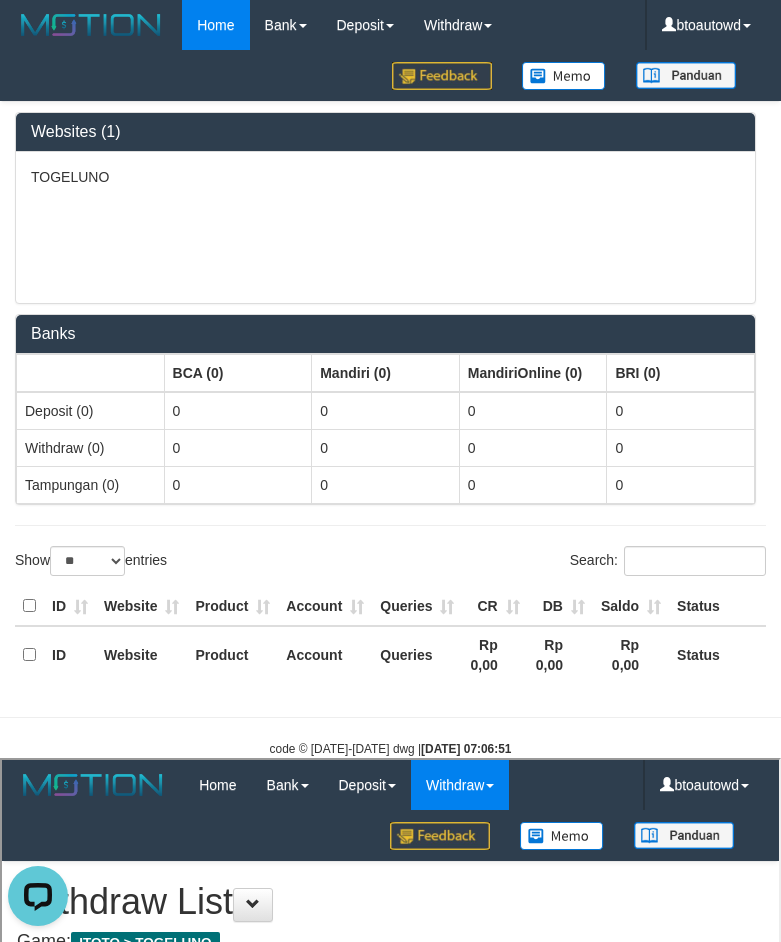 scroll, scrollTop: 0, scrollLeft: 0, axis: both 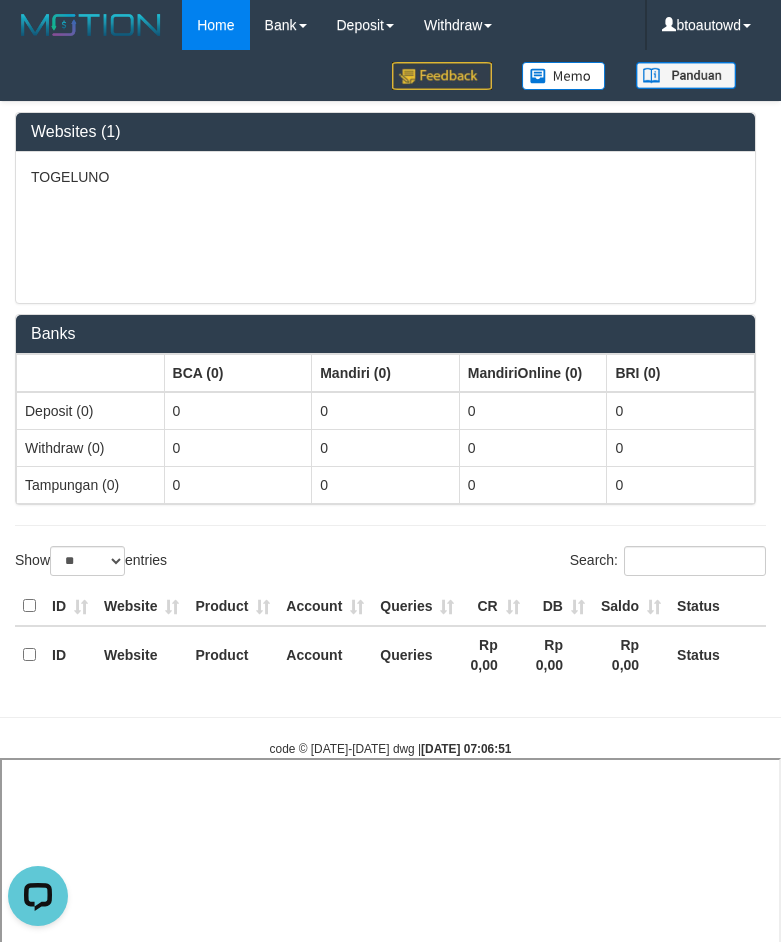 select 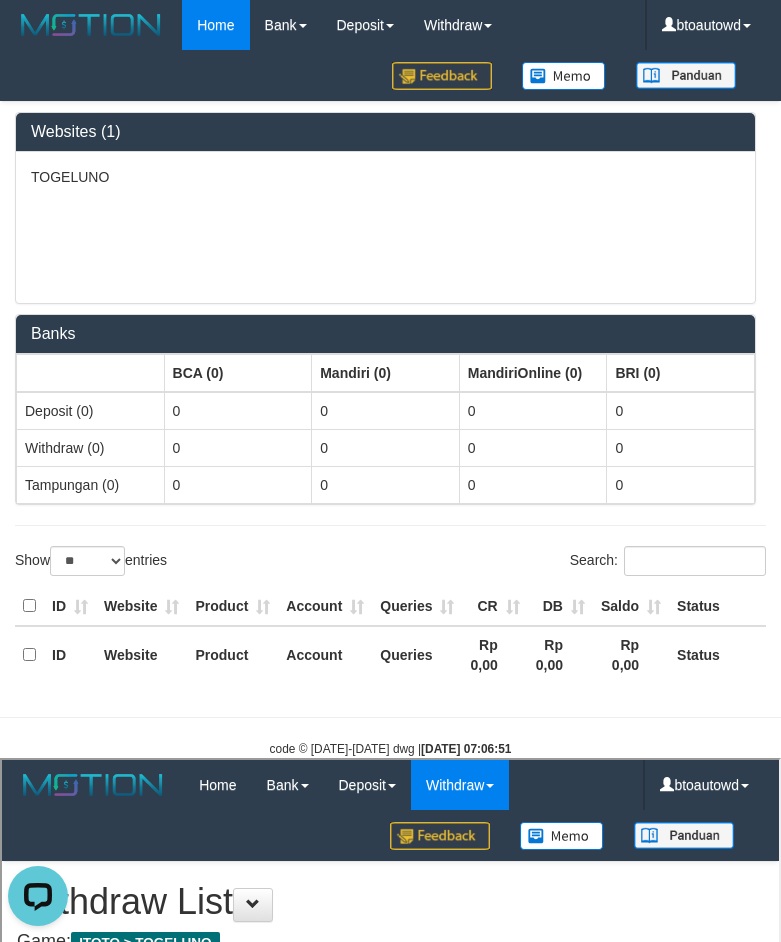 scroll, scrollTop: 0, scrollLeft: 0, axis: both 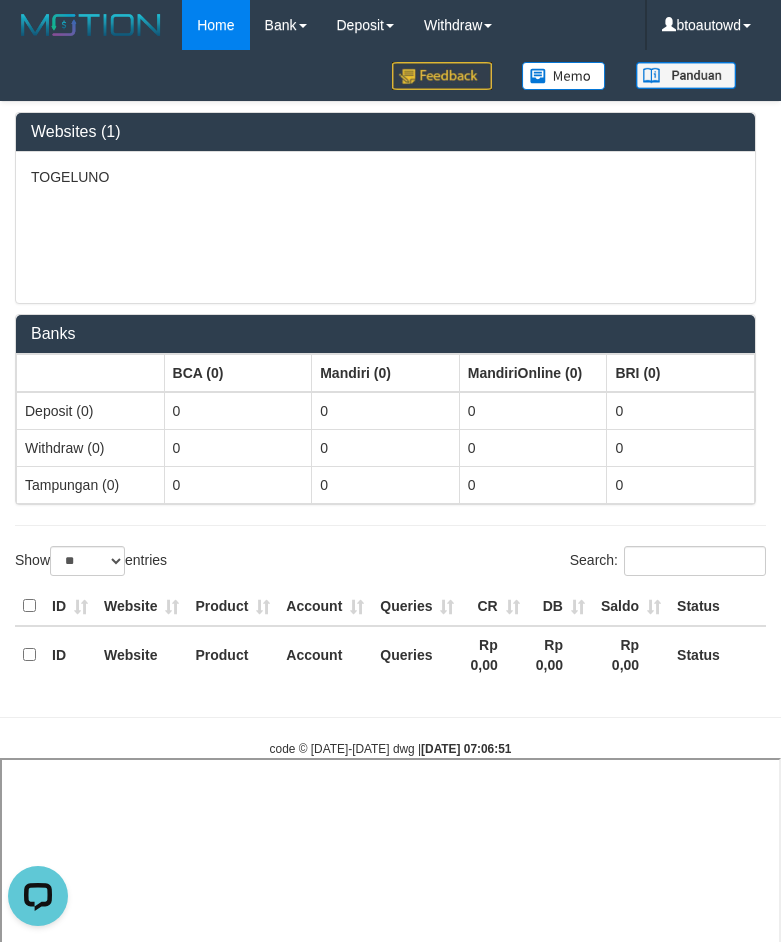 select 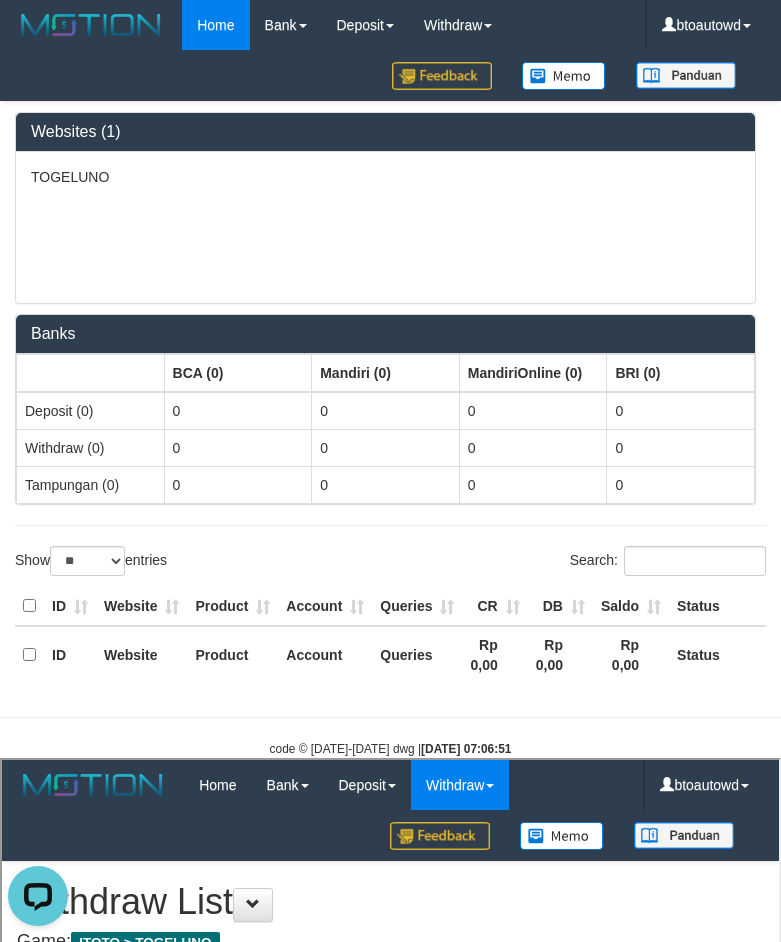 scroll, scrollTop: 0, scrollLeft: 0, axis: both 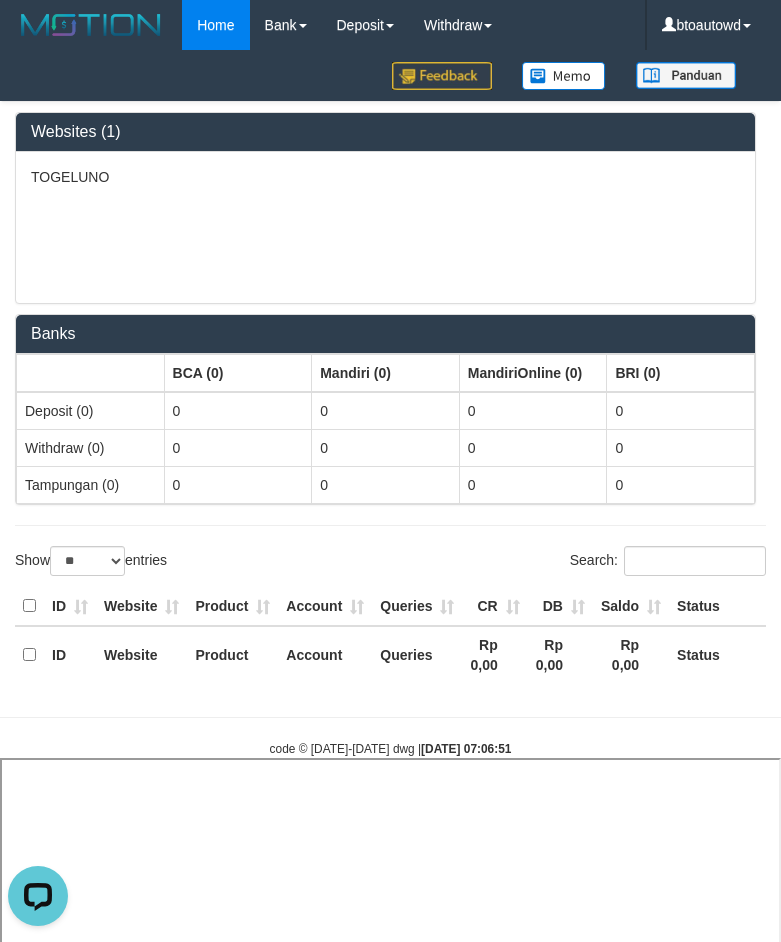select 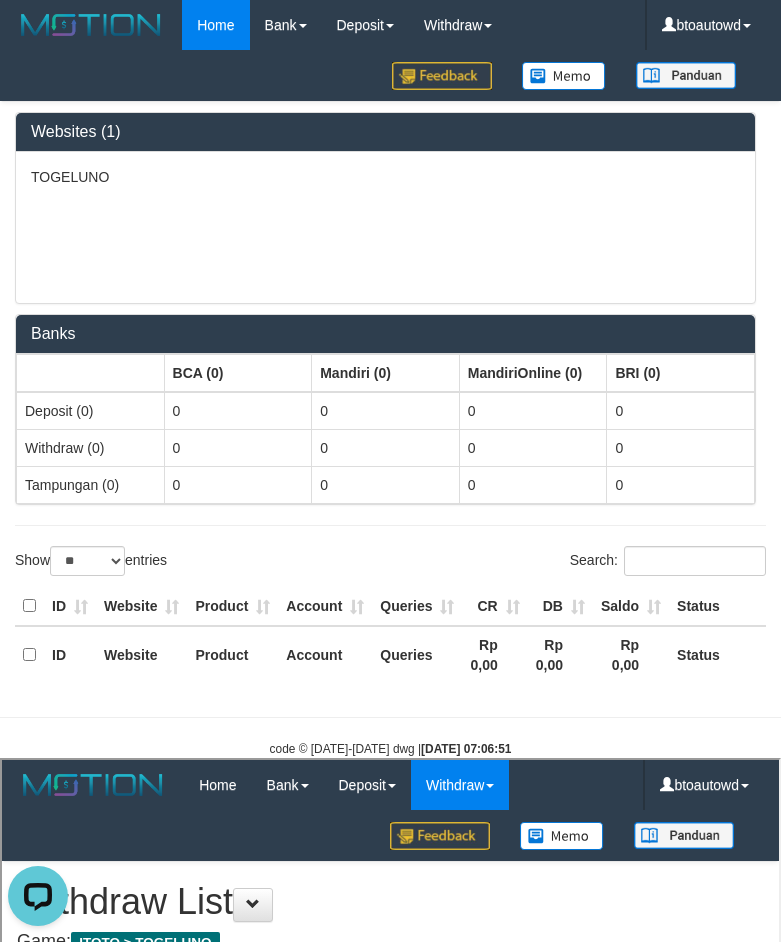 scroll, scrollTop: 0, scrollLeft: 0, axis: both 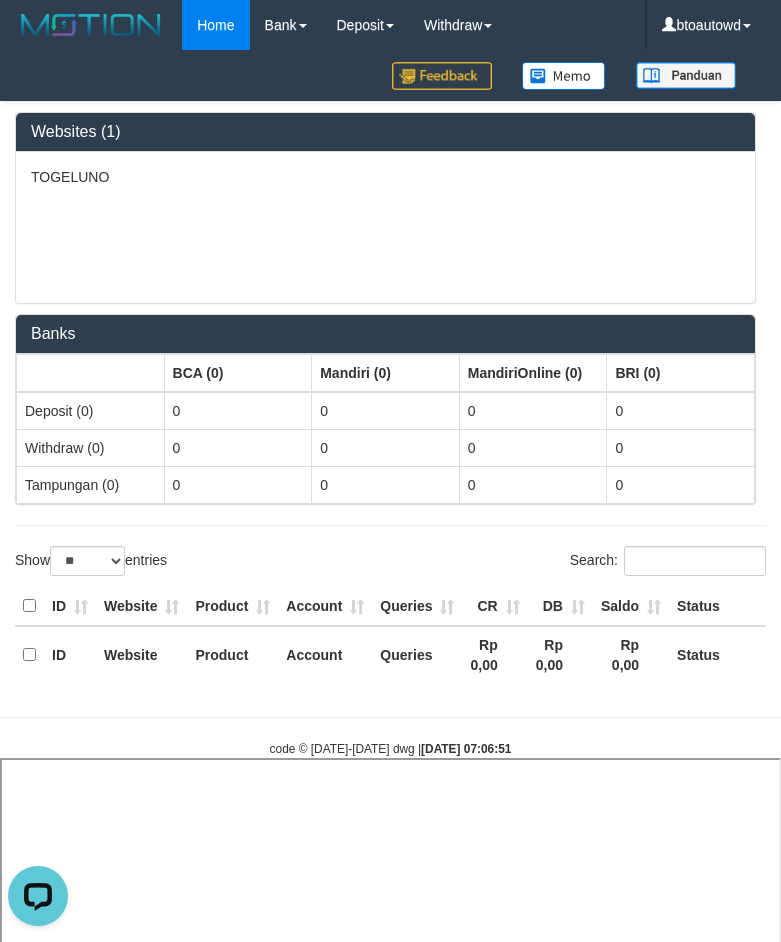 select 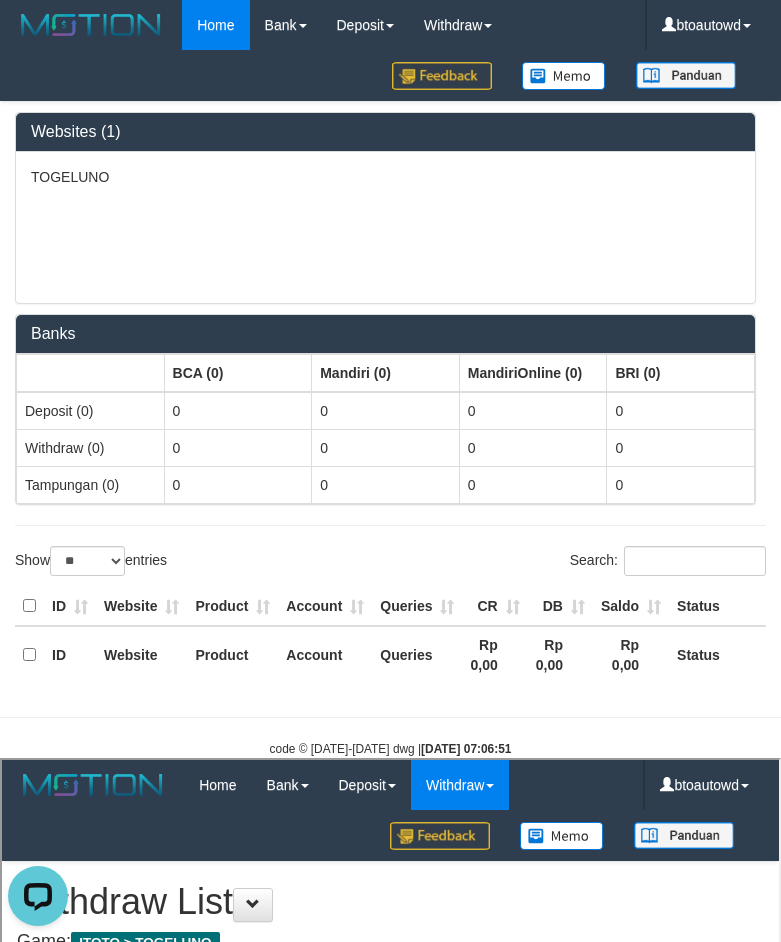 scroll, scrollTop: 0, scrollLeft: 0, axis: both 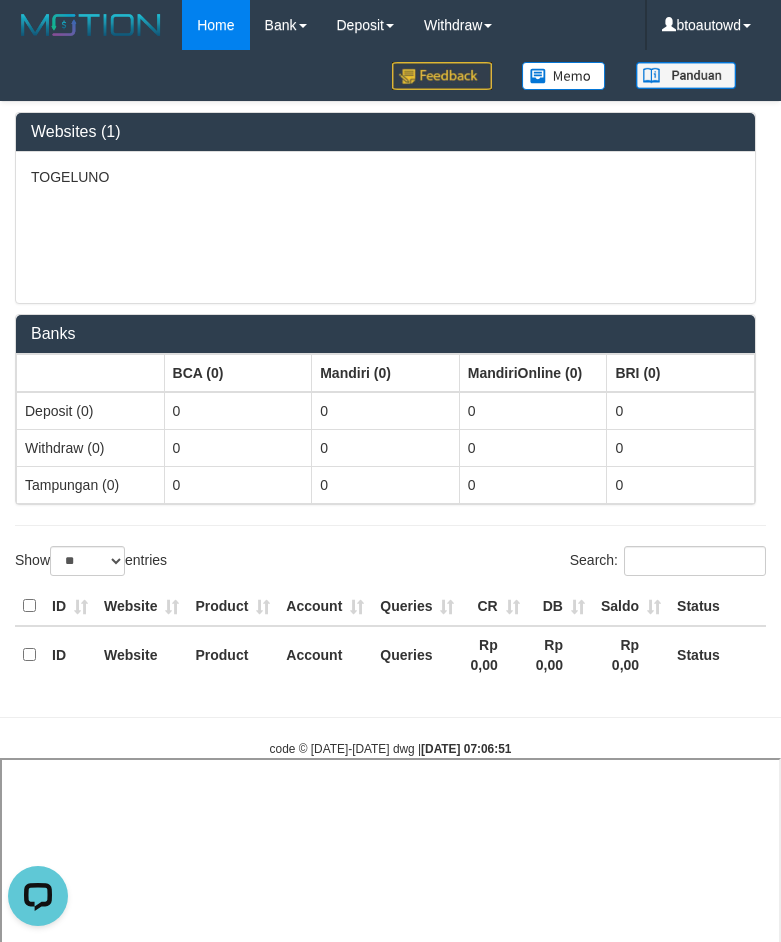 select 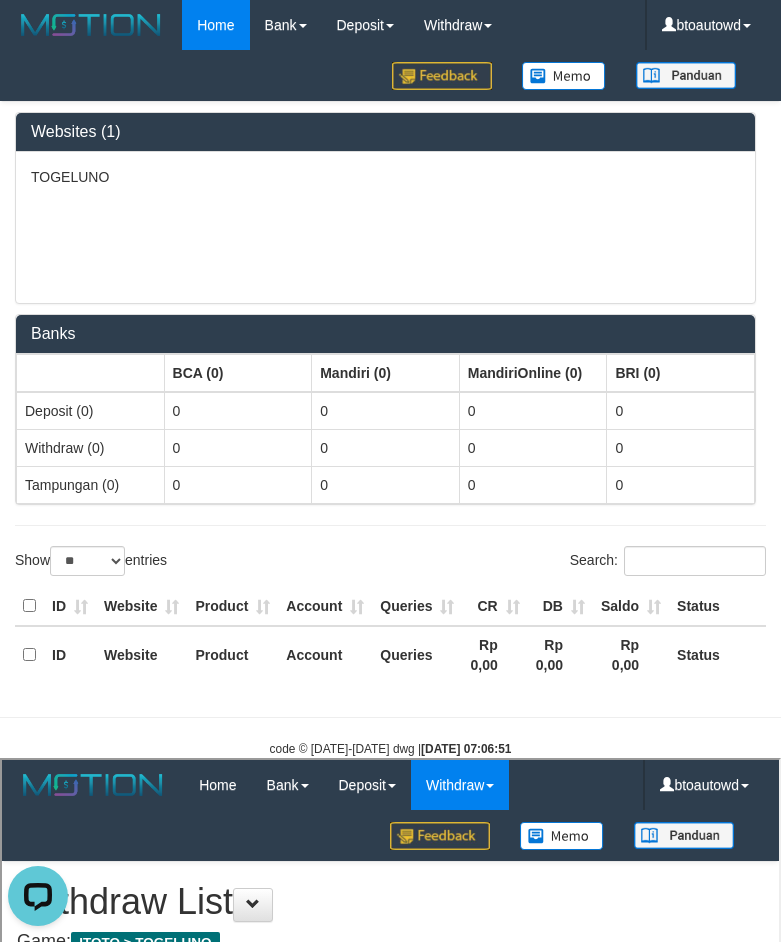 scroll, scrollTop: 0, scrollLeft: 0, axis: both 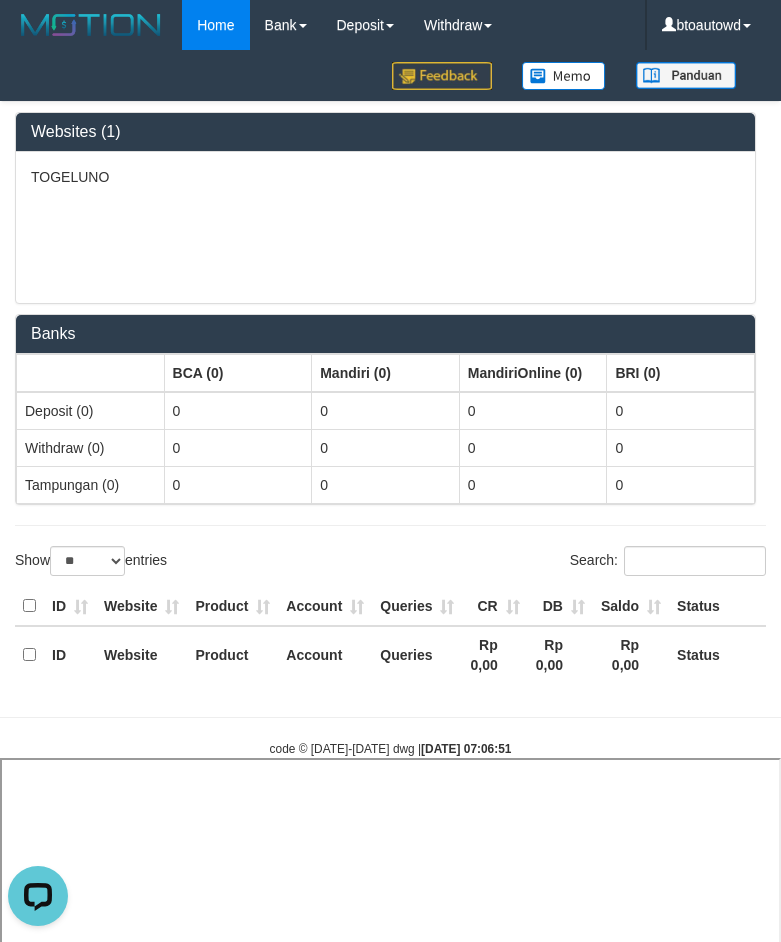 select 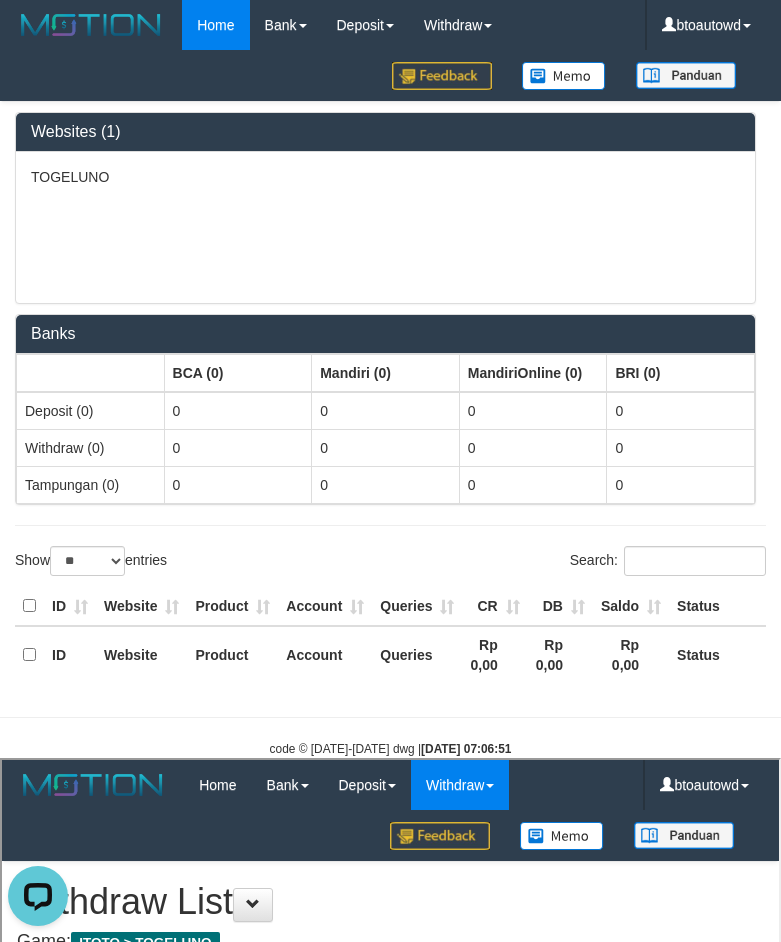 scroll, scrollTop: 0, scrollLeft: 0, axis: both 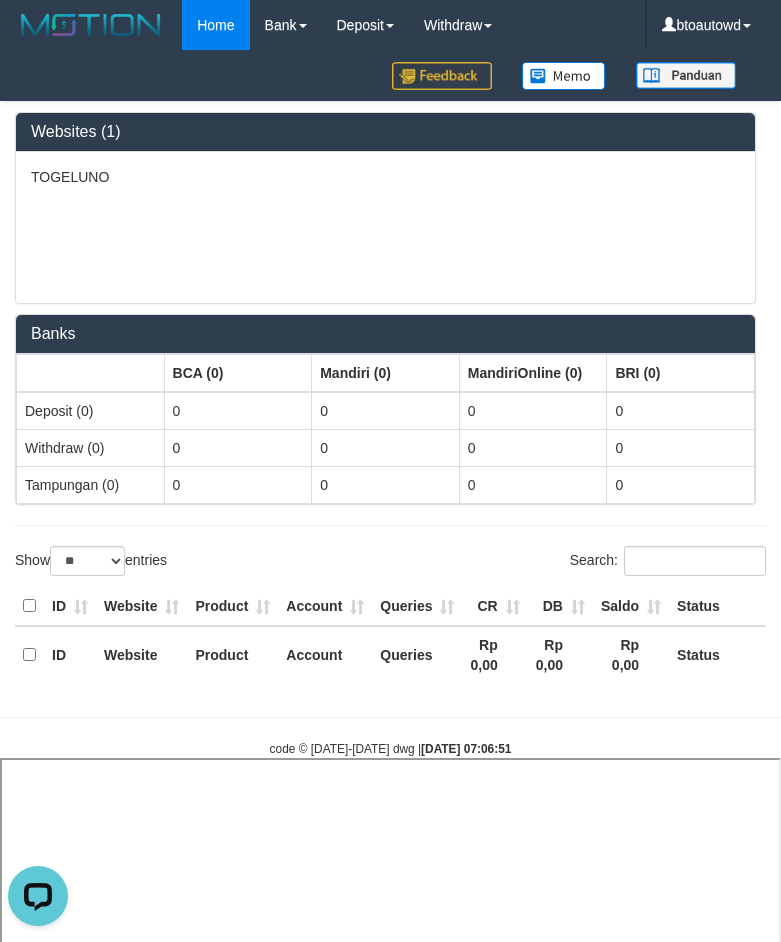 select 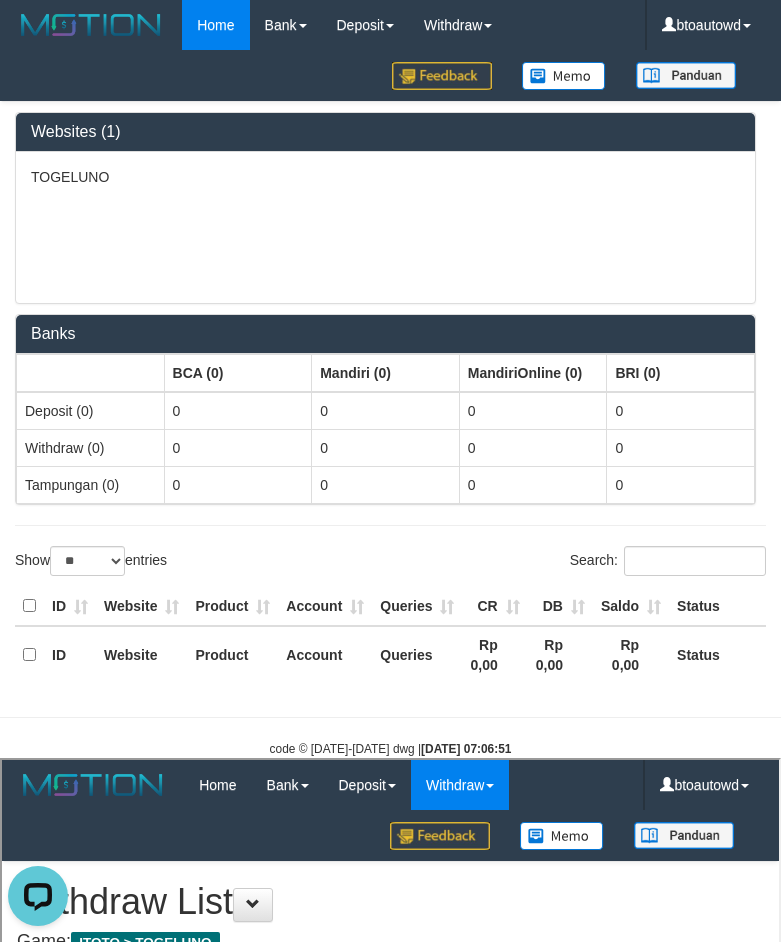 scroll, scrollTop: 0, scrollLeft: 0, axis: both 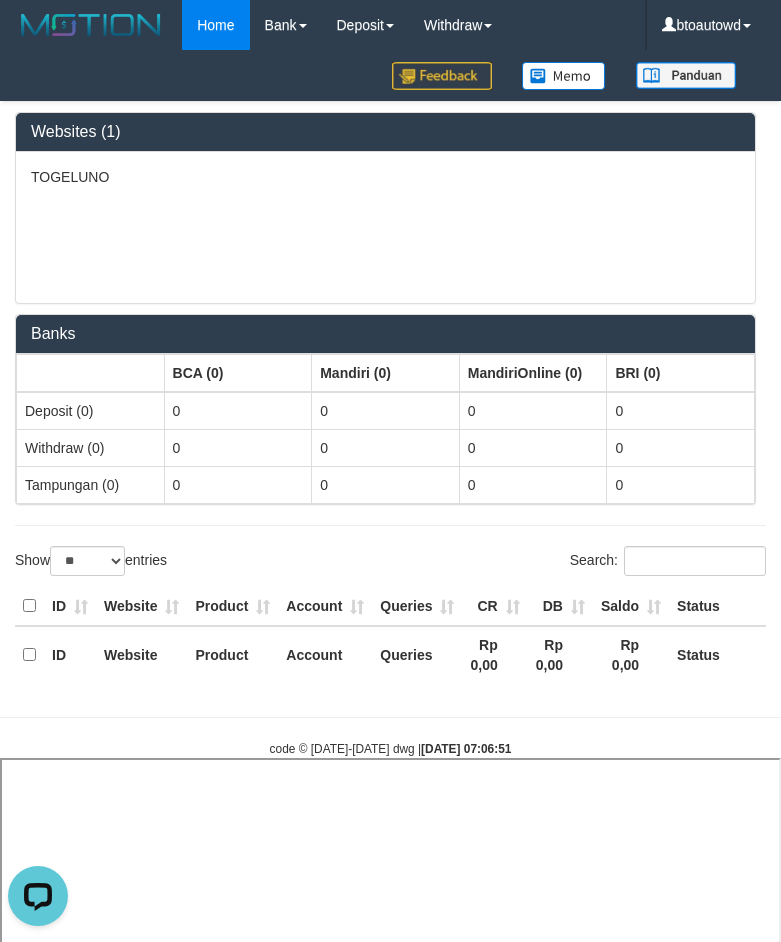 select 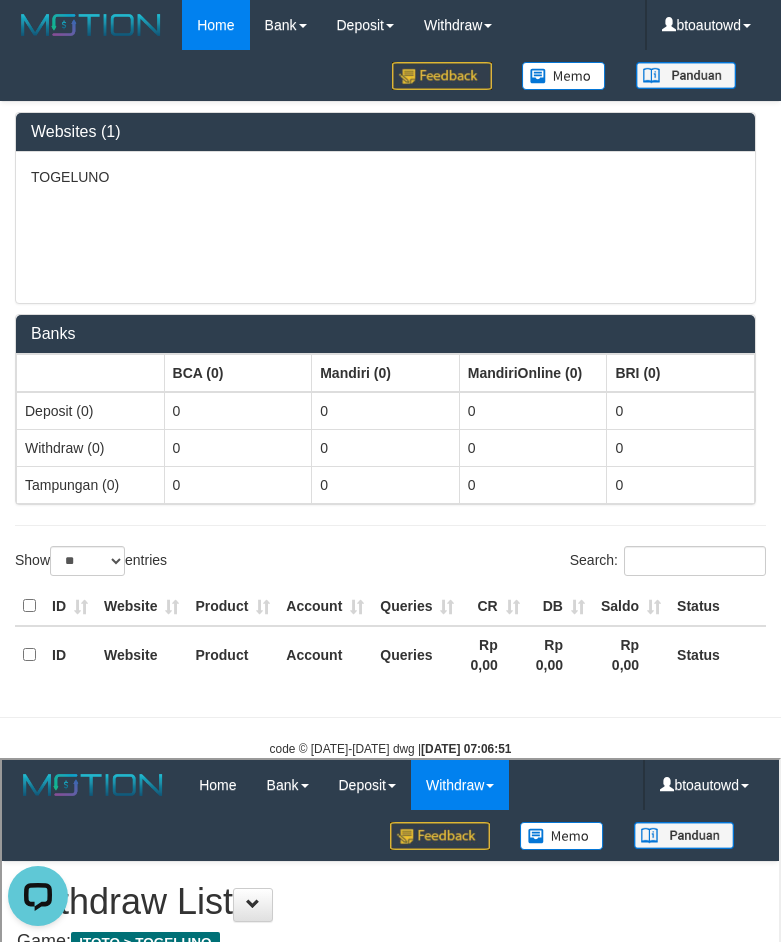 scroll, scrollTop: 0, scrollLeft: 0, axis: both 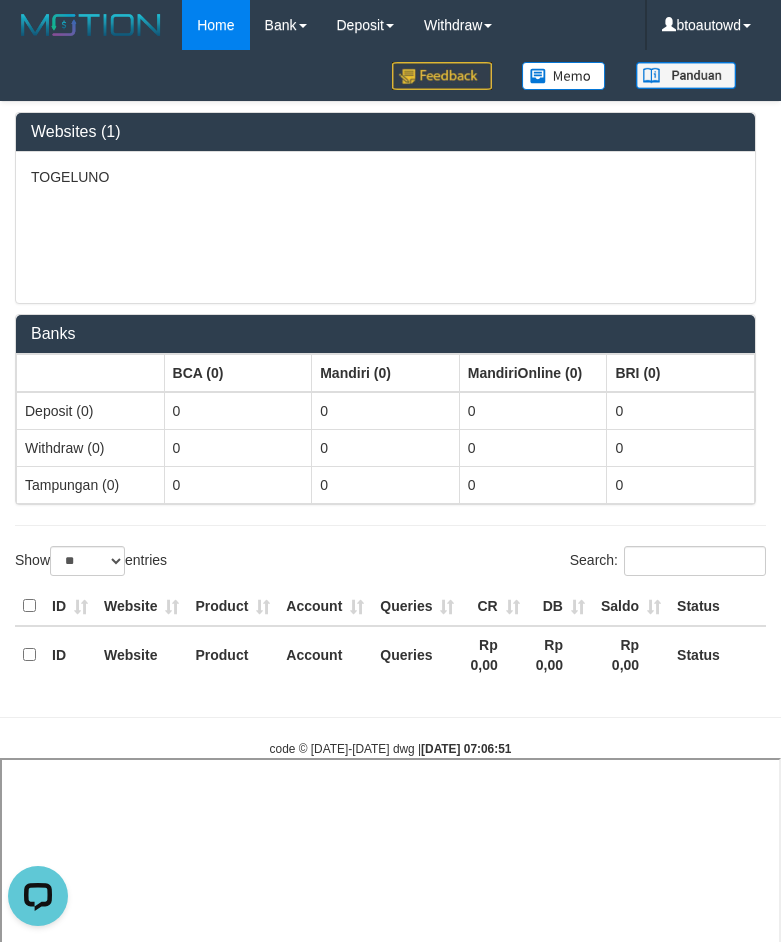 select 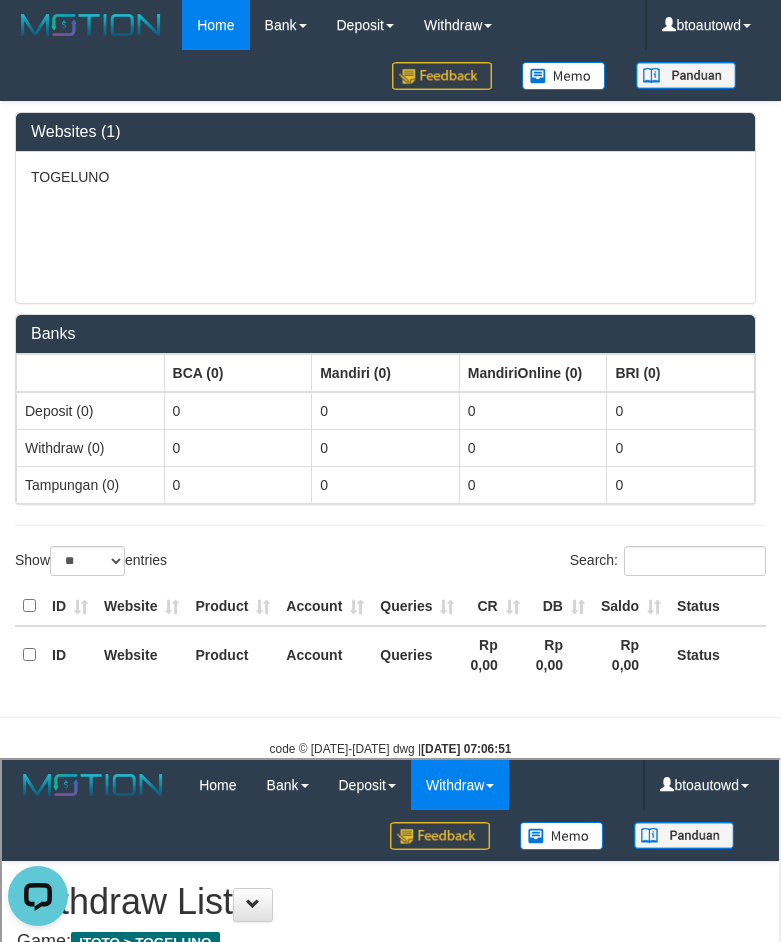 scroll, scrollTop: 0, scrollLeft: 0, axis: both 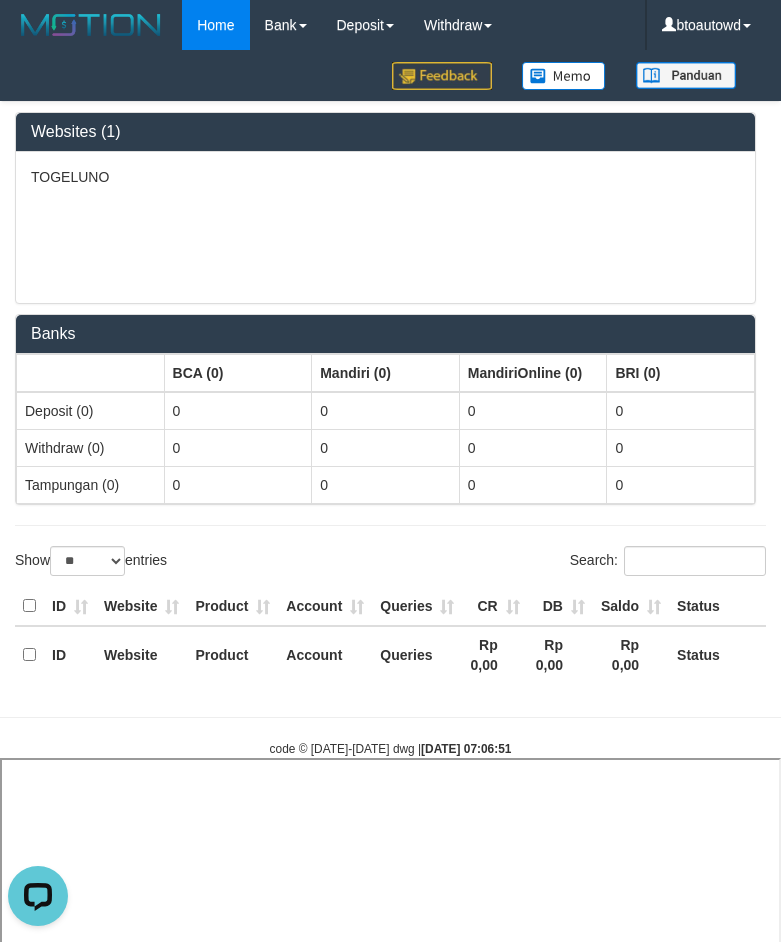 select 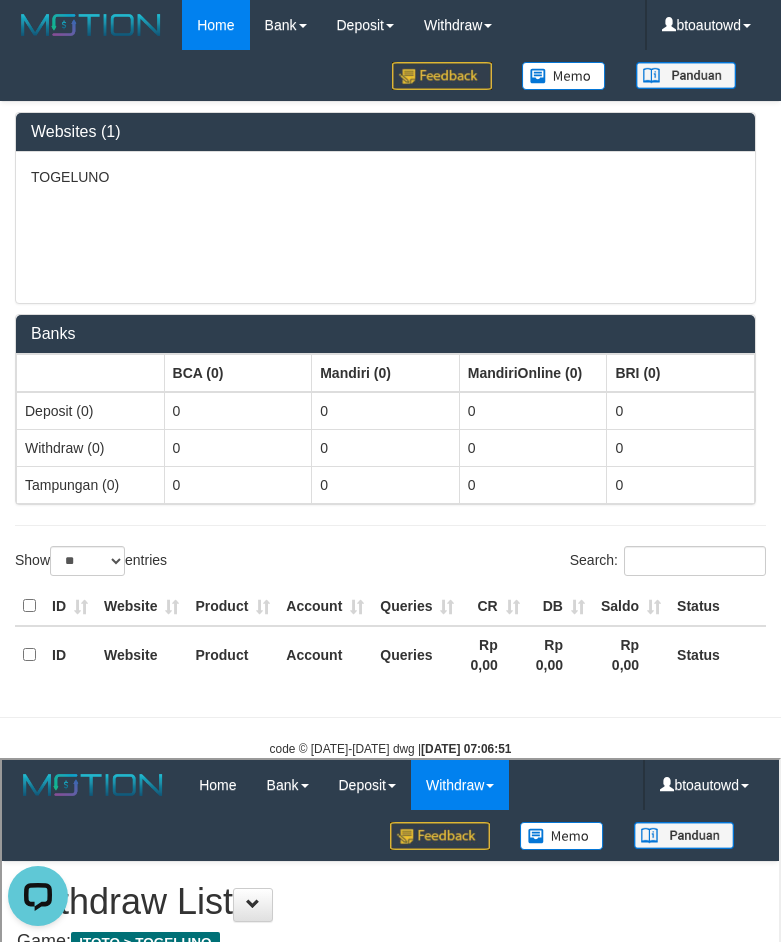 scroll, scrollTop: 0, scrollLeft: 0, axis: both 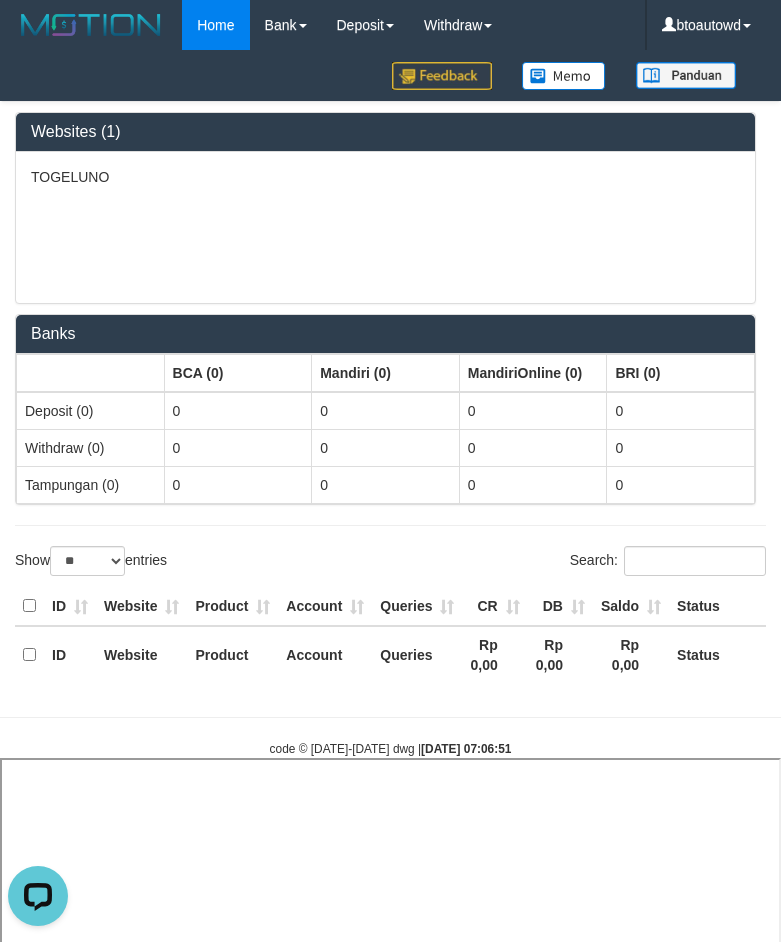 select 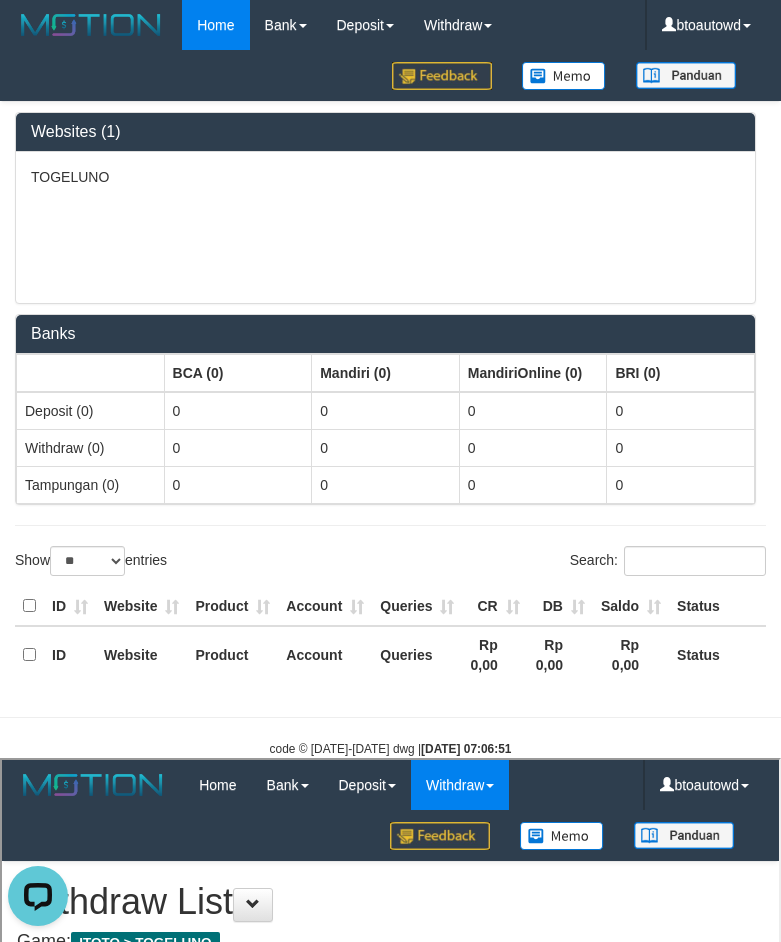 scroll, scrollTop: 0, scrollLeft: 0, axis: both 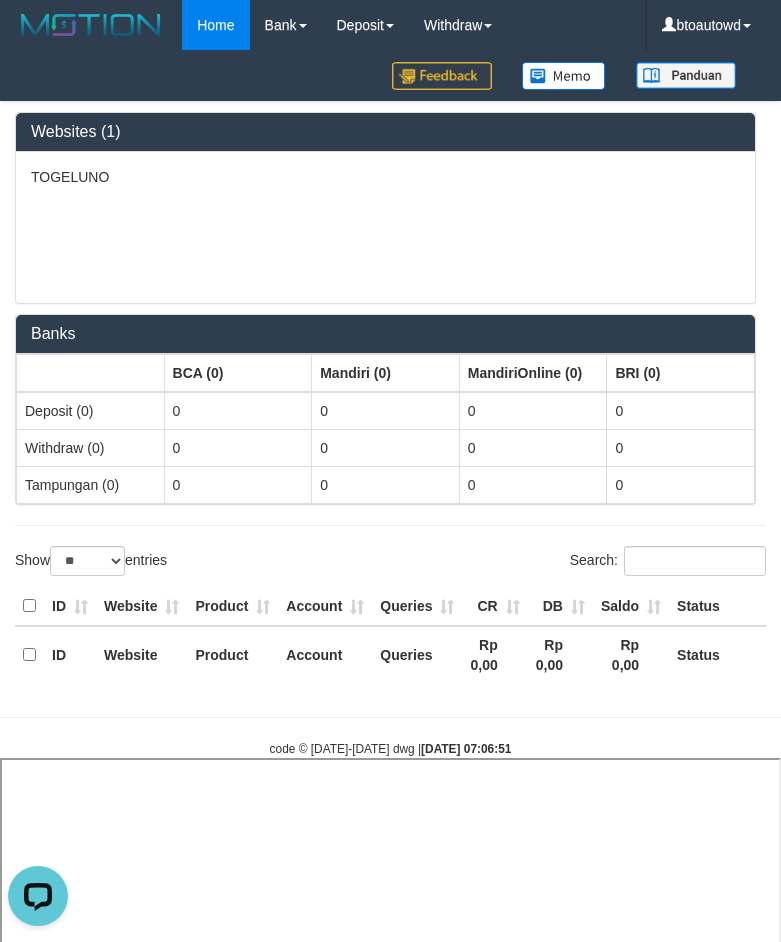 select 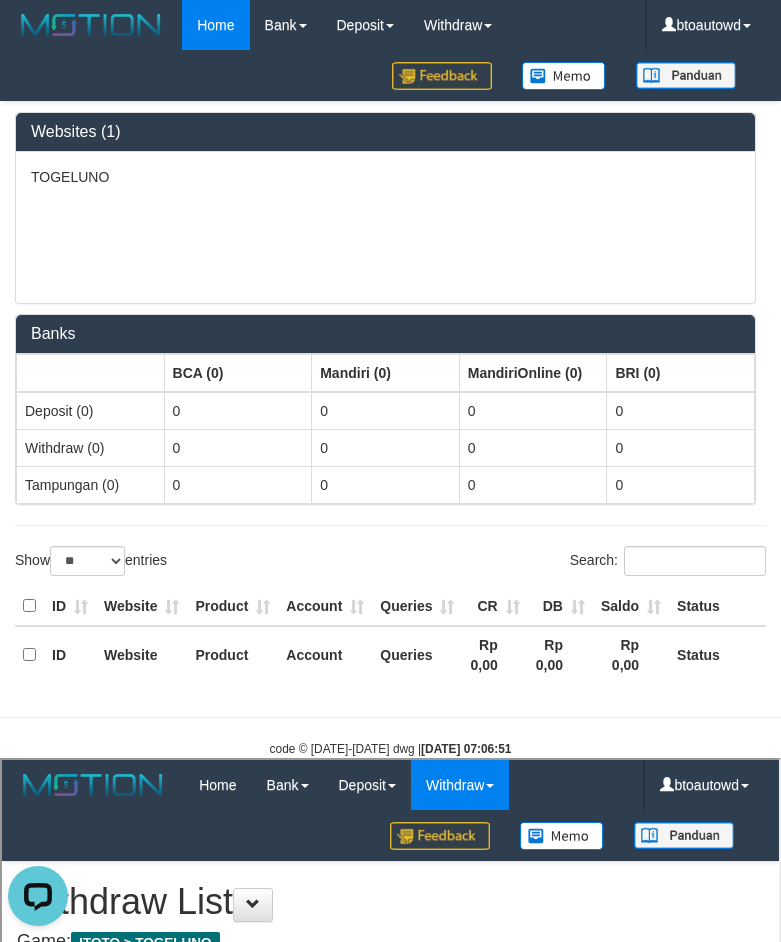 scroll, scrollTop: 0, scrollLeft: 0, axis: both 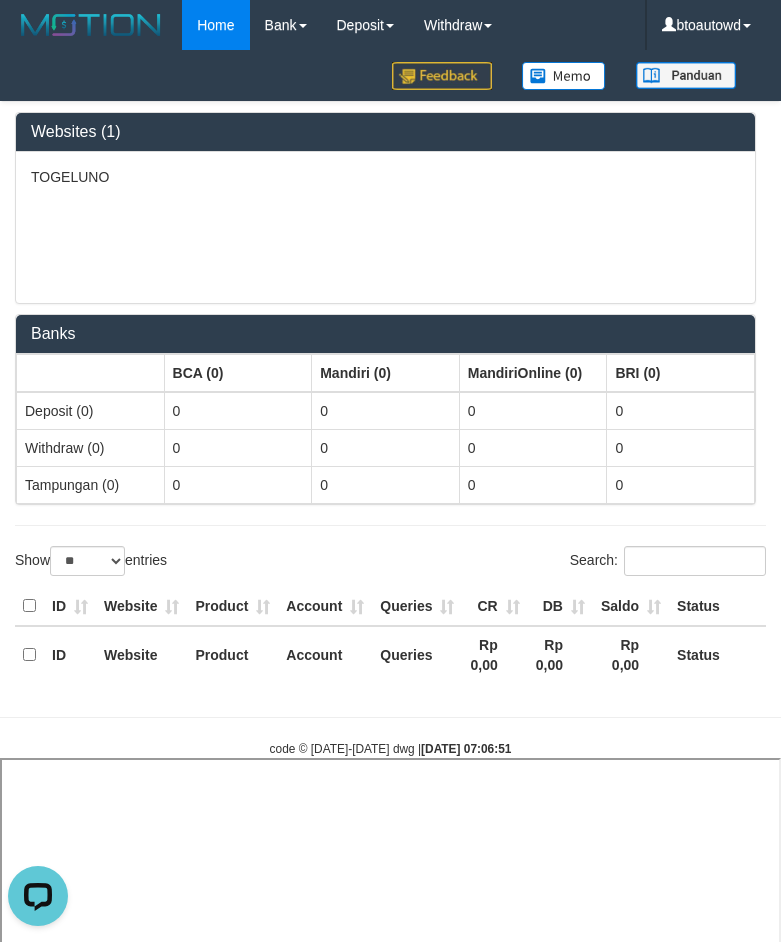 select 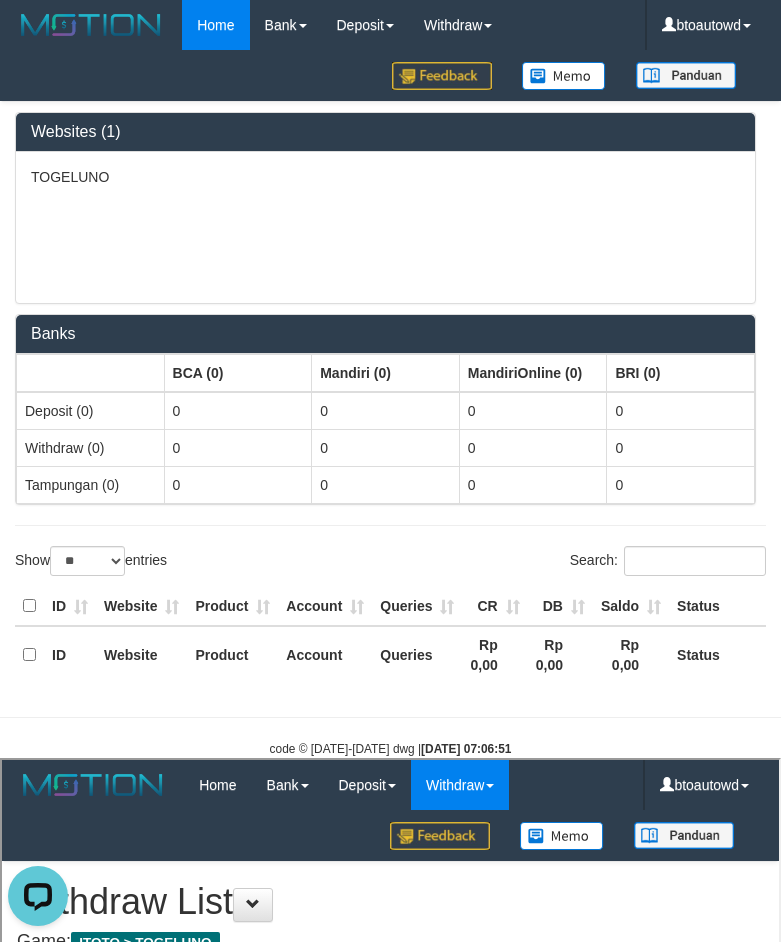 scroll, scrollTop: 0, scrollLeft: 0, axis: both 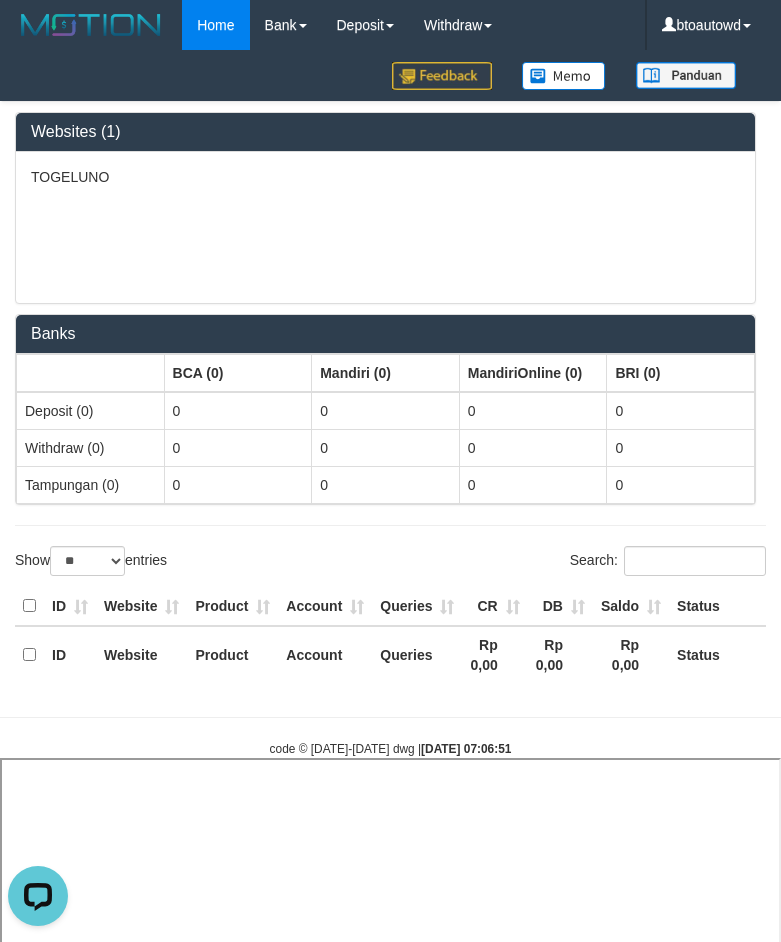 select 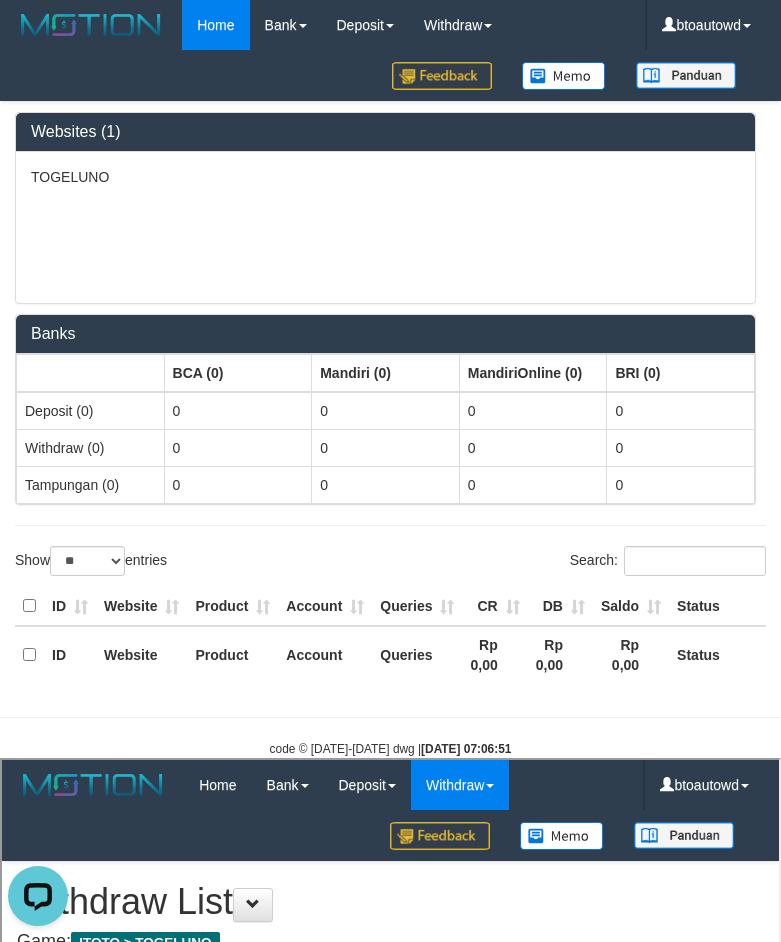 scroll, scrollTop: 0, scrollLeft: 0, axis: both 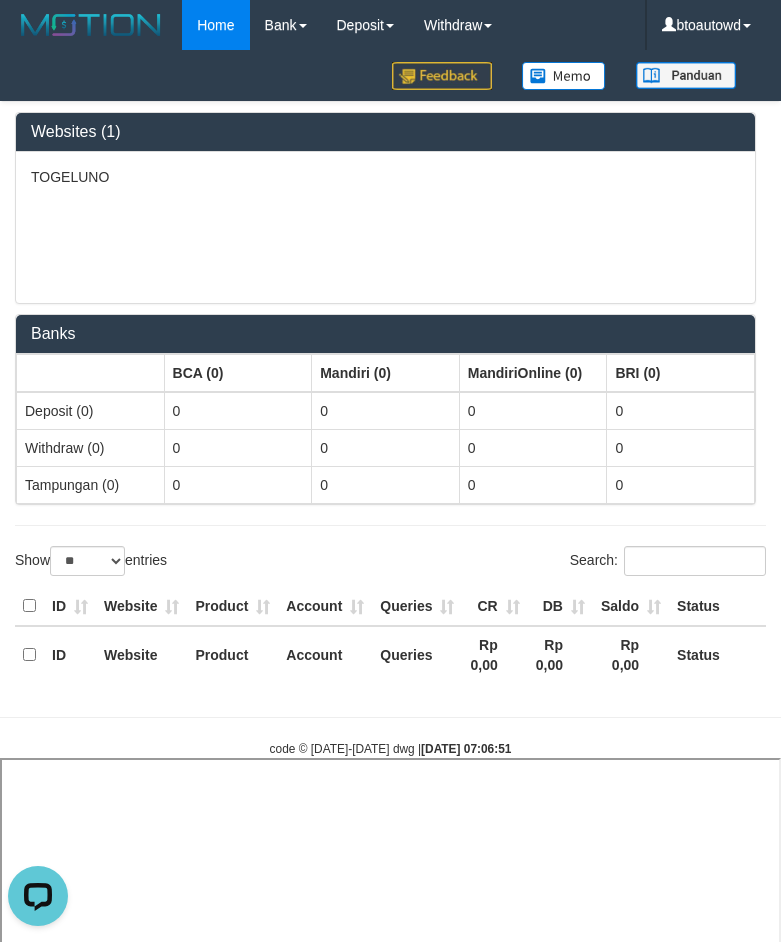 select 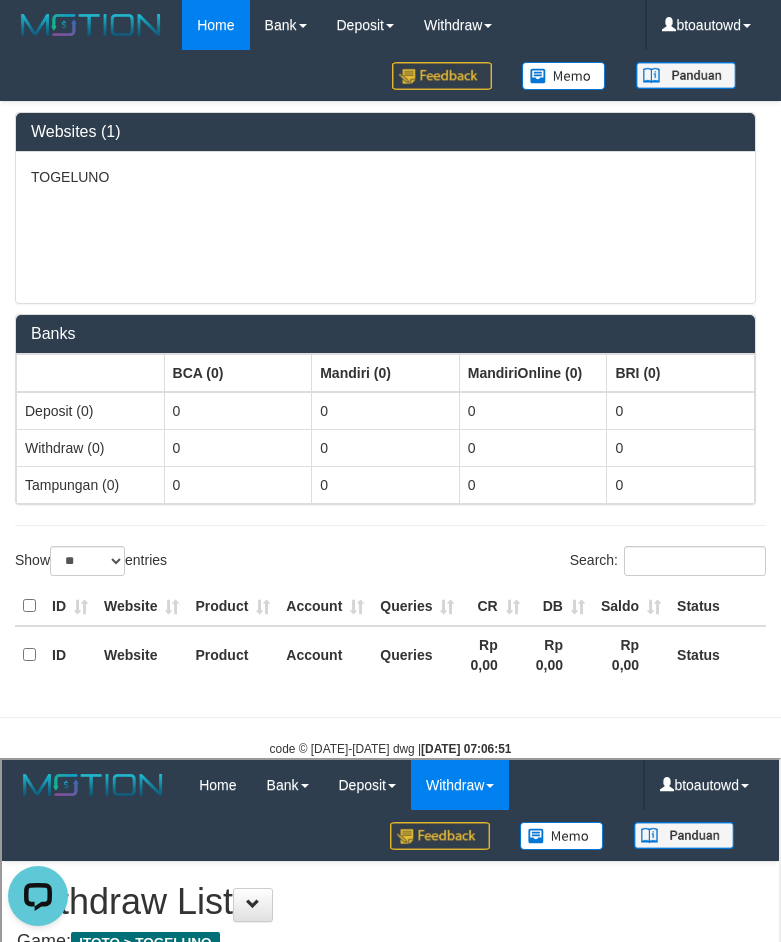 scroll, scrollTop: 0, scrollLeft: 0, axis: both 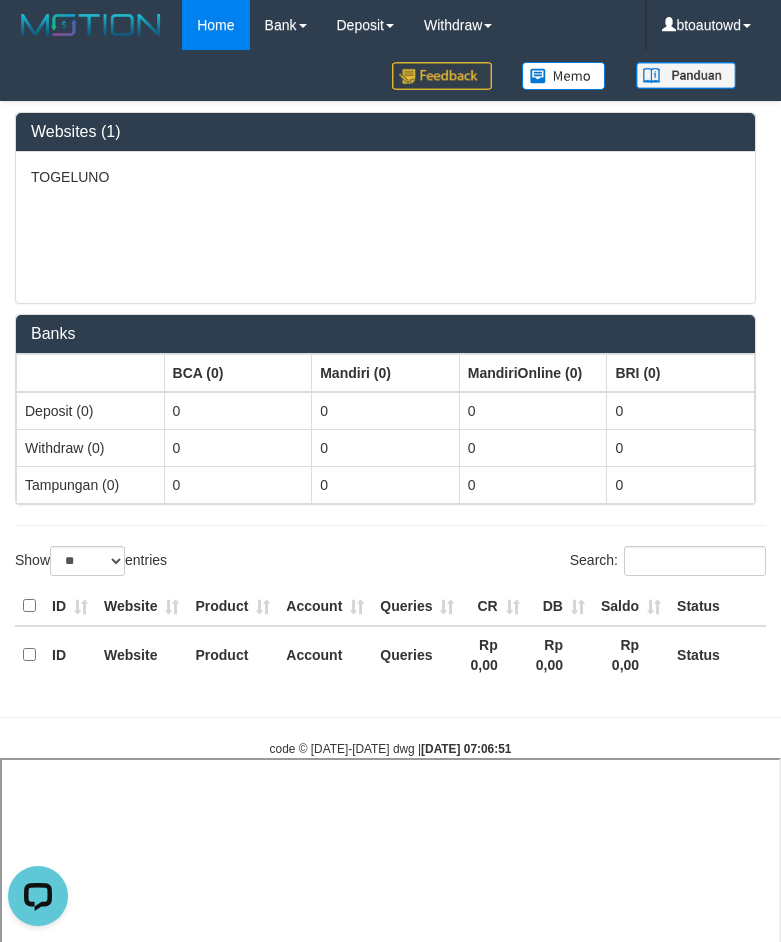 select 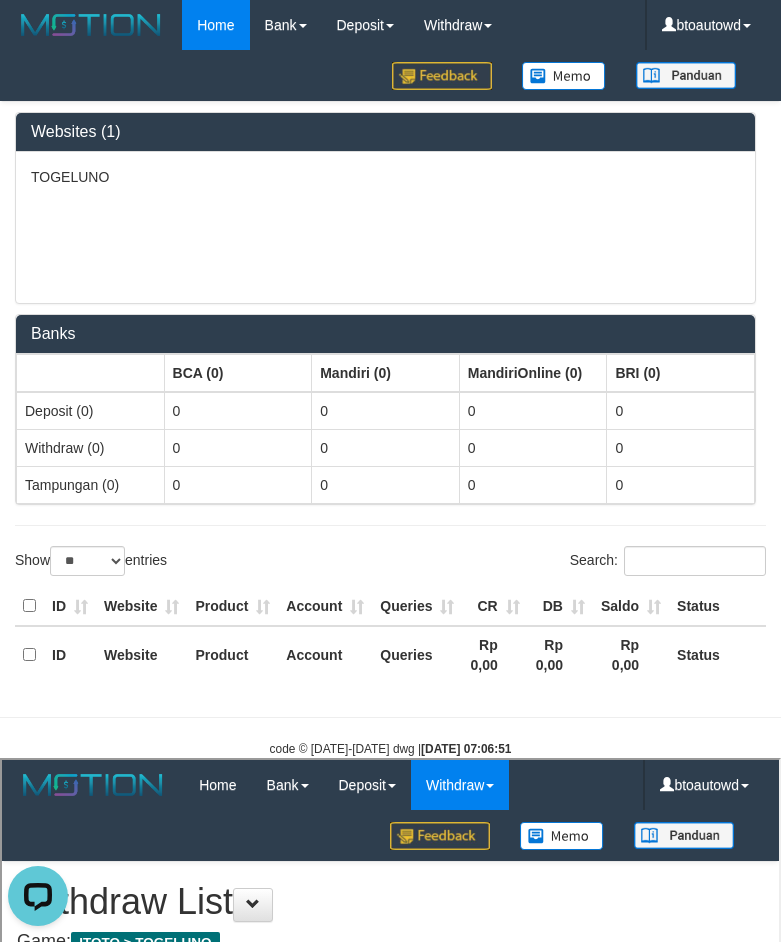 scroll, scrollTop: 0, scrollLeft: 0, axis: both 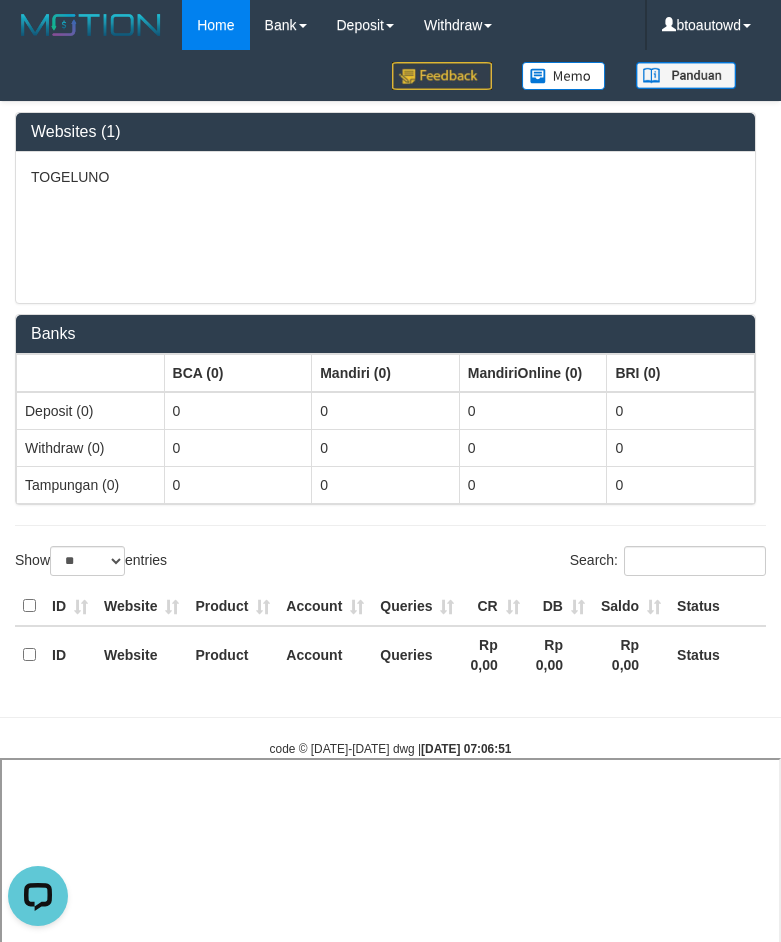 select 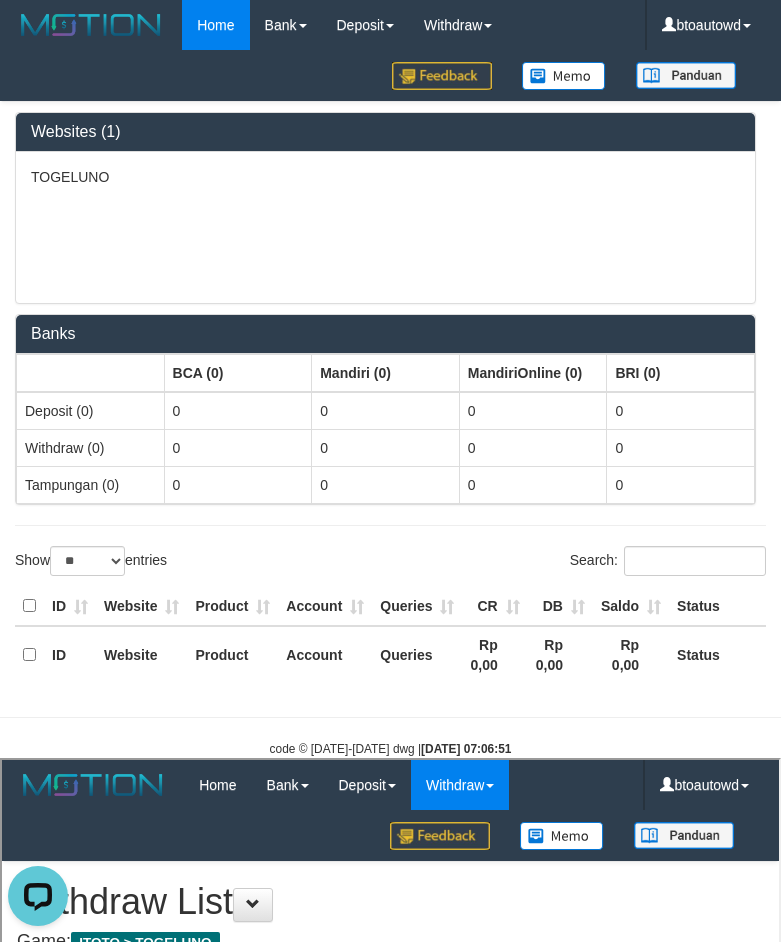 scroll, scrollTop: 0, scrollLeft: 0, axis: both 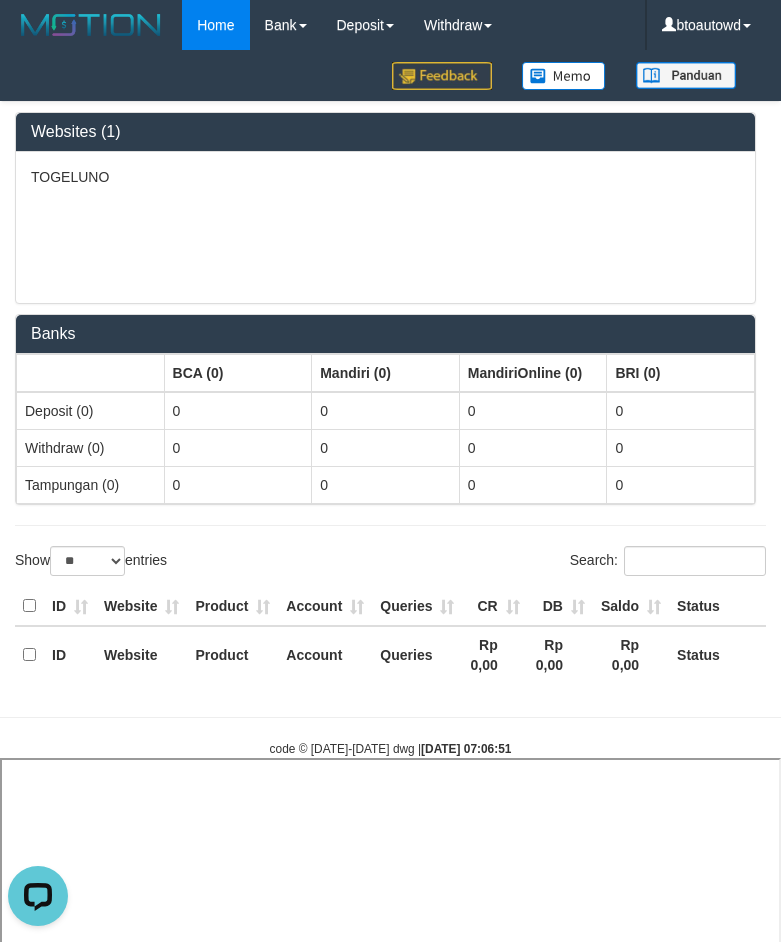 select 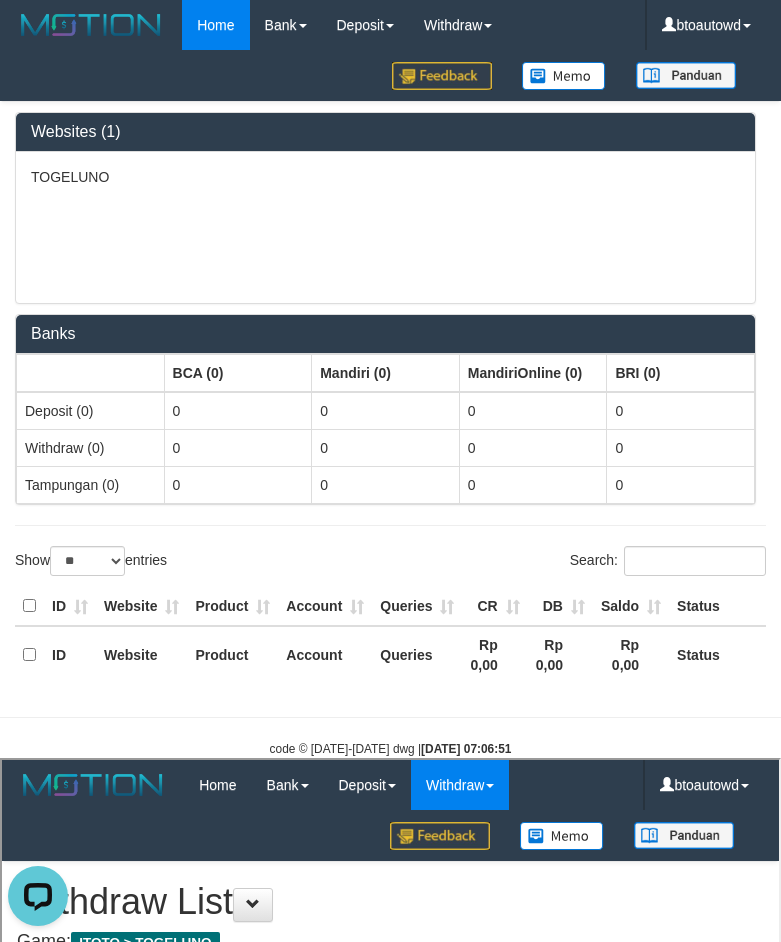 scroll, scrollTop: 0, scrollLeft: 0, axis: both 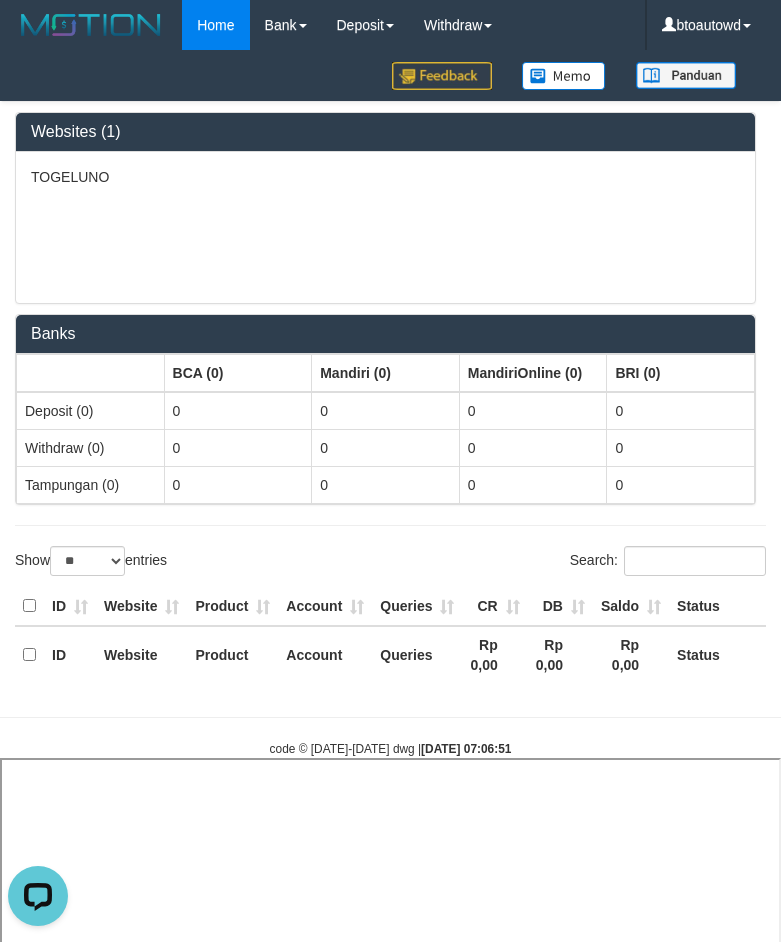 select 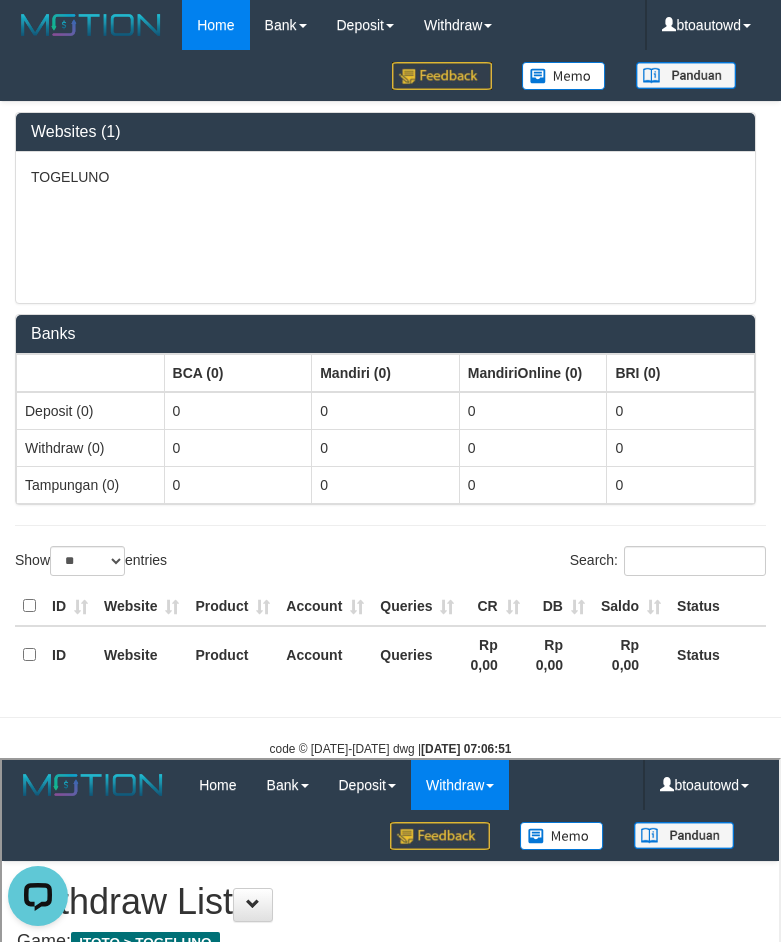 scroll, scrollTop: 0, scrollLeft: 0, axis: both 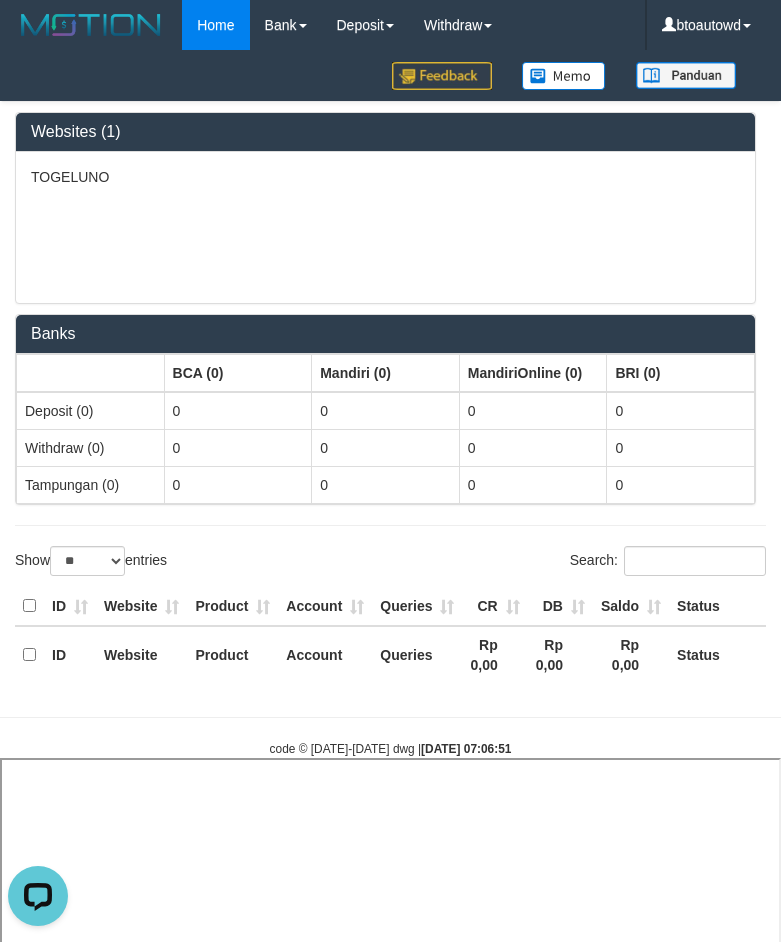 select 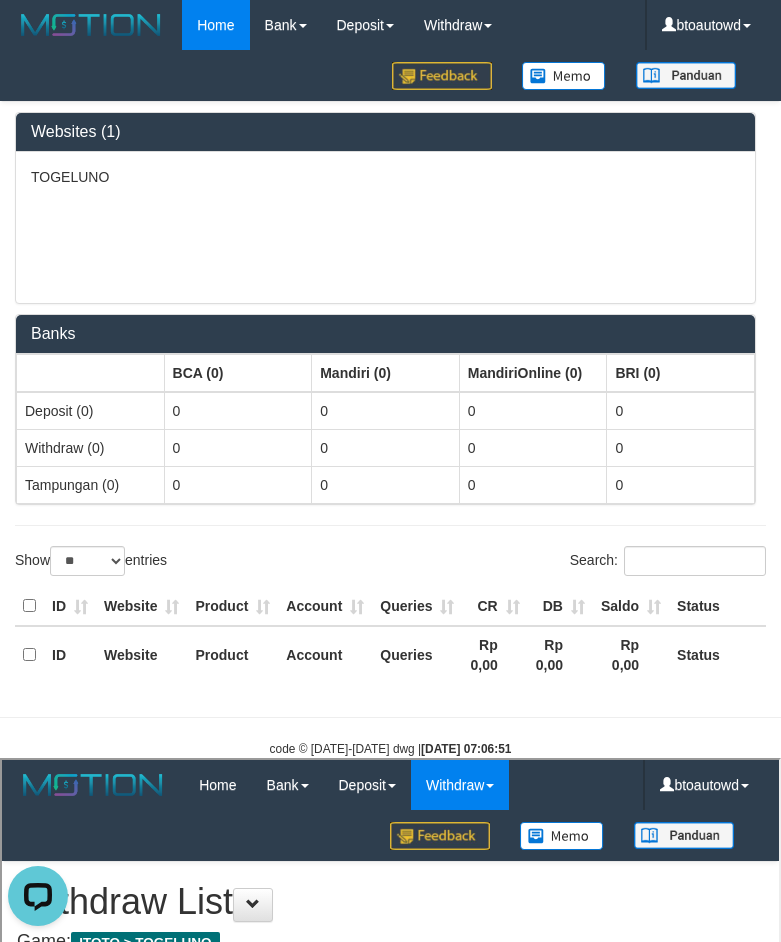 scroll, scrollTop: 0, scrollLeft: 0, axis: both 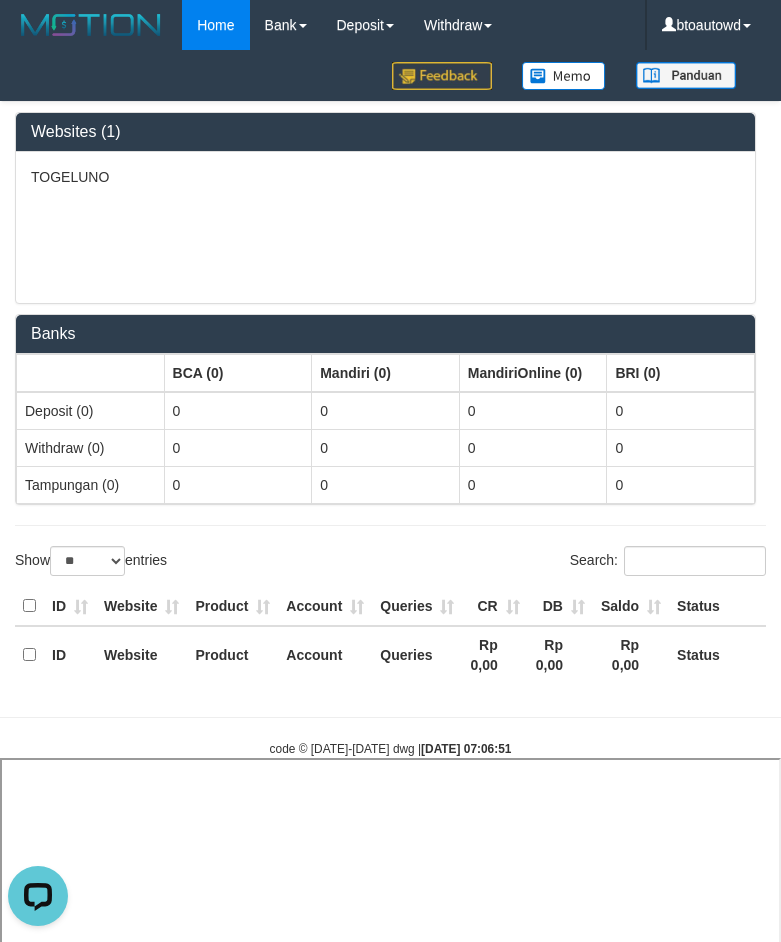 select 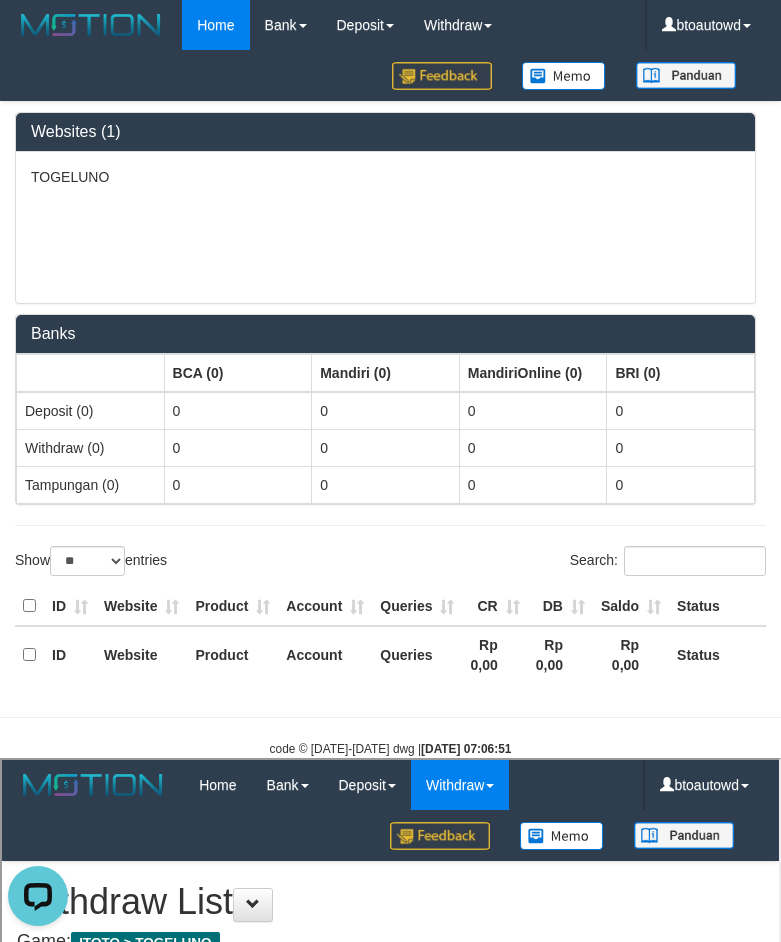 scroll, scrollTop: 0, scrollLeft: 0, axis: both 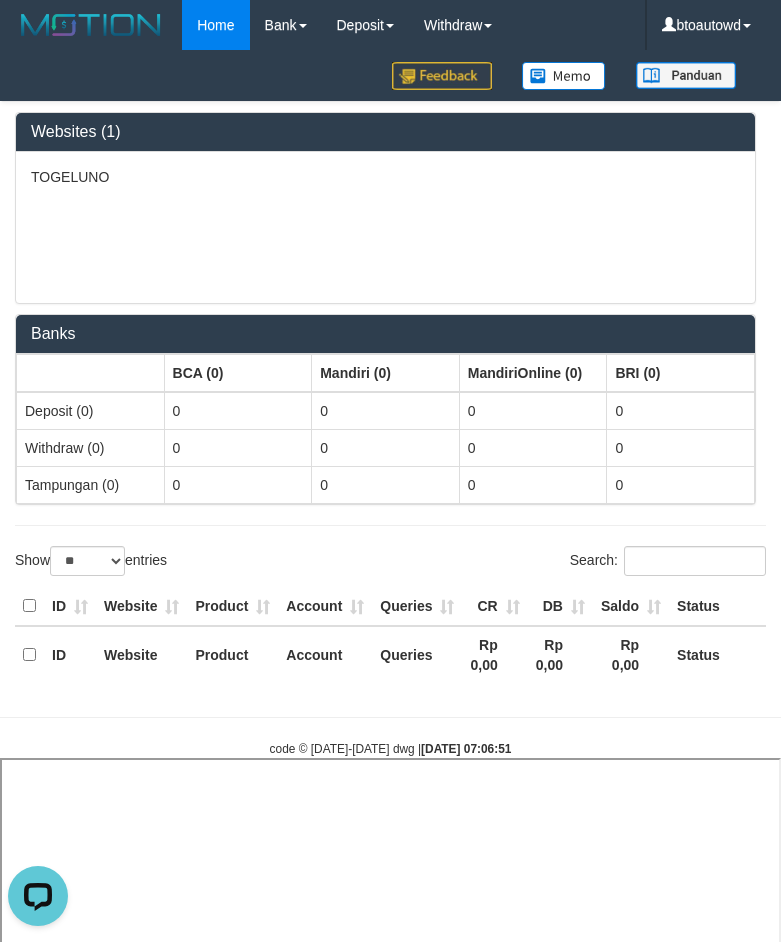 select 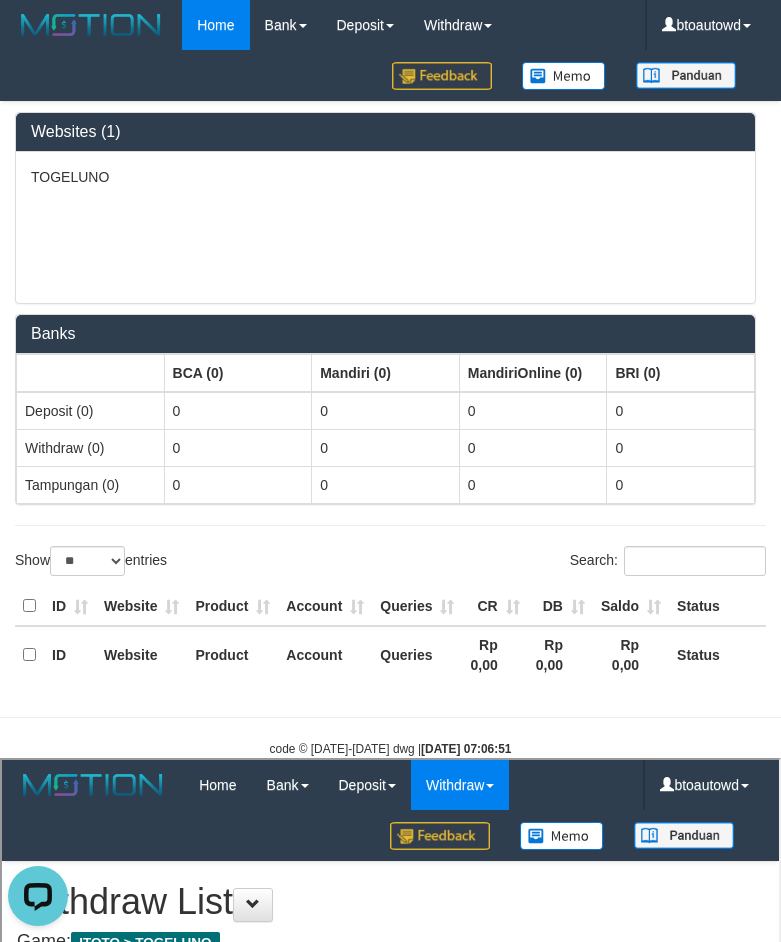 scroll, scrollTop: 0, scrollLeft: 0, axis: both 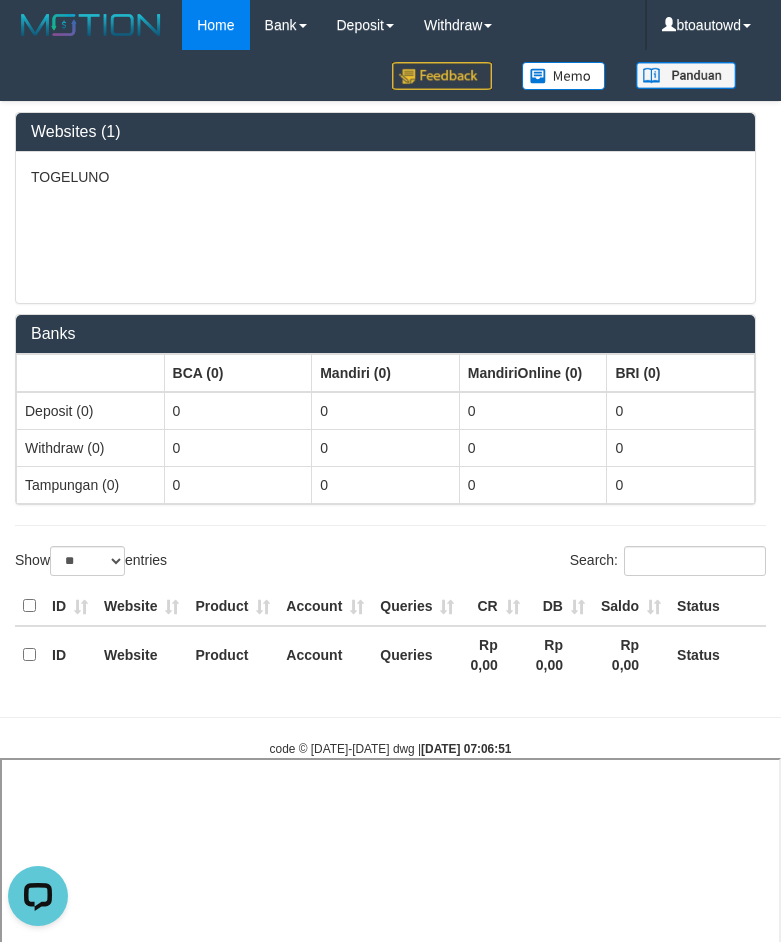 select 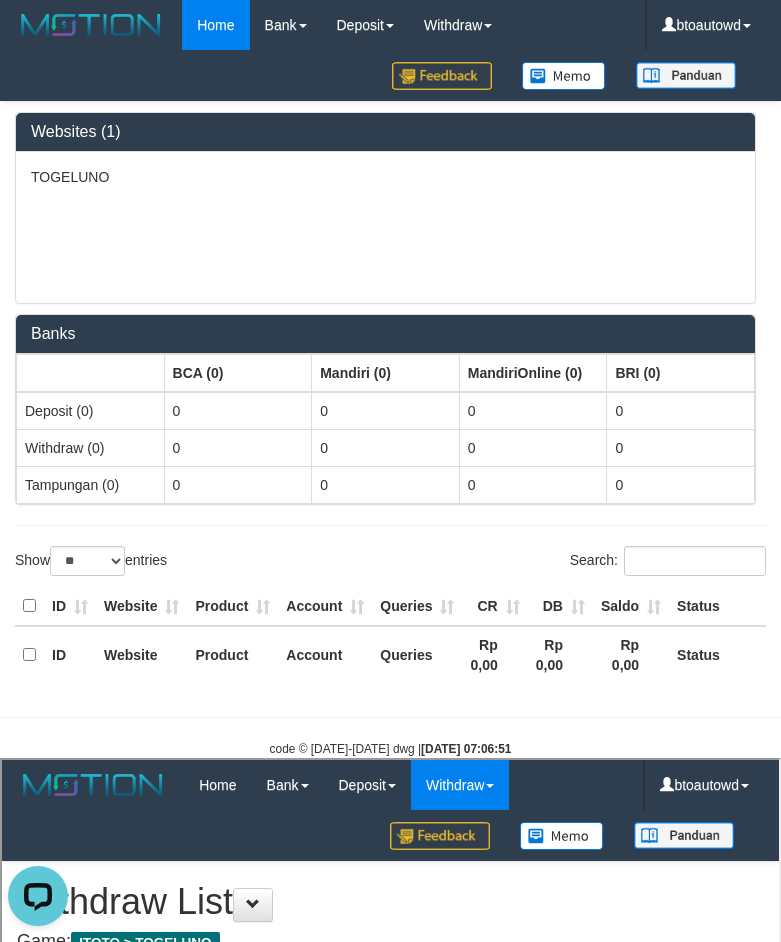 scroll, scrollTop: 0, scrollLeft: 0, axis: both 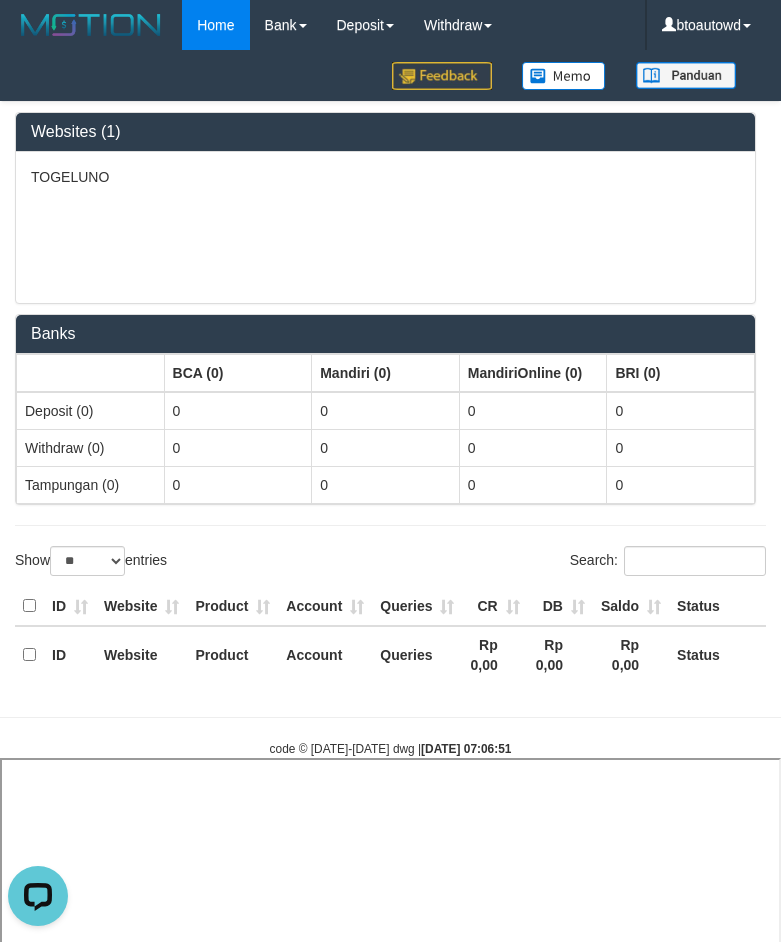 select 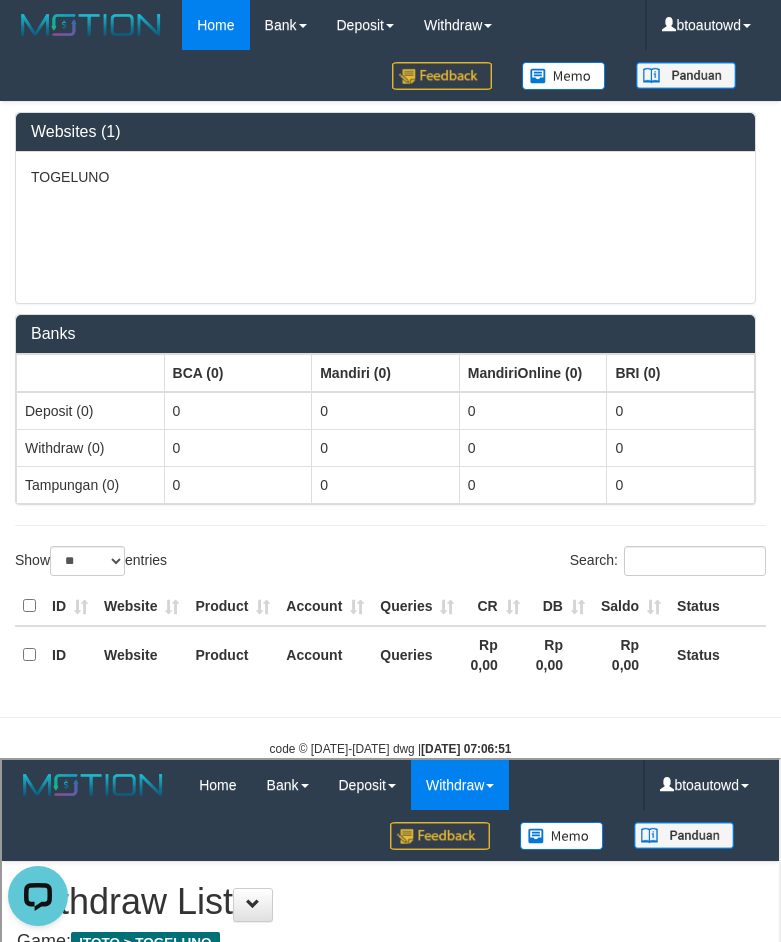 scroll, scrollTop: 0, scrollLeft: 0, axis: both 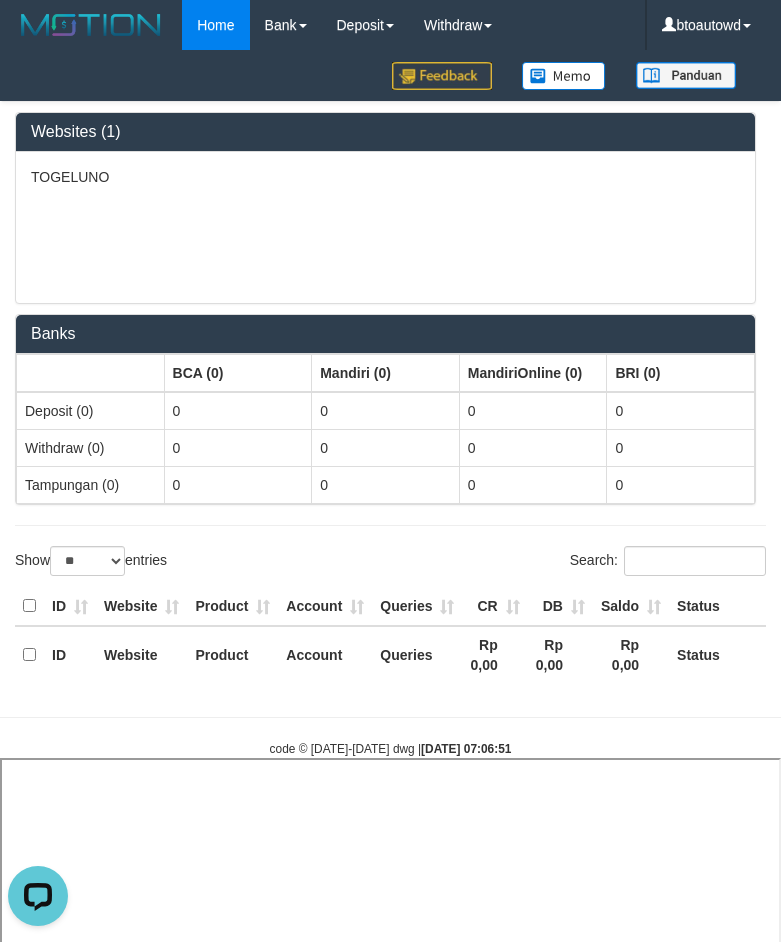 select 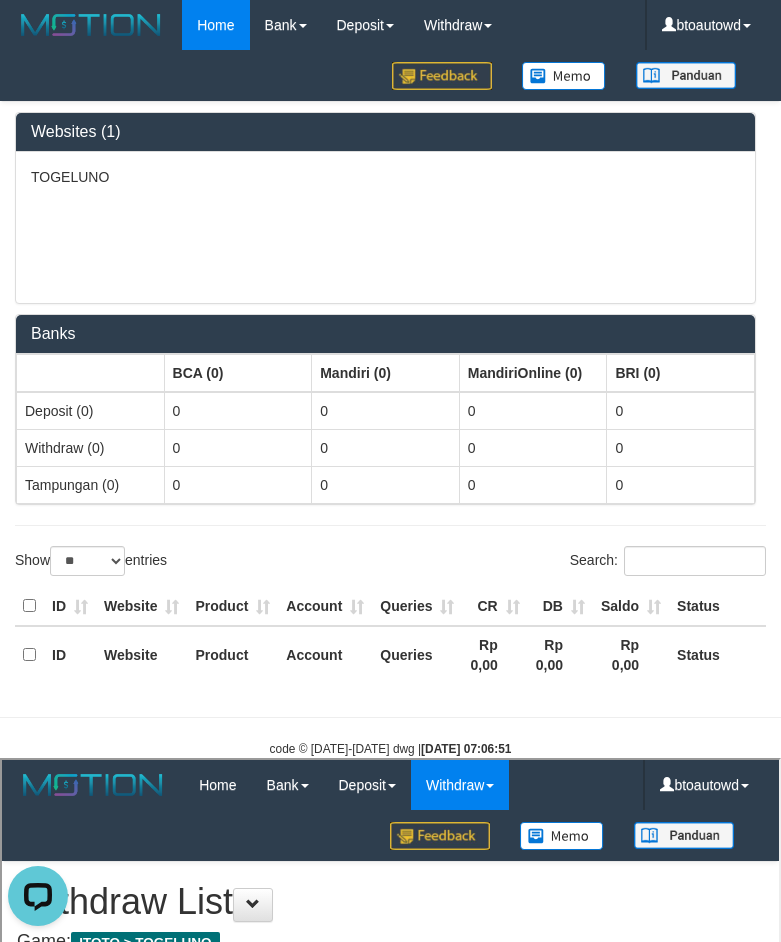scroll, scrollTop: 0, scrollLeft: 0, axis: both 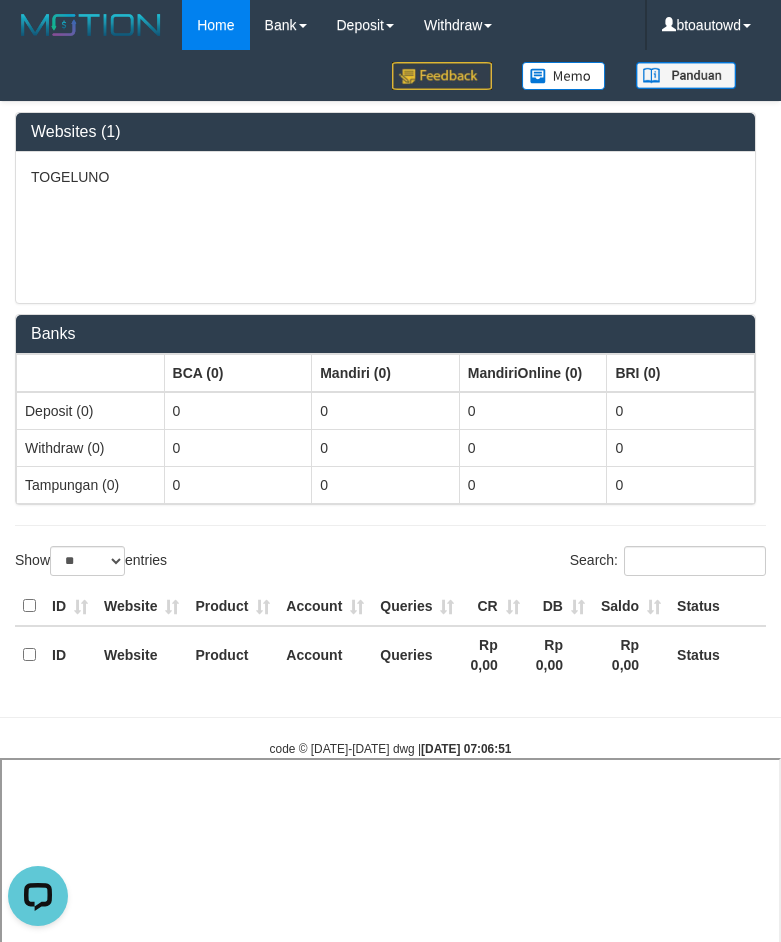select 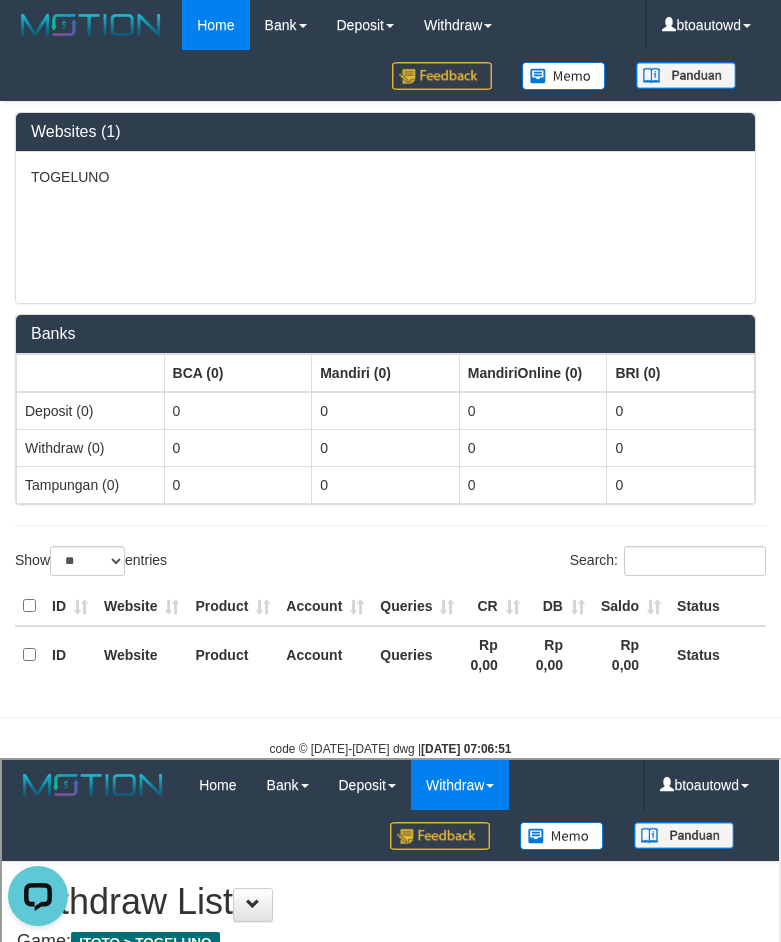scroll, scrollTop: 0, scrollLeft: 0, axis: both 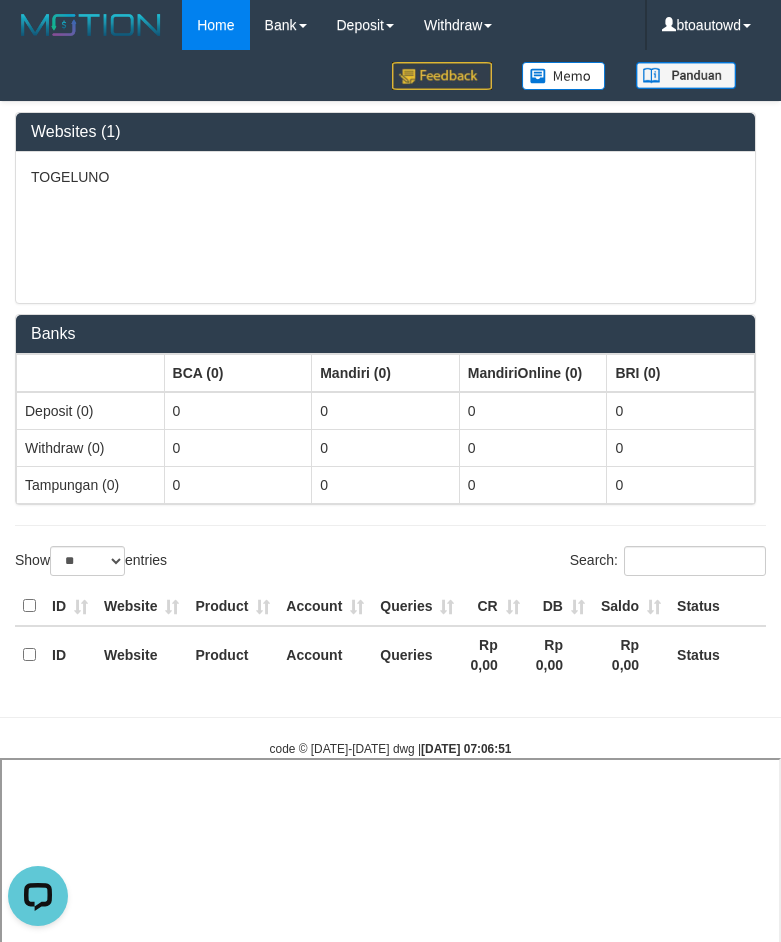 select 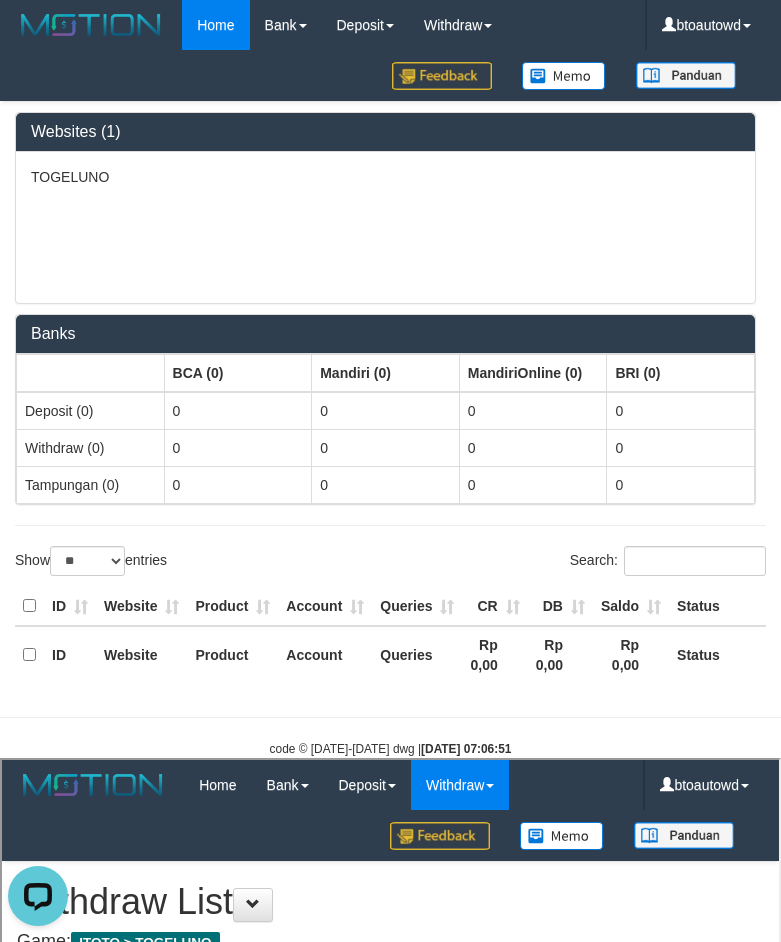 scroll, scrollTop: 0, scrollLeft: 0, axis: both 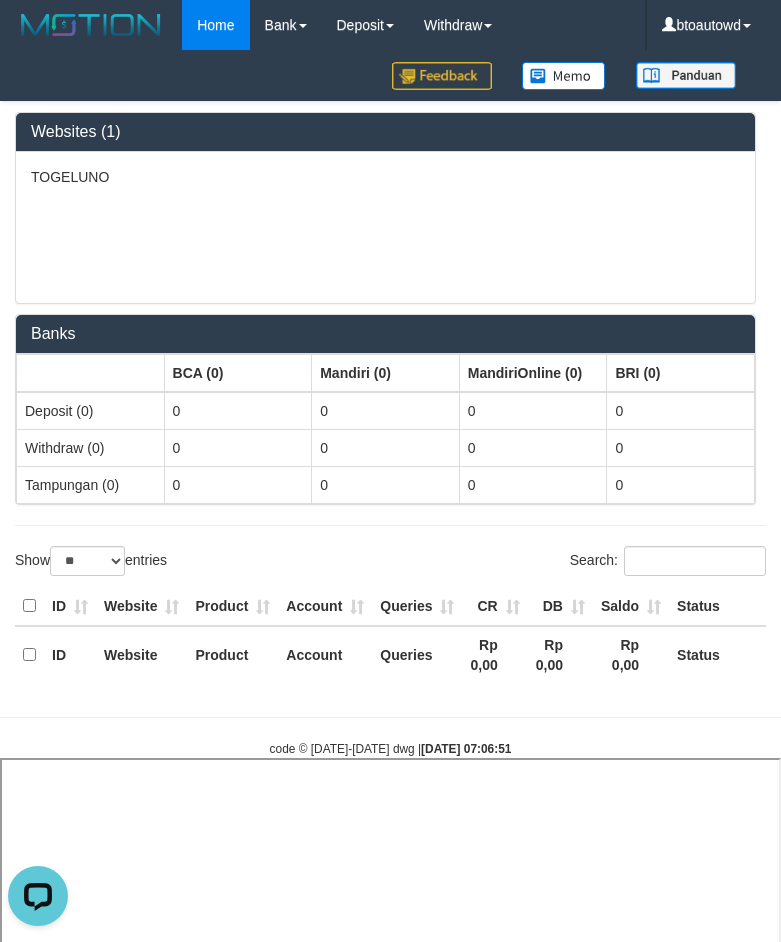 select 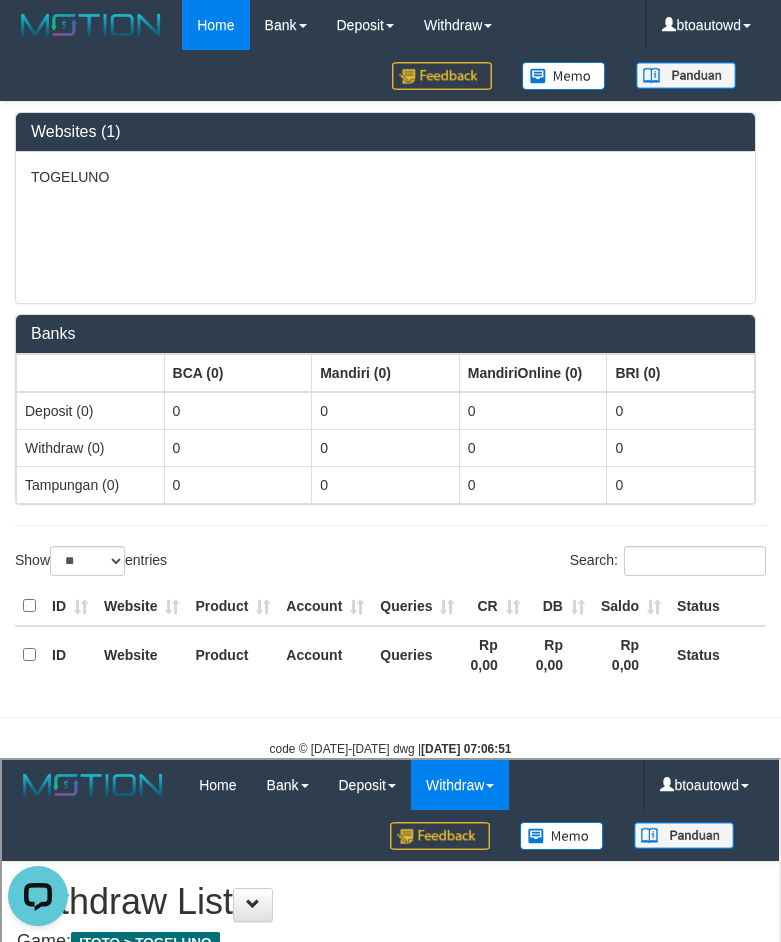 scroll, scrollTop: 0, scrollLeft: 0, axis: both 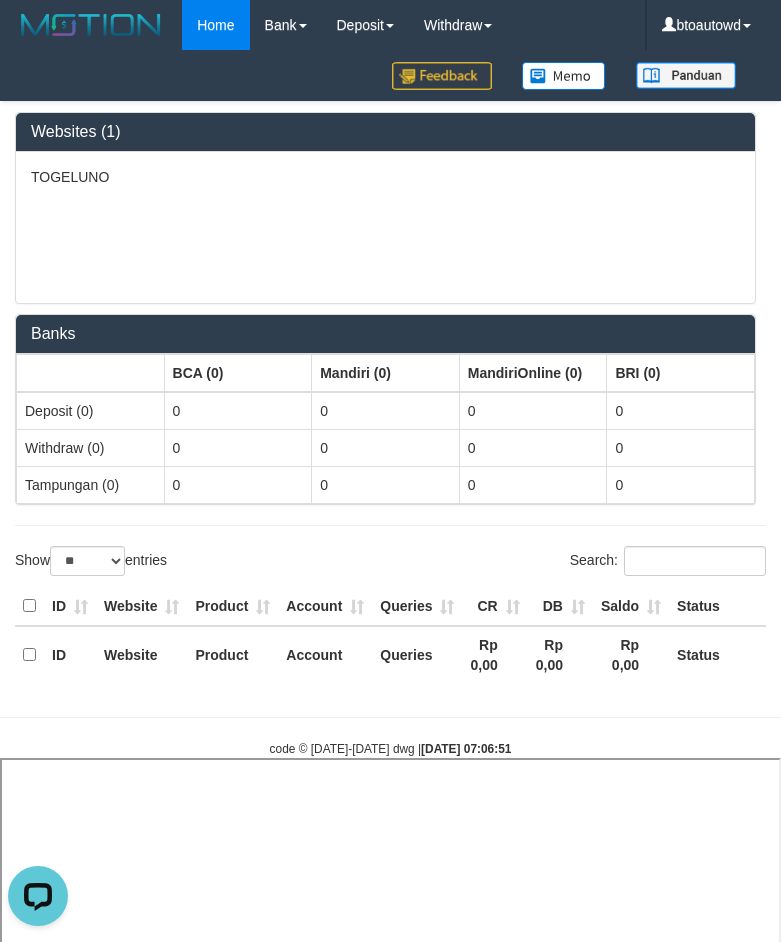 select 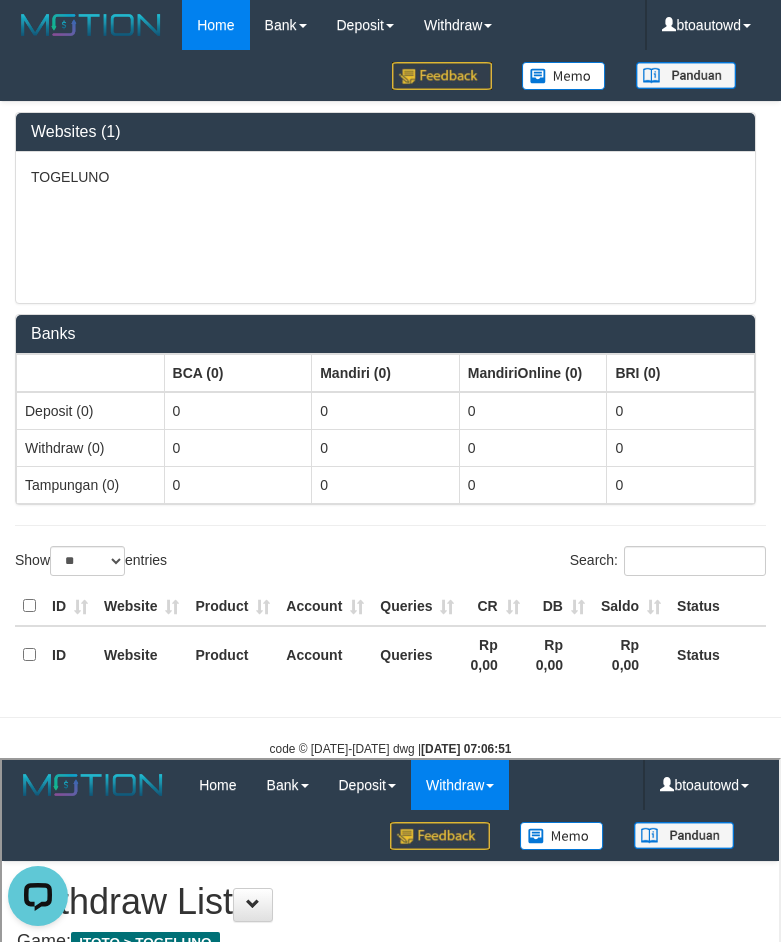 scroll, scrollTop: 0, scrollLeft: 0, axis: both 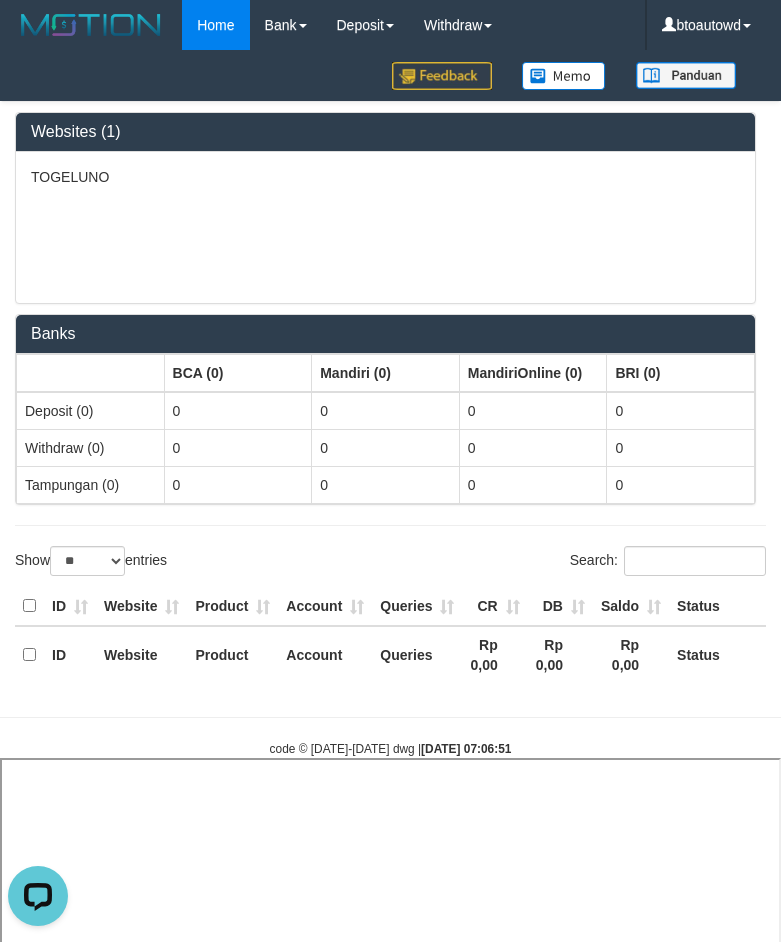 select 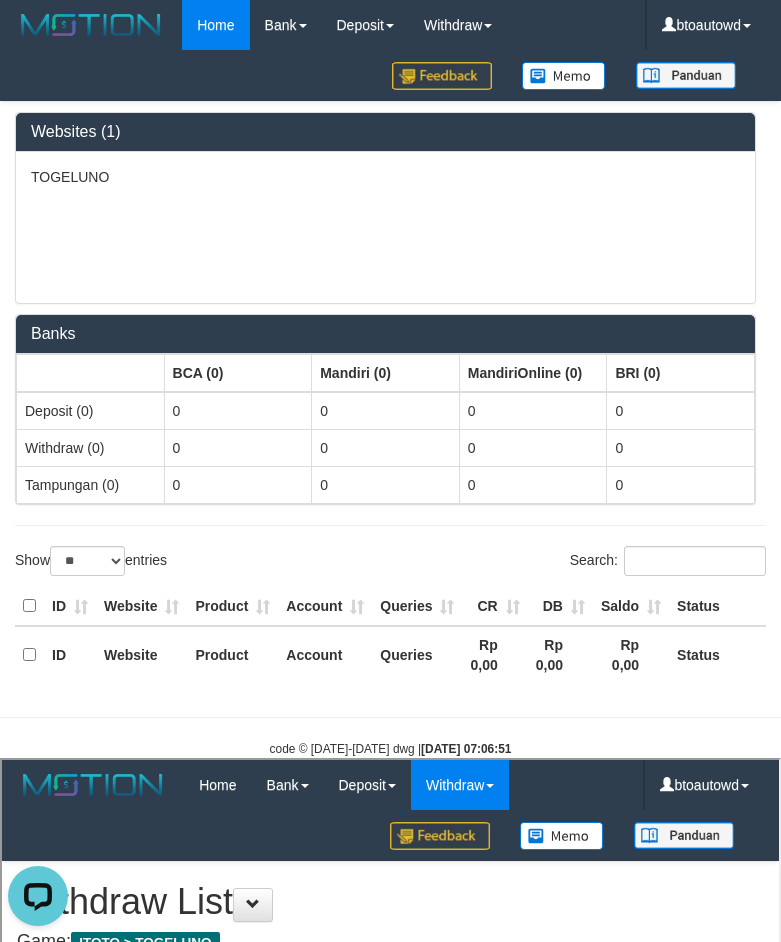 scroll, scrollTop: 0, scrollLeft: 0, axis: both 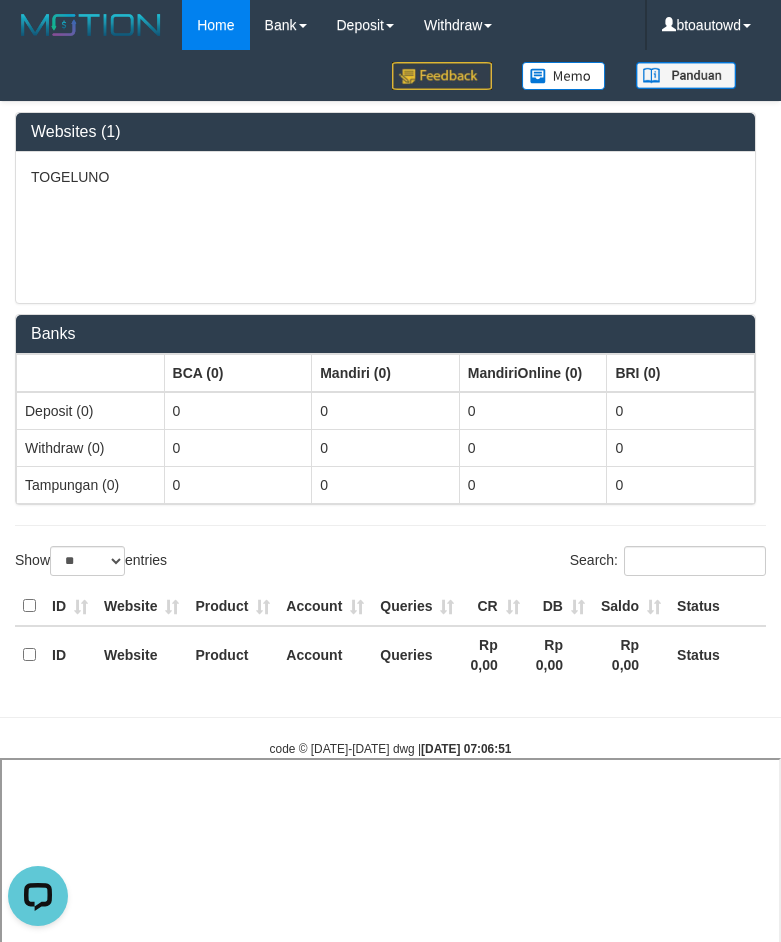 select 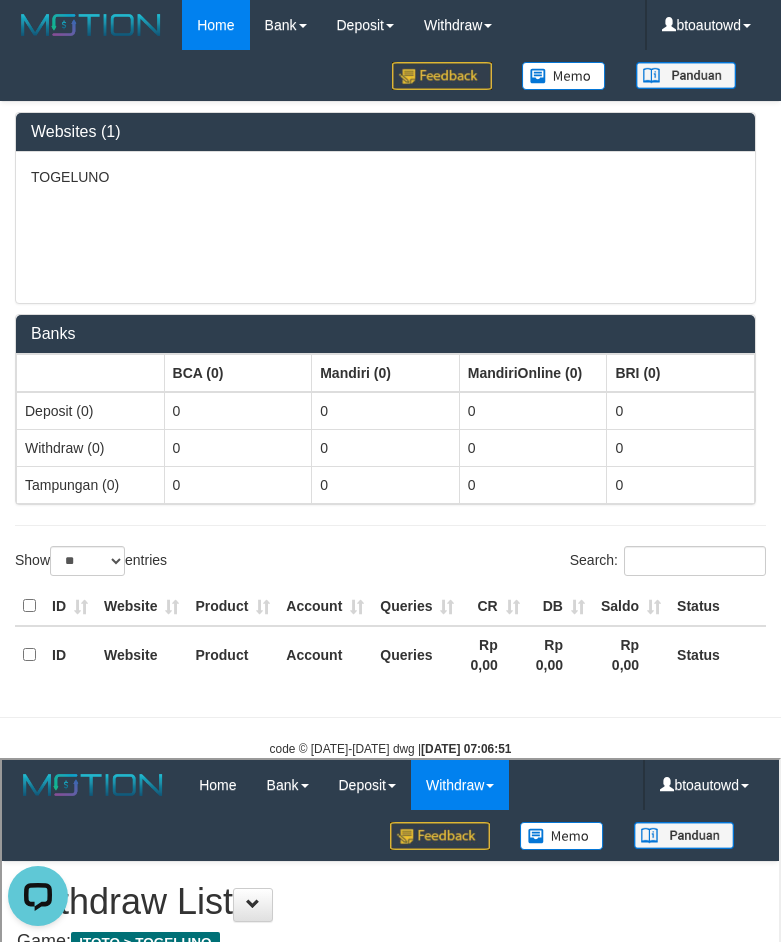 scroll, scrollTop: 0, scrollLeft: 0, axis: both 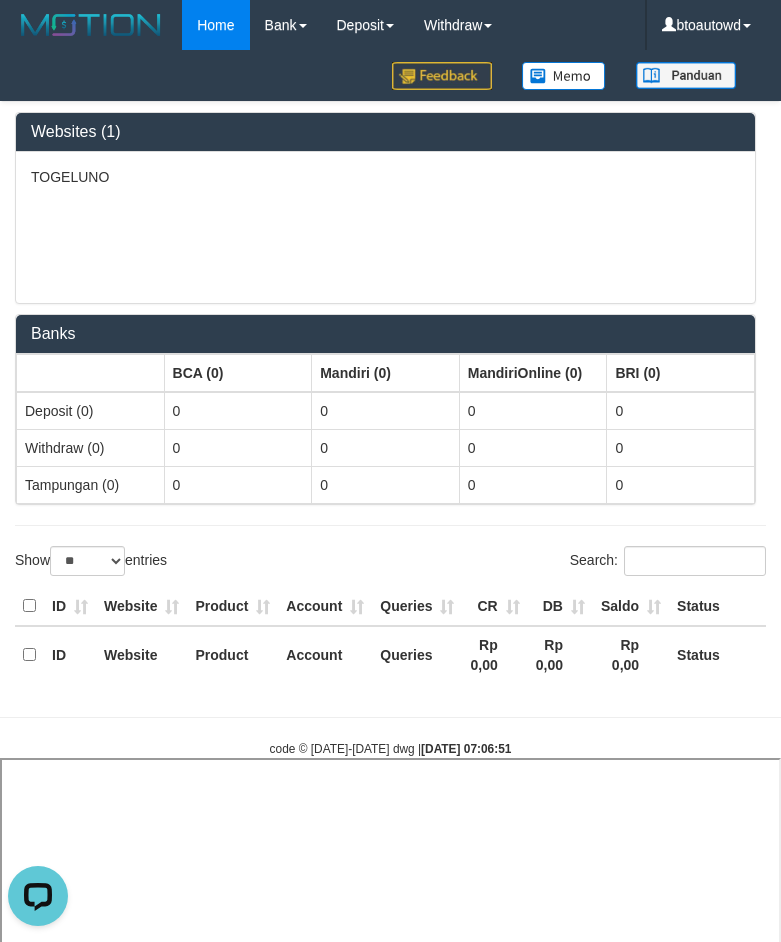 select 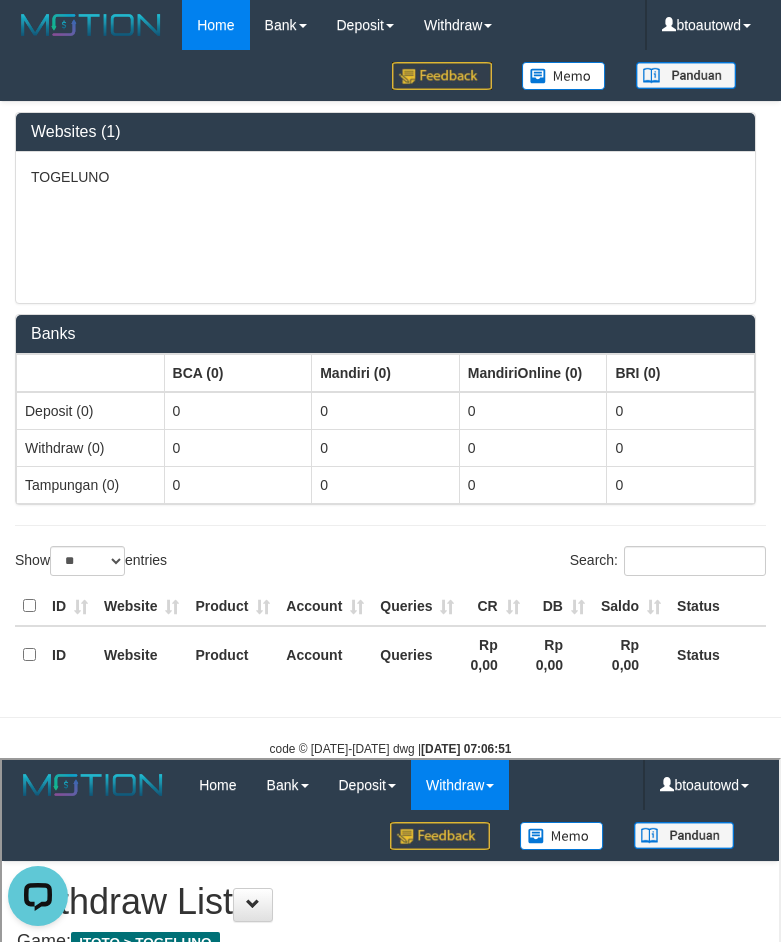 scroll, scrollTop: 0, scrollLeft: 0, axis: both 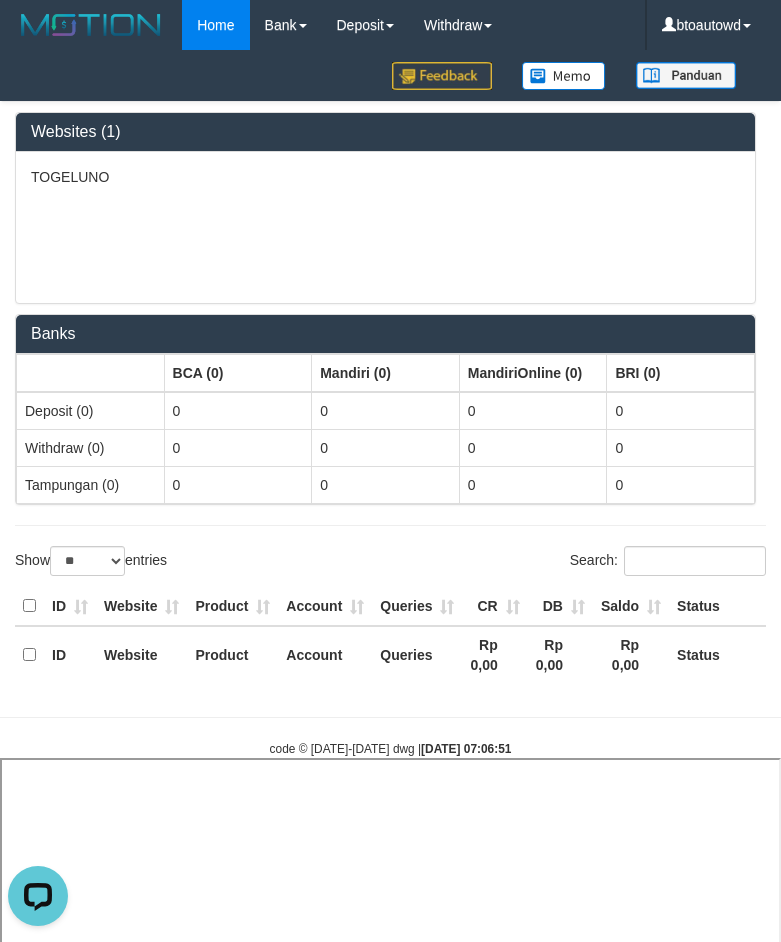 select 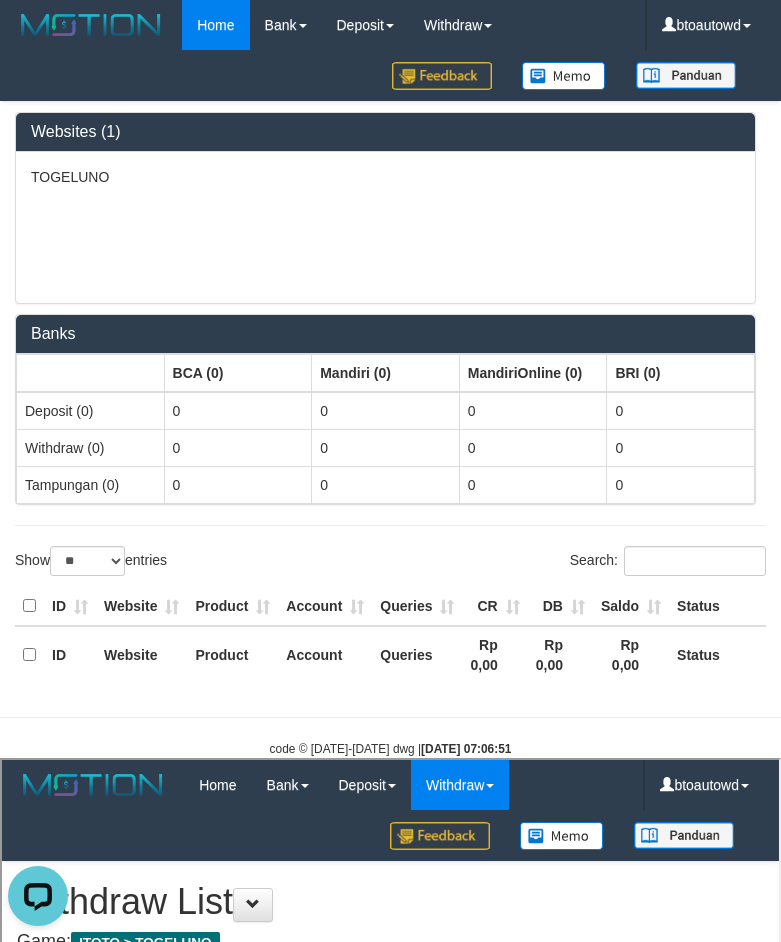 scroll, scrollTop: 0, scrollLeft: 0, axis: both 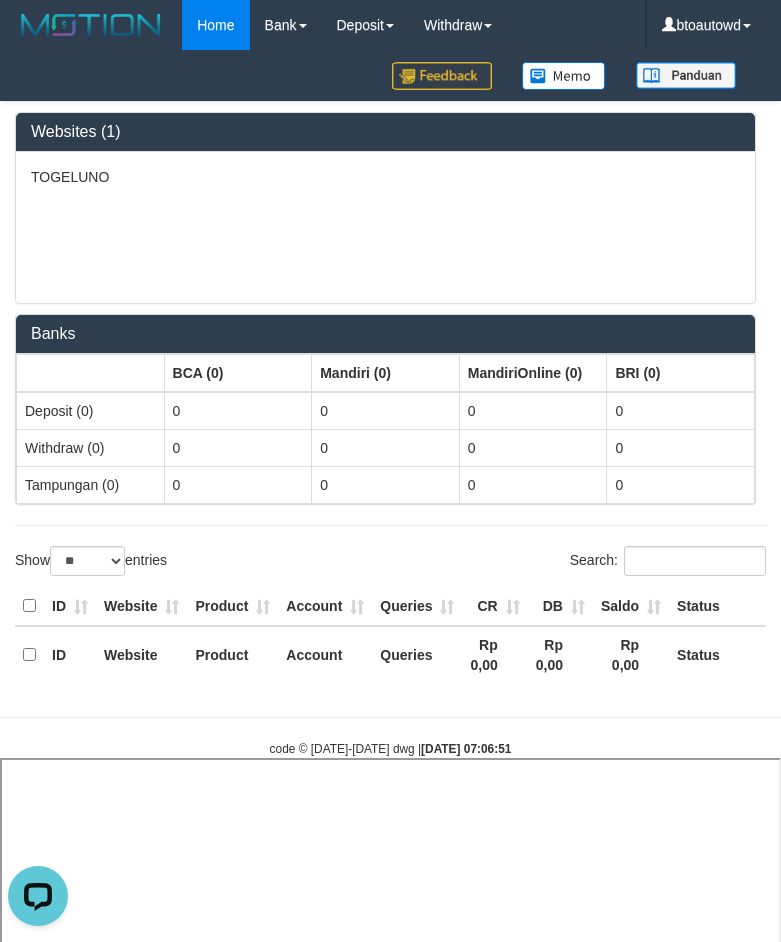select 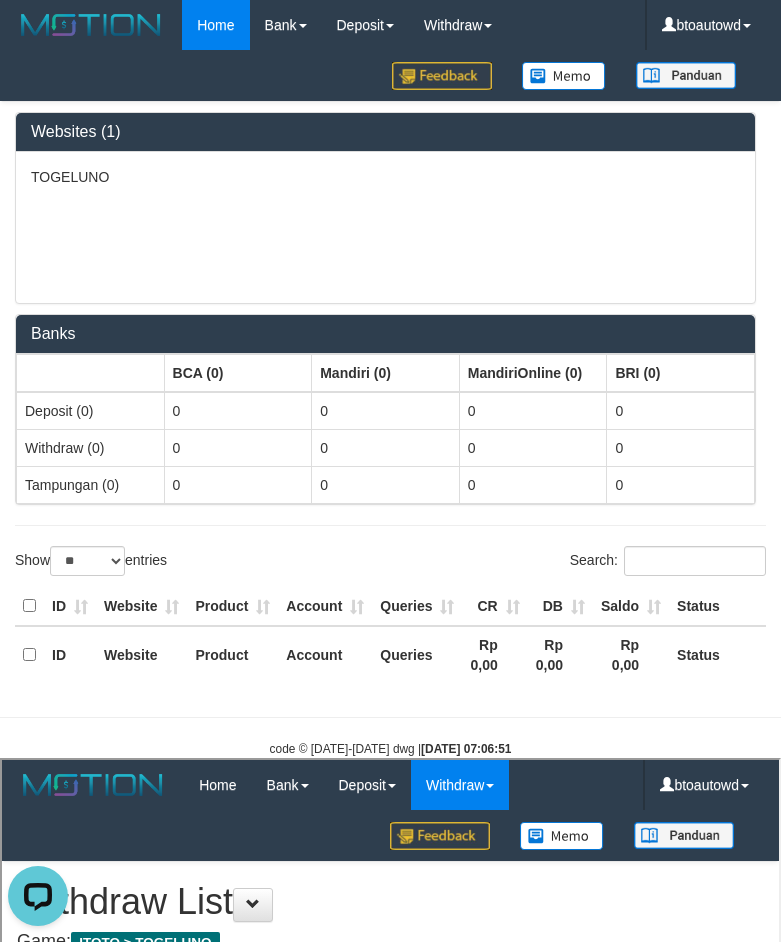 scroll, scrollTop: 0, scrollLeft: 0, axis: both 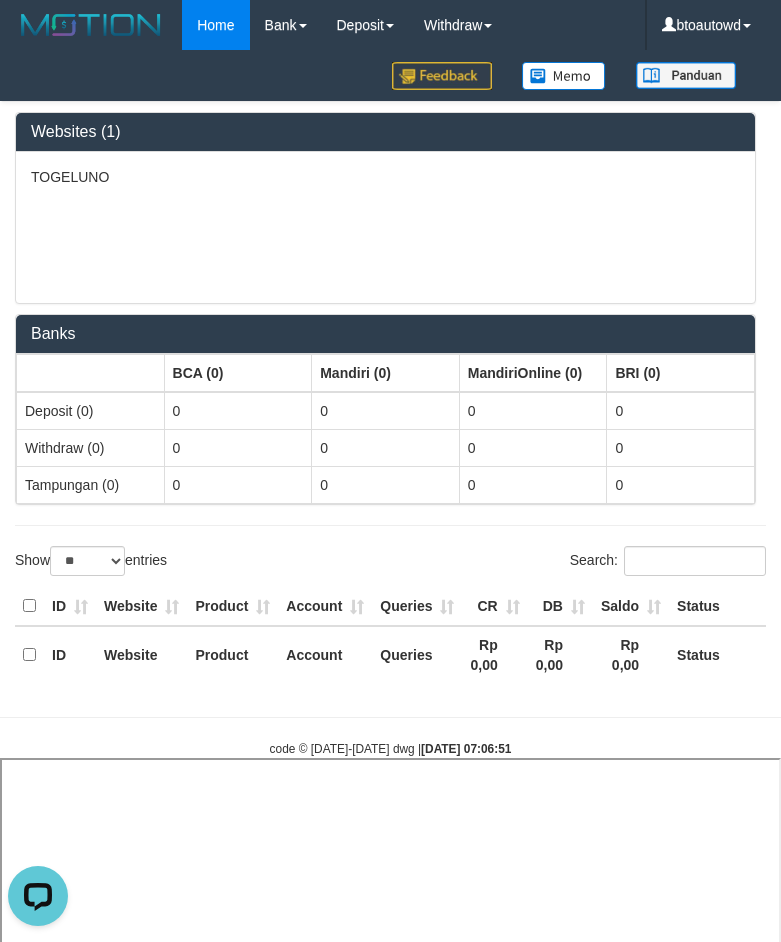select 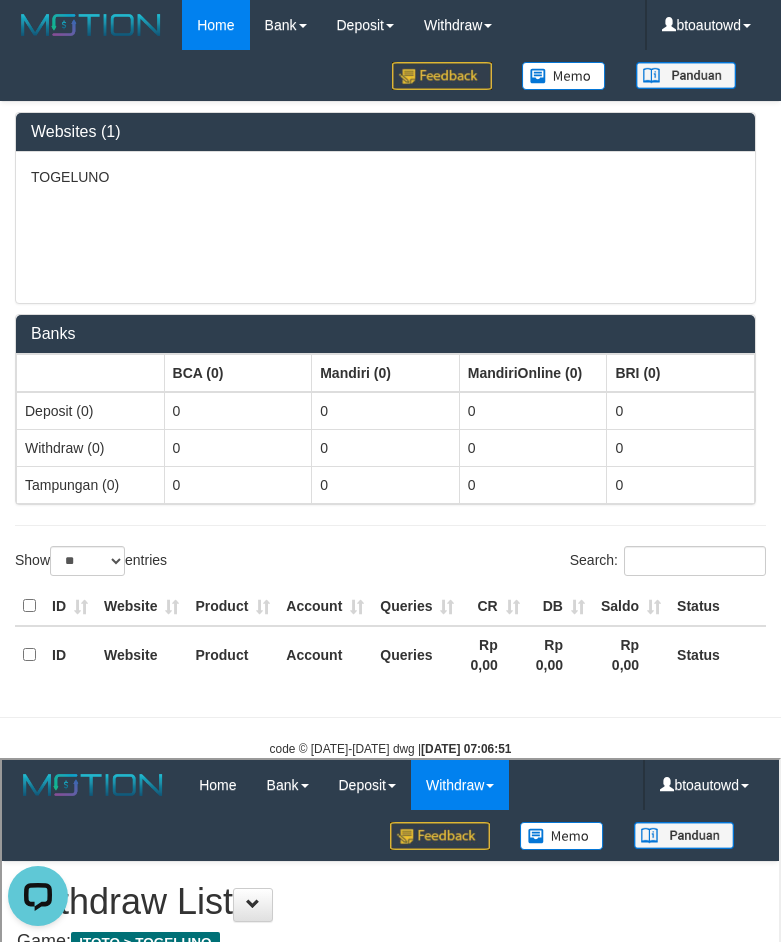 scroll, scrollTop: 0, scrollLeft: 0, axis: both 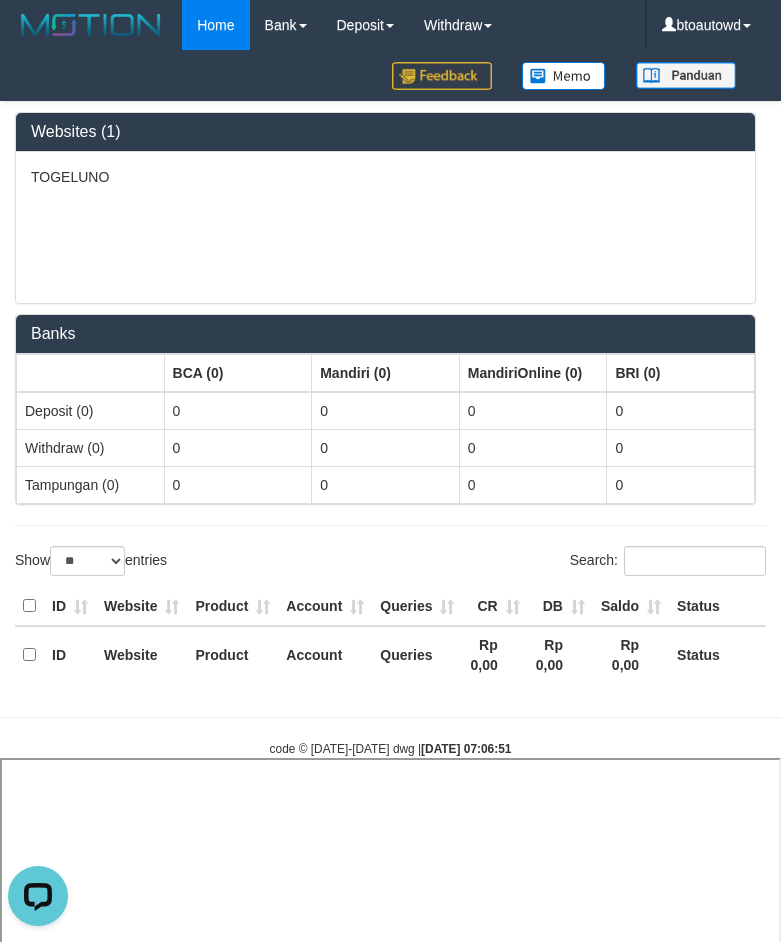 select 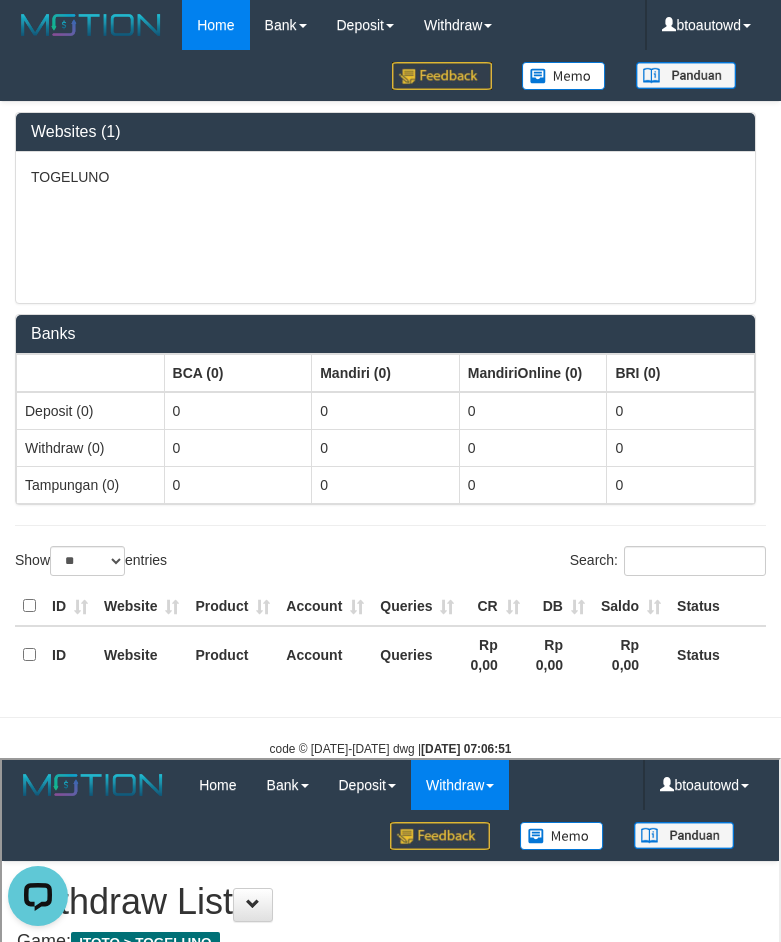 scroll, scrollTop: 0, scrollLeft: 0, axis: both 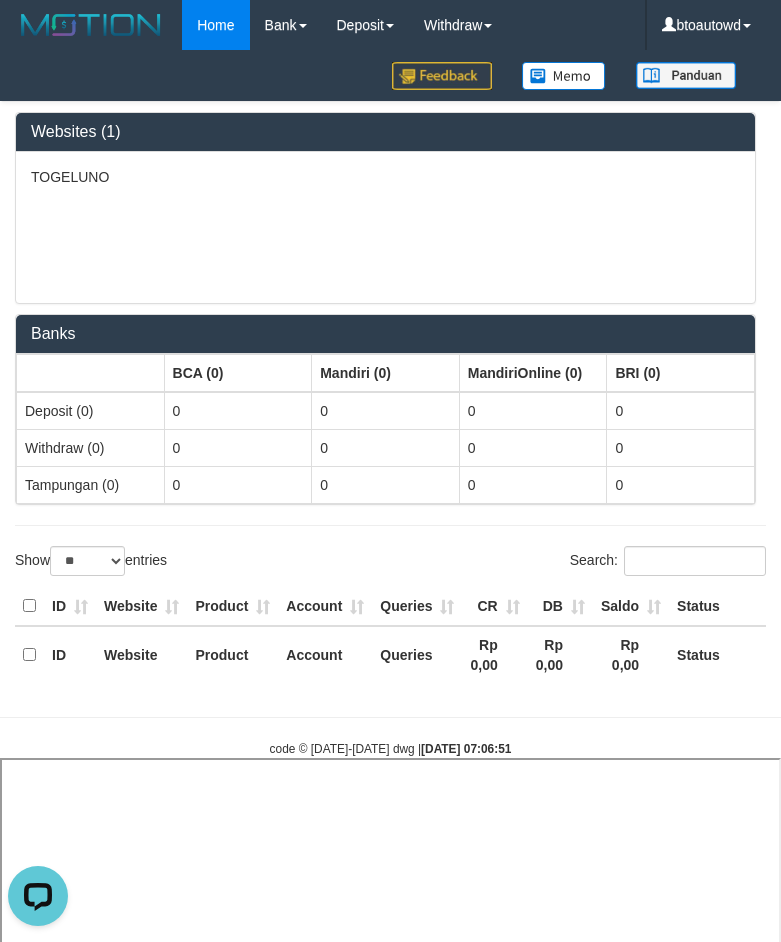 select 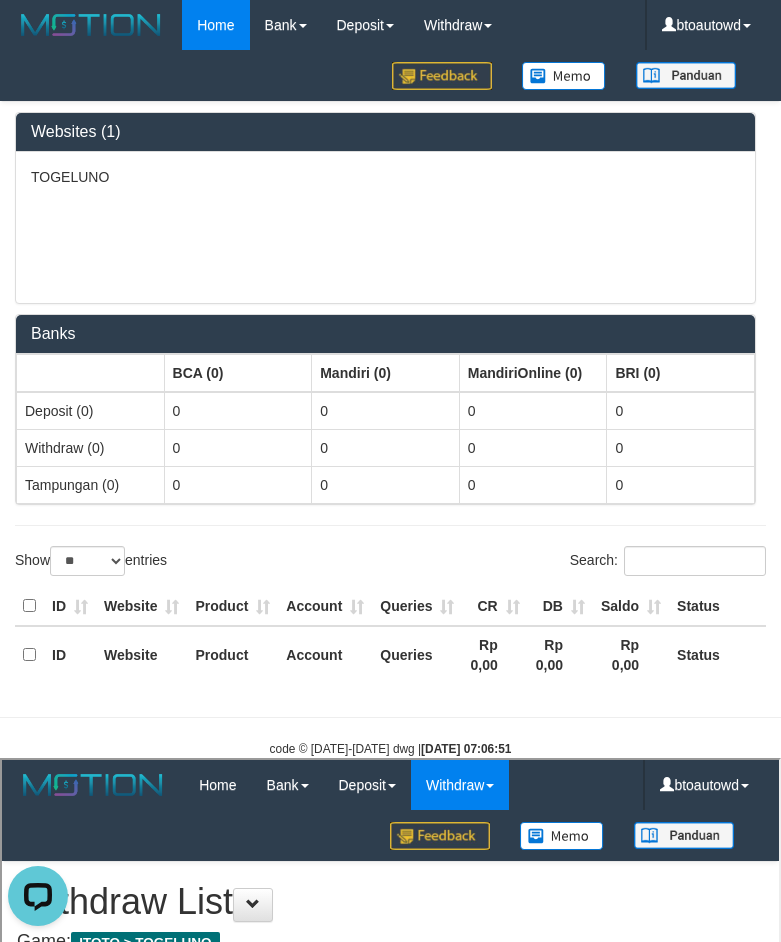 scroll, scrollTop: 0, scrollLeft: 0, axis: both 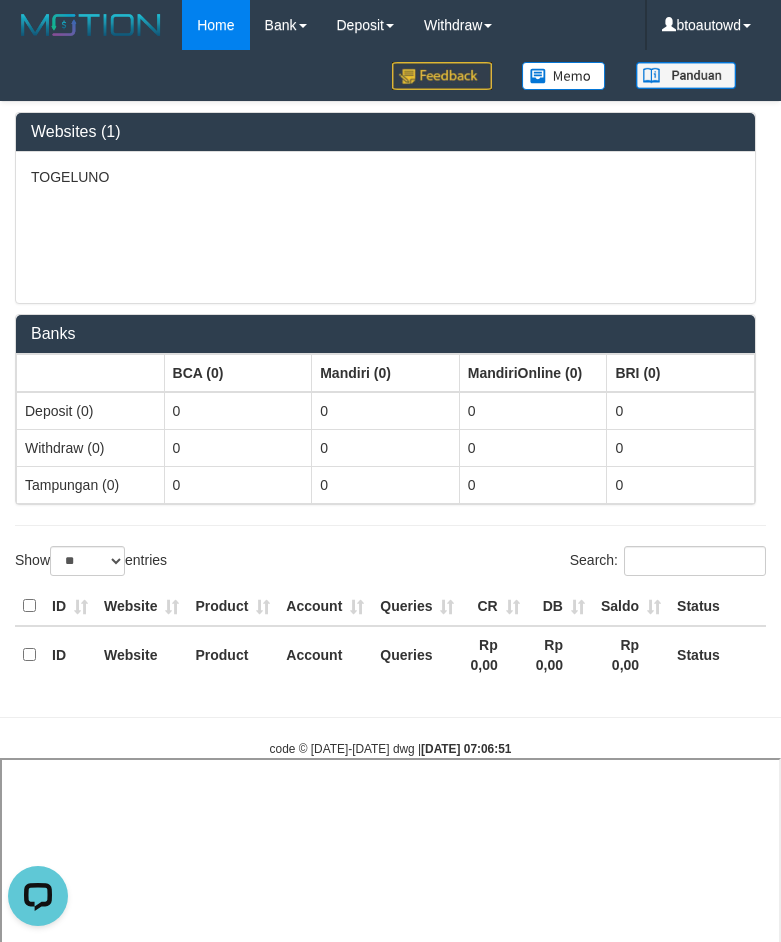 select 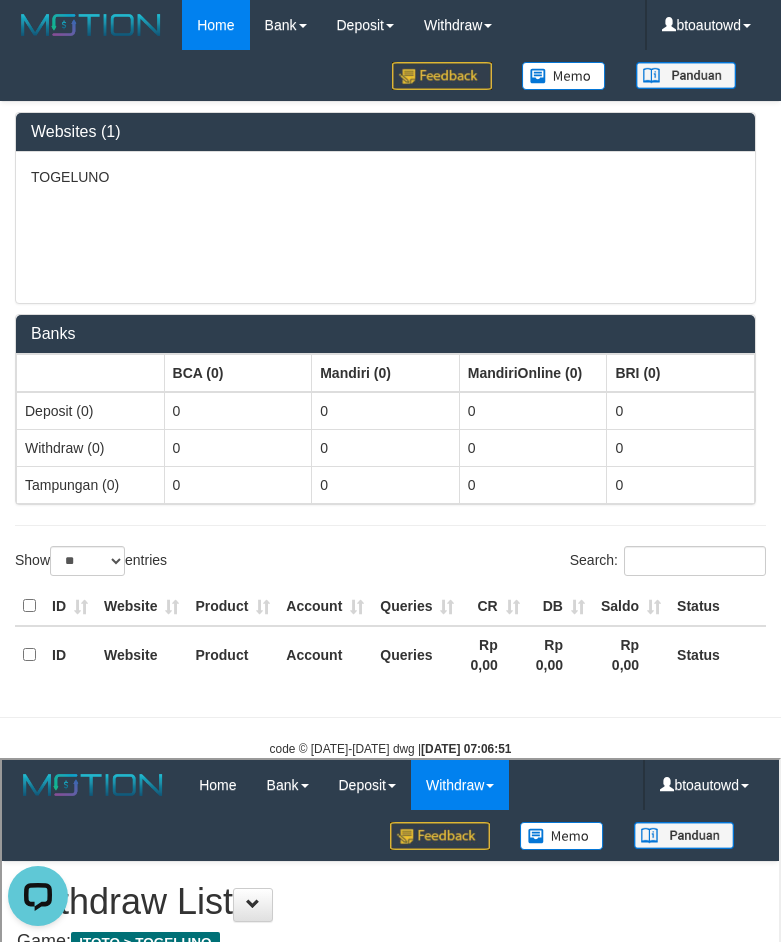 scroll, scrollTop: 0, scrollLeft: 0, axis: both 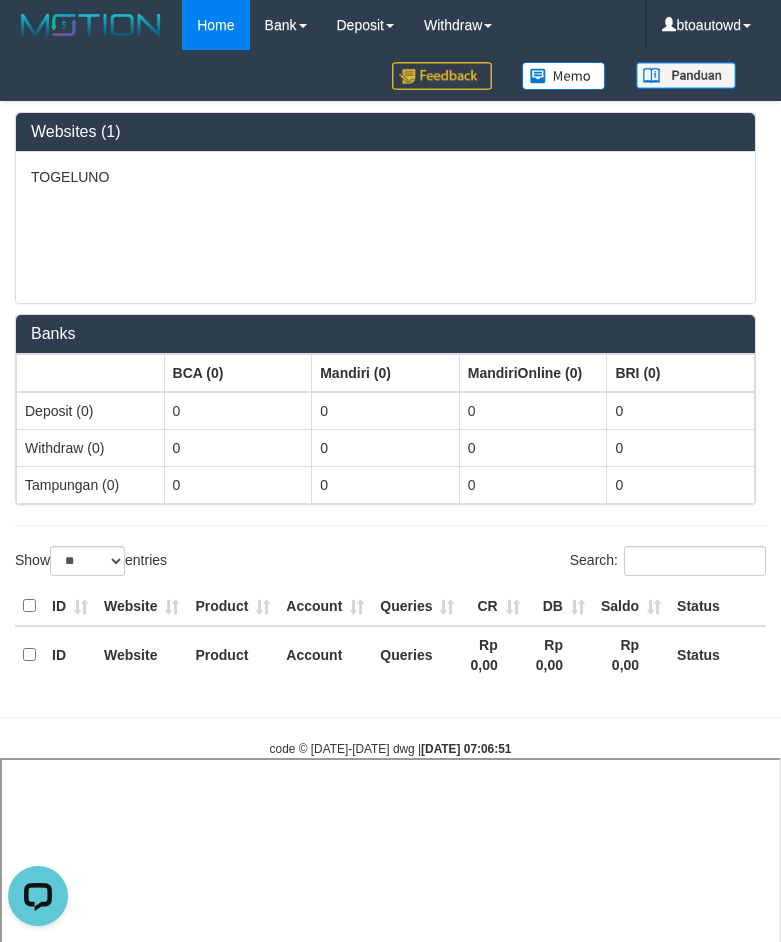 select 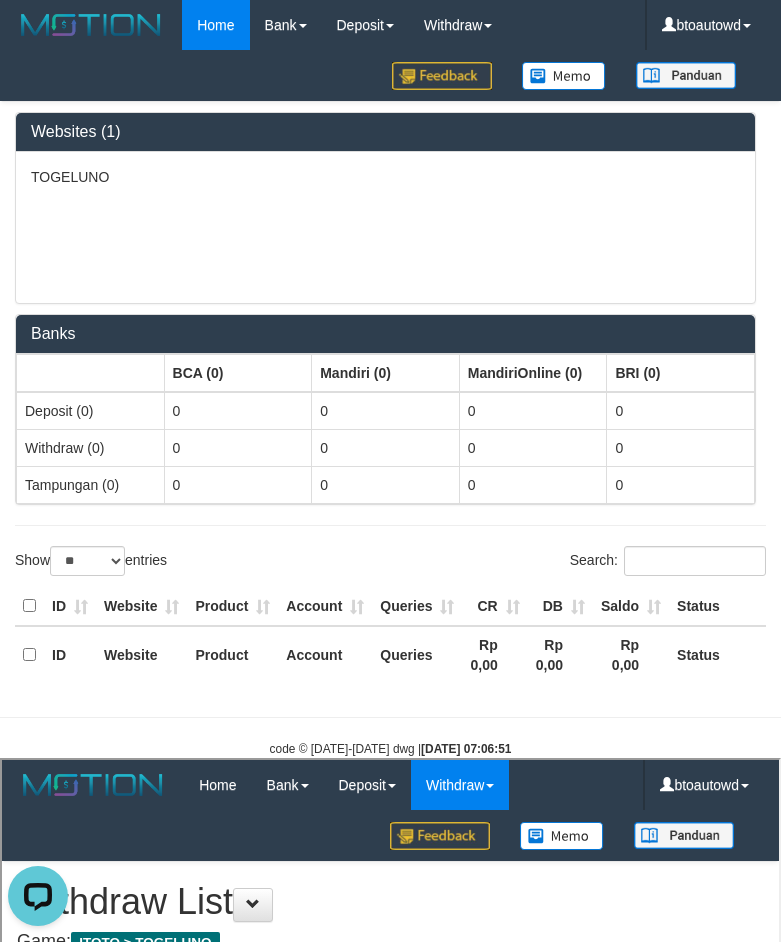 scroll, scrollTop: 0, scrollLeft: 0, axis: both 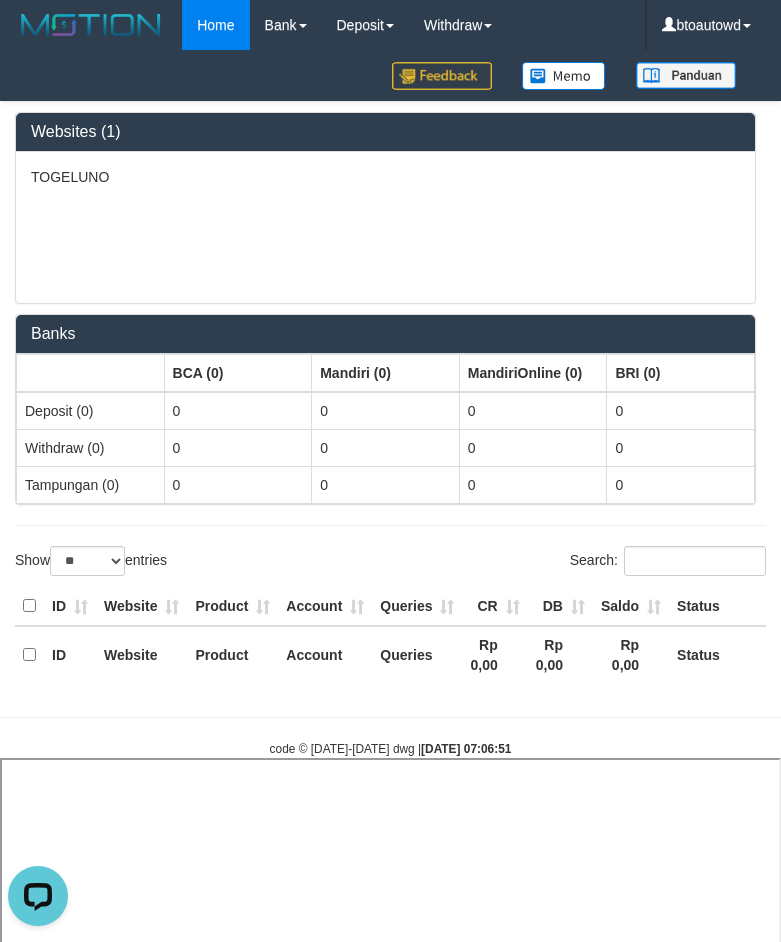 select 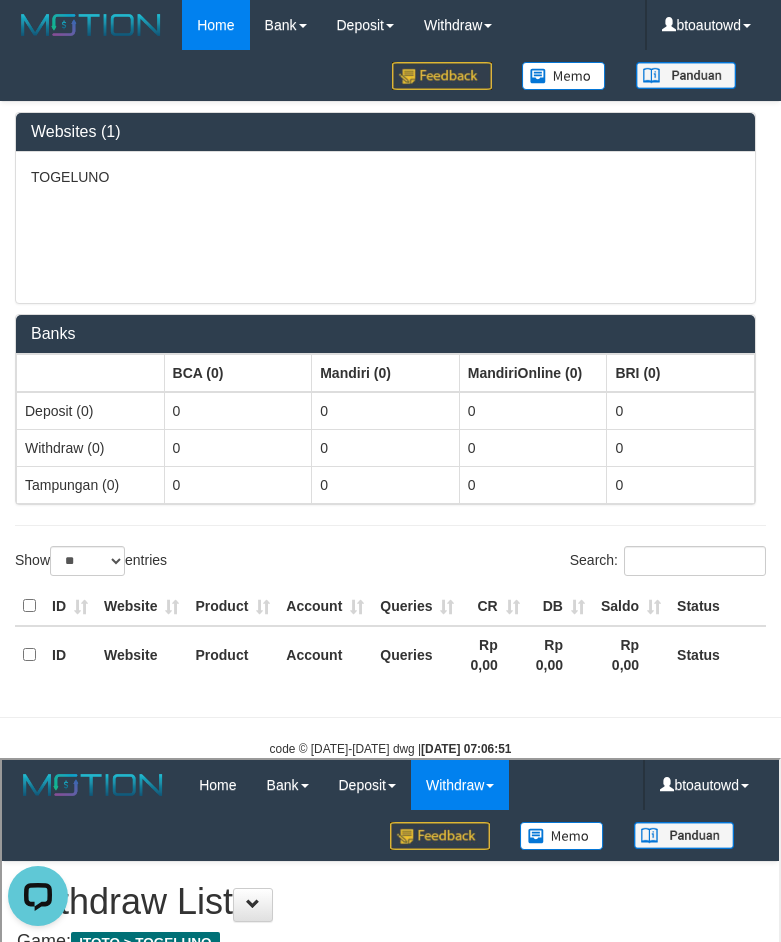 scroll, scrollTop: 0, scrollLeft: 0, axis: both 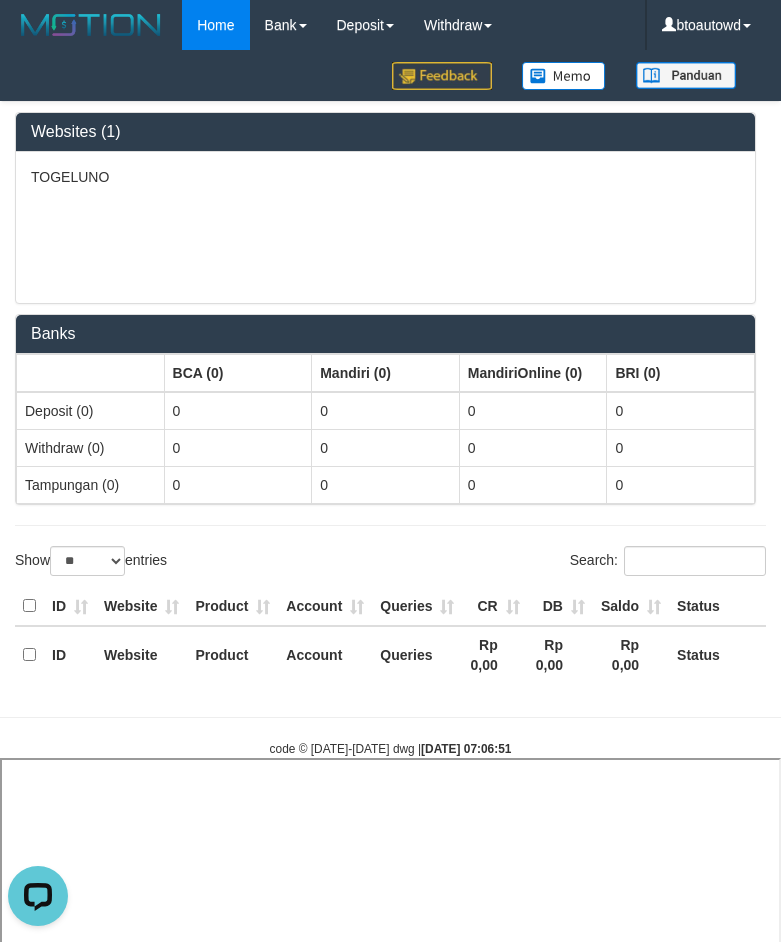 select 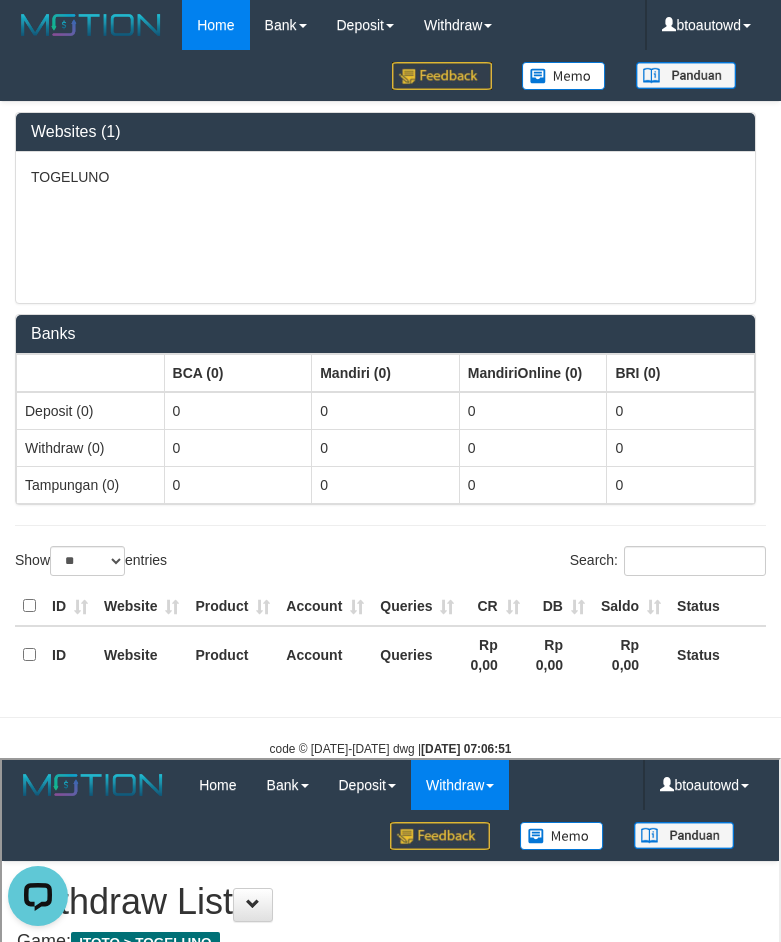 scroll, scrollTop: 0, scrollLeft: 0, axis: both 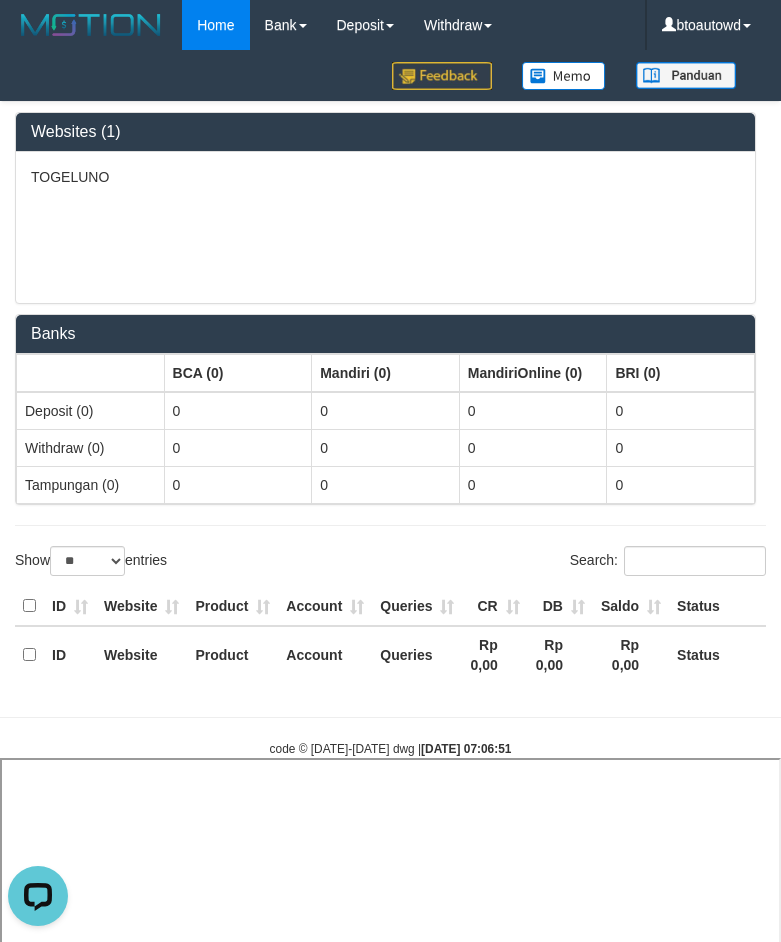 select 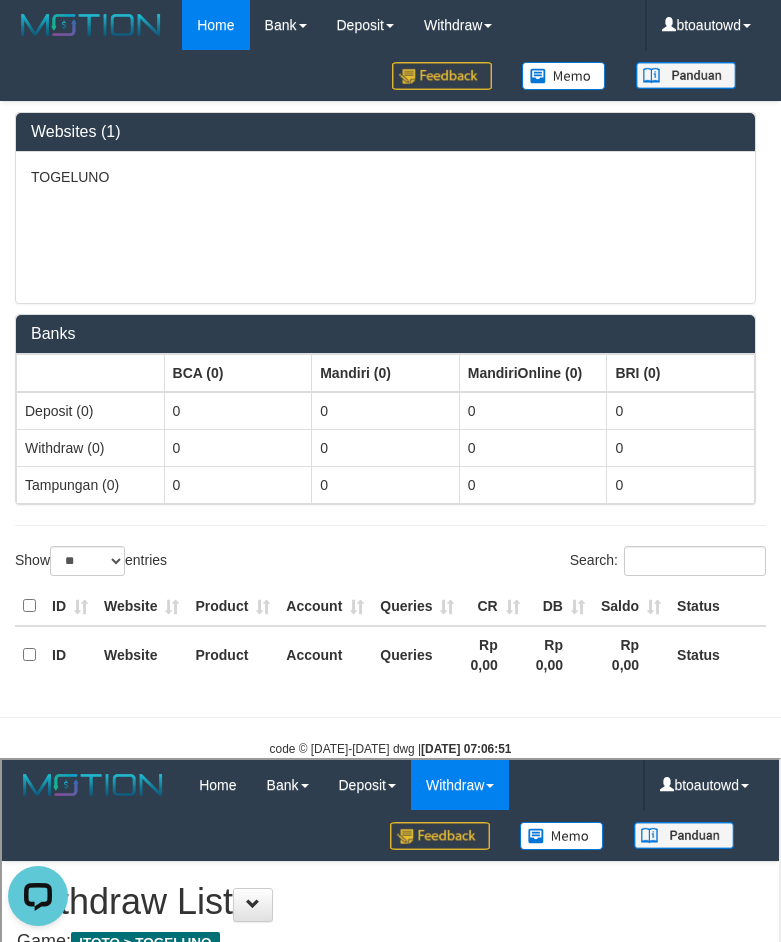 scroll, scrollTop: 0, scrollLeft: 0, axis: both 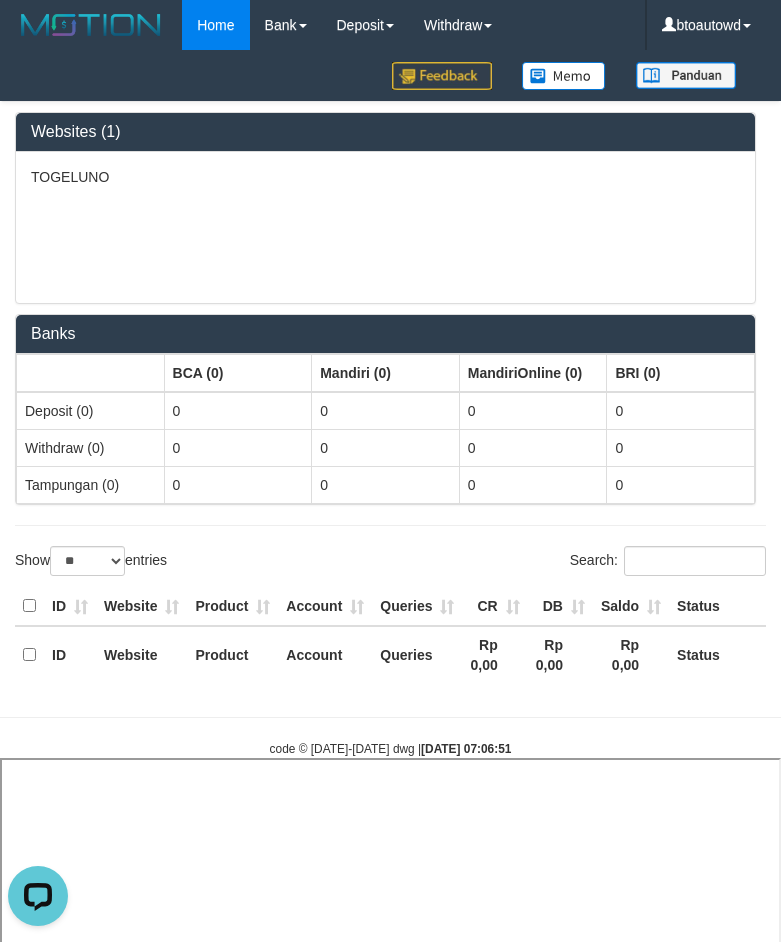select 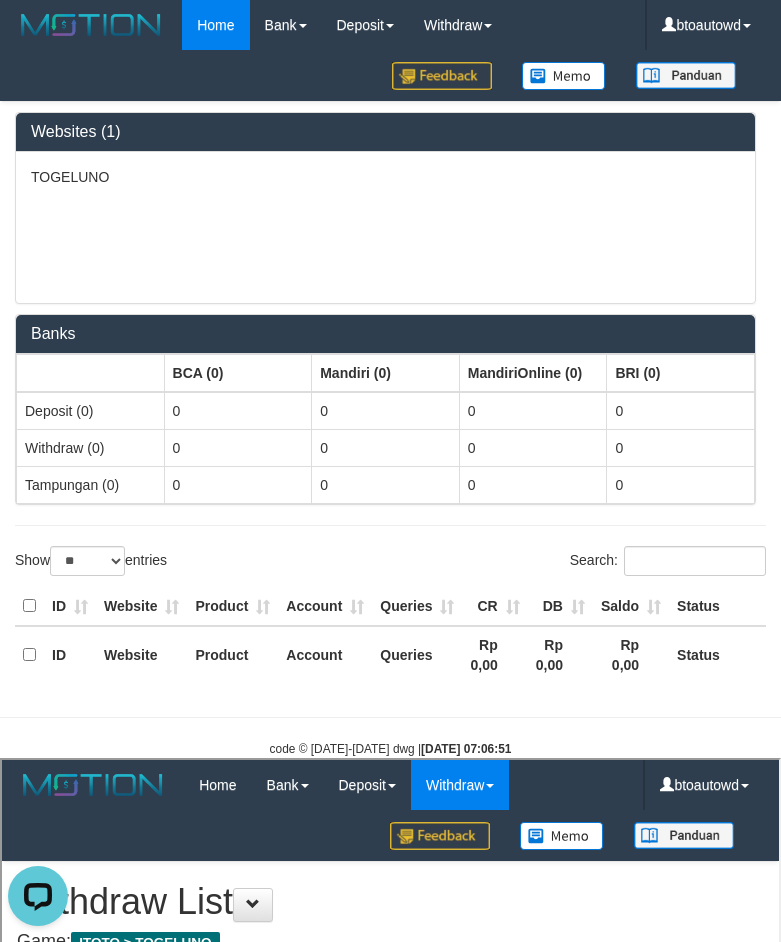 scroll, scrollTop: 0, scrollLeft: 0, axis: both 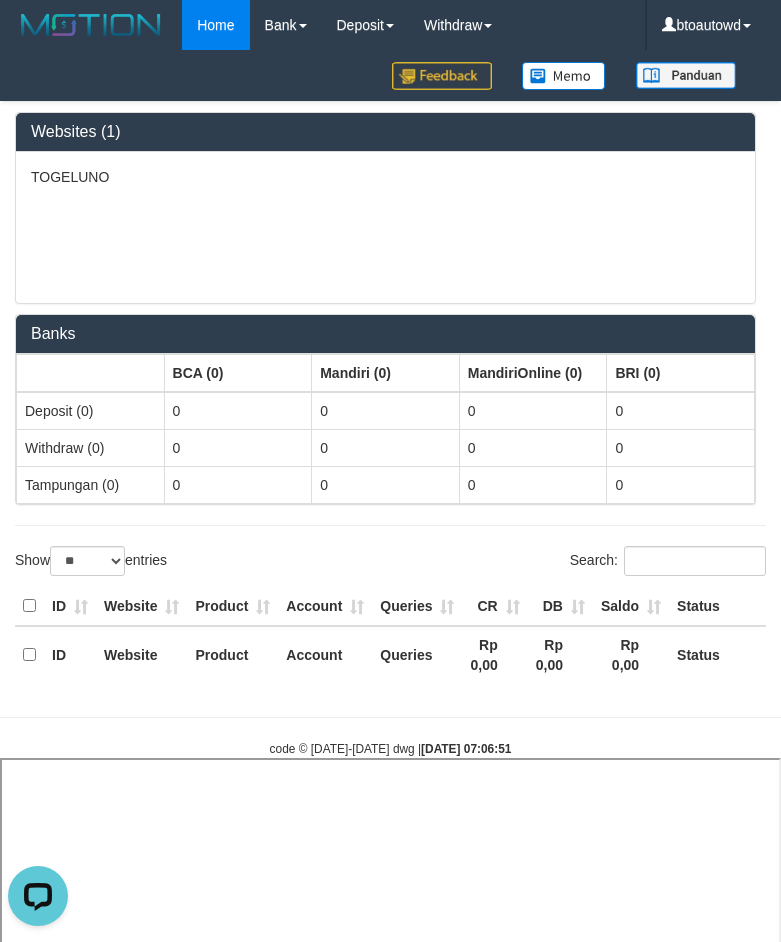 select 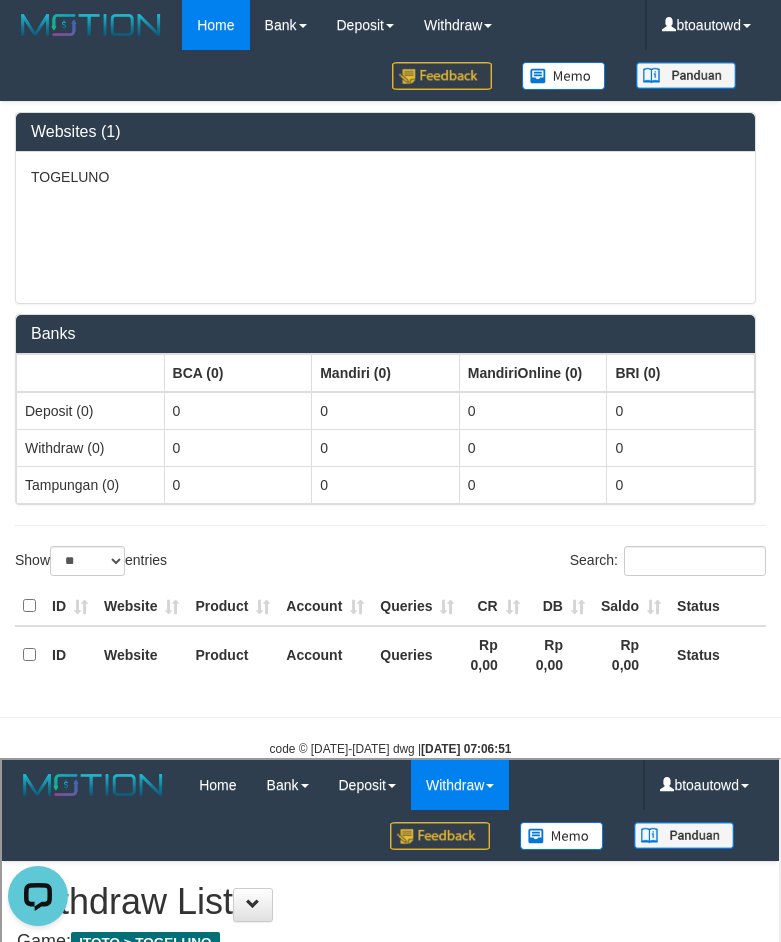 scroll, scrollTop: 0, scrollLeft: 0, axis: both 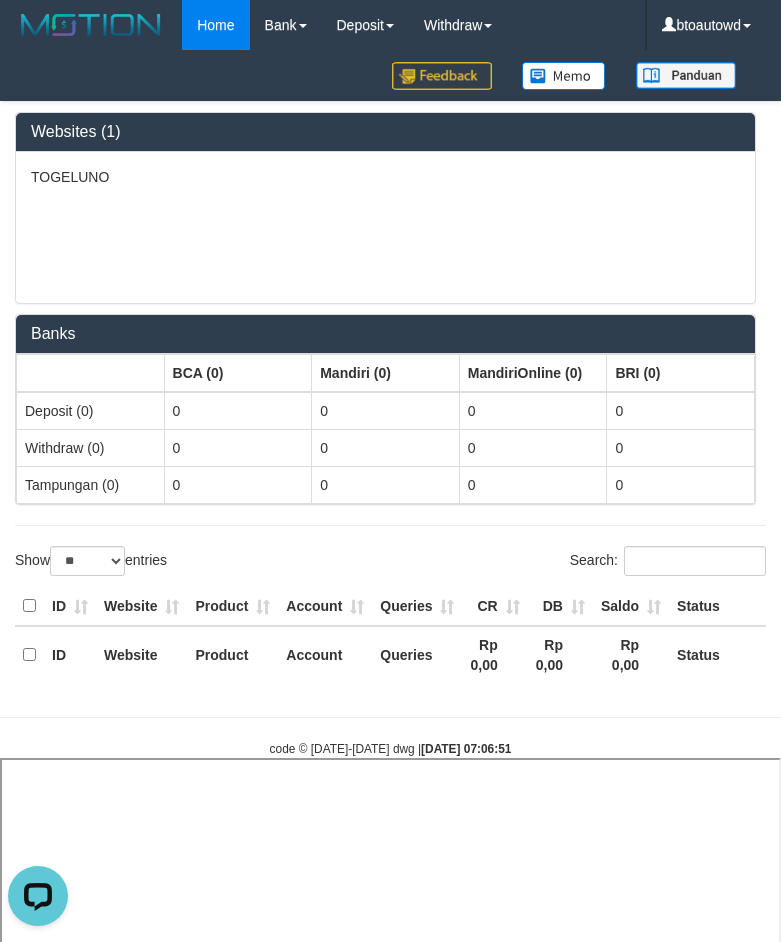 select 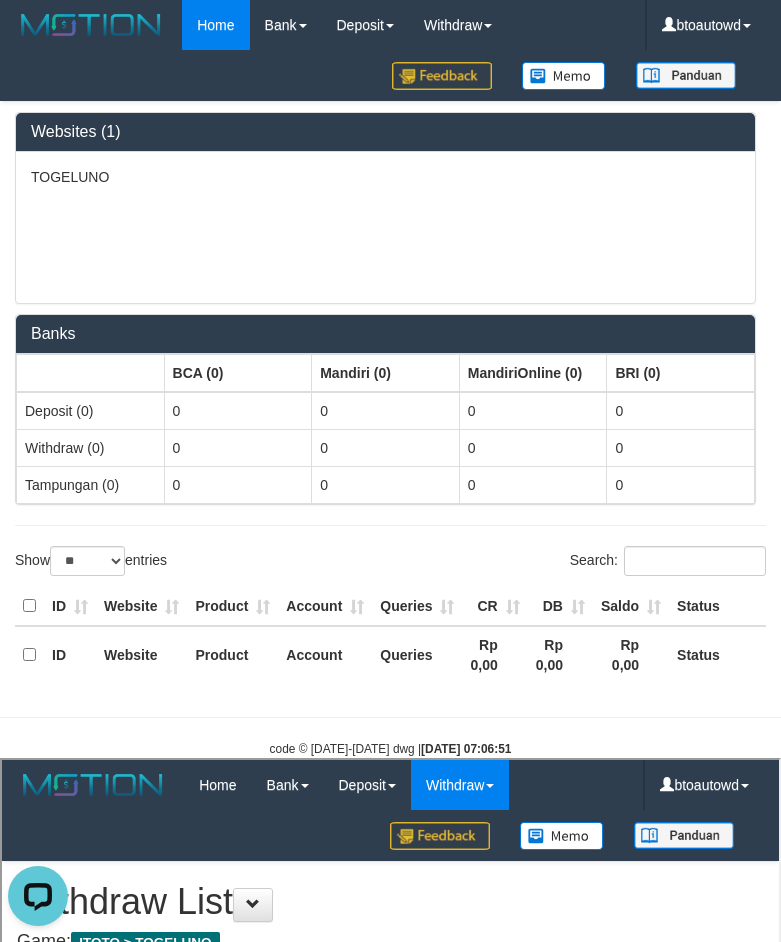 scroll, scrollTop: 0, scrollLeft: 0, axis: both 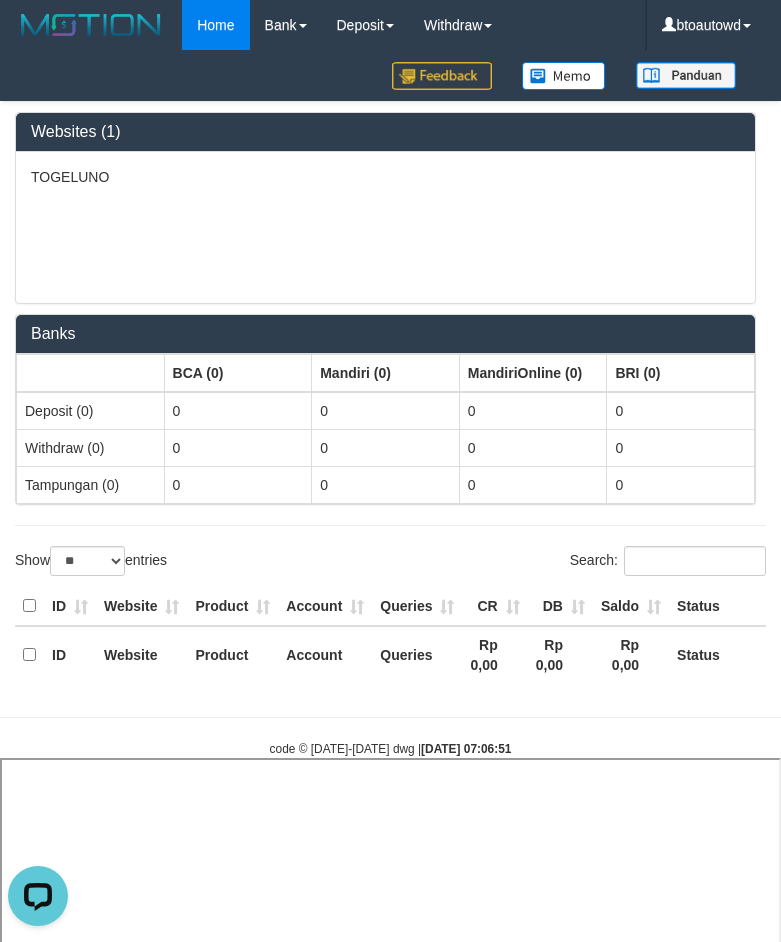 select 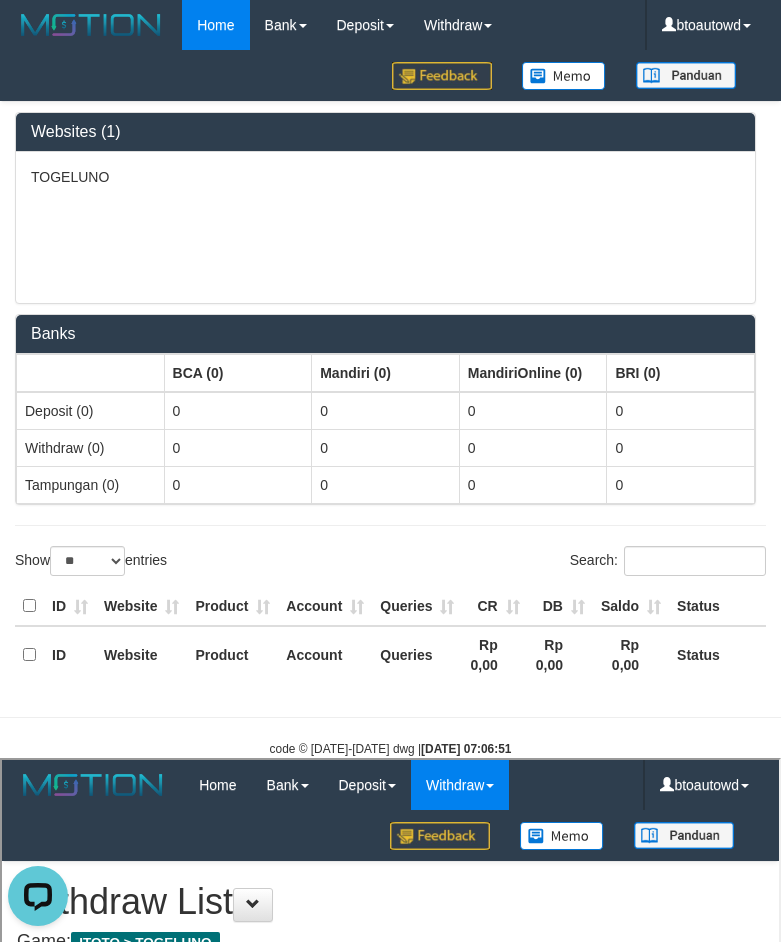 scroll, scrollTop: 0, scrollLeft: 0, axis: both 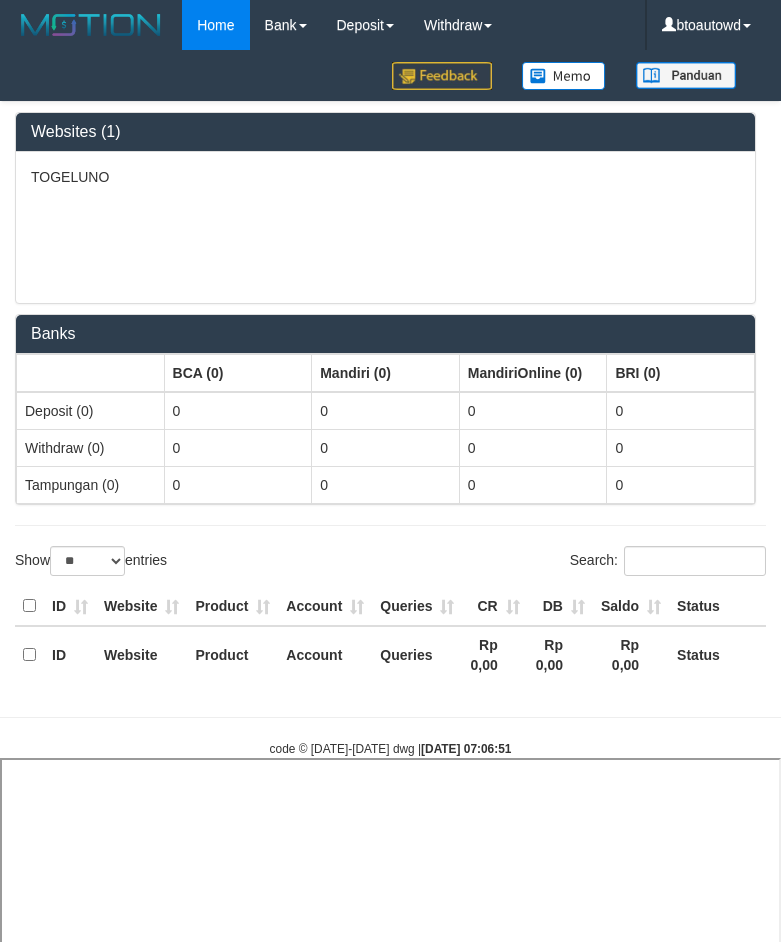 select on "**" 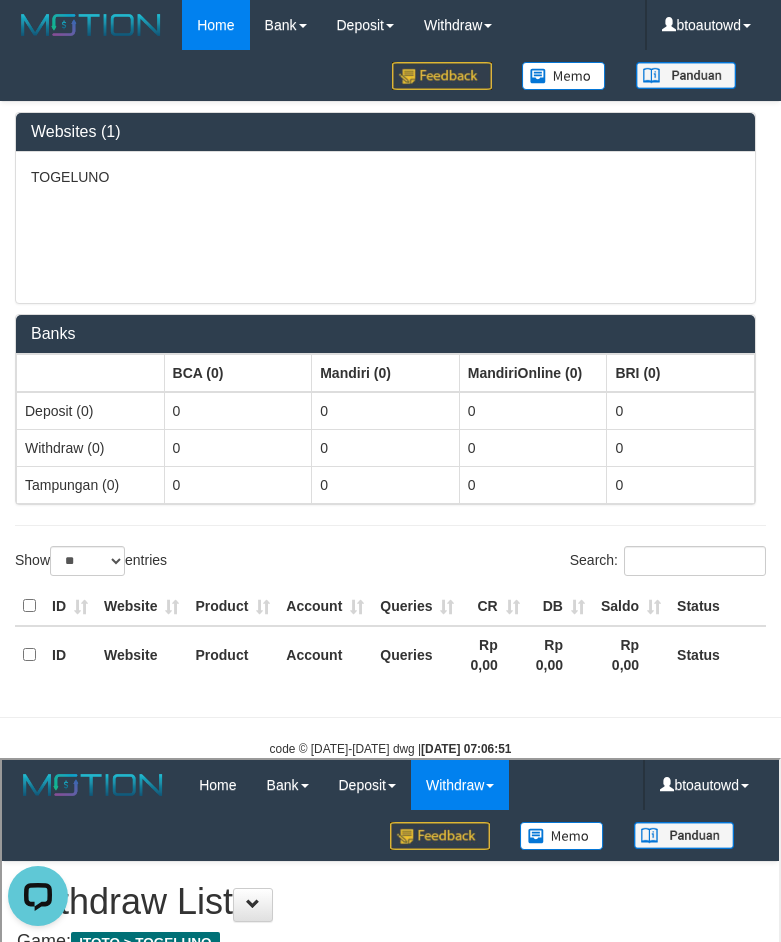 scroll, scrollTop: 0, scrollLeft: 0, axis: both 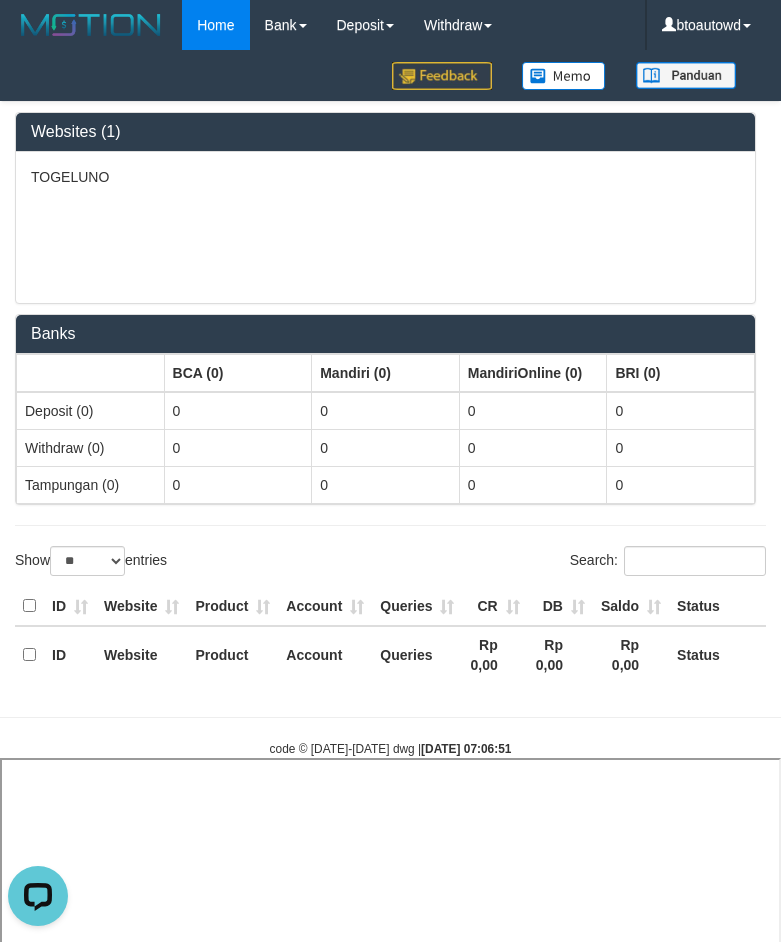 select 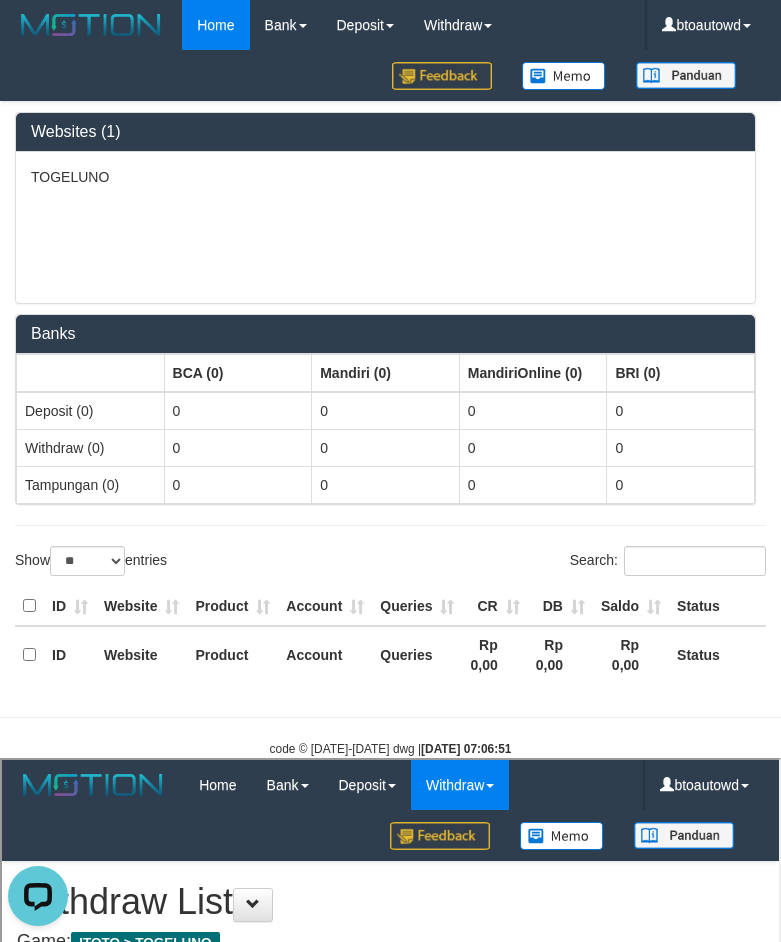 scroll, scrollTop: 0, scrollLeft: 0, axis: both 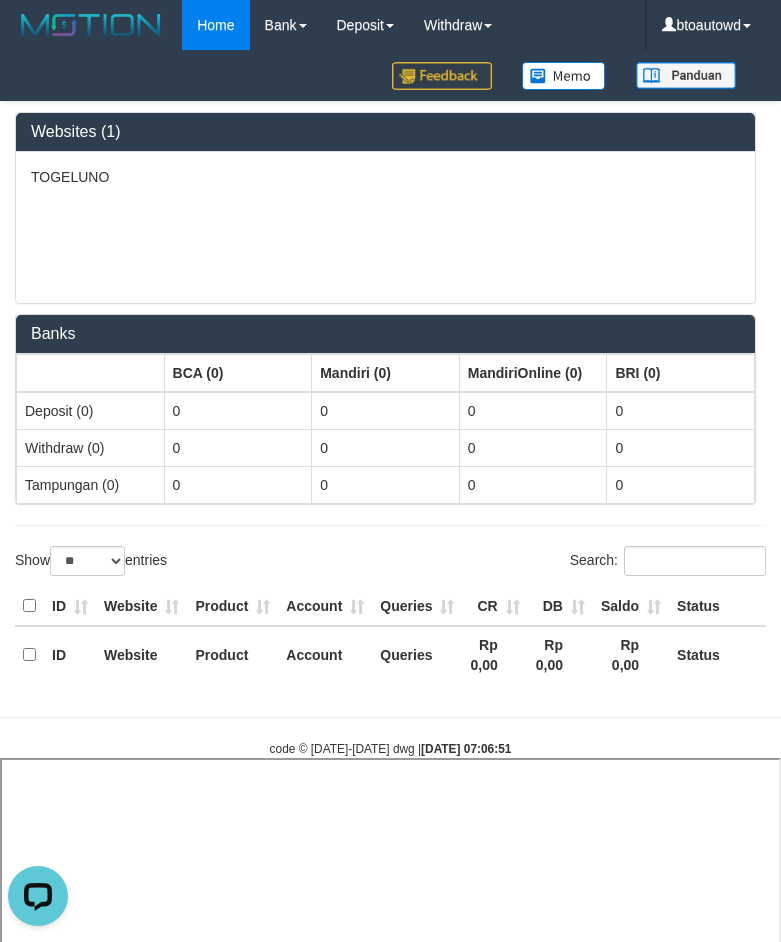 select 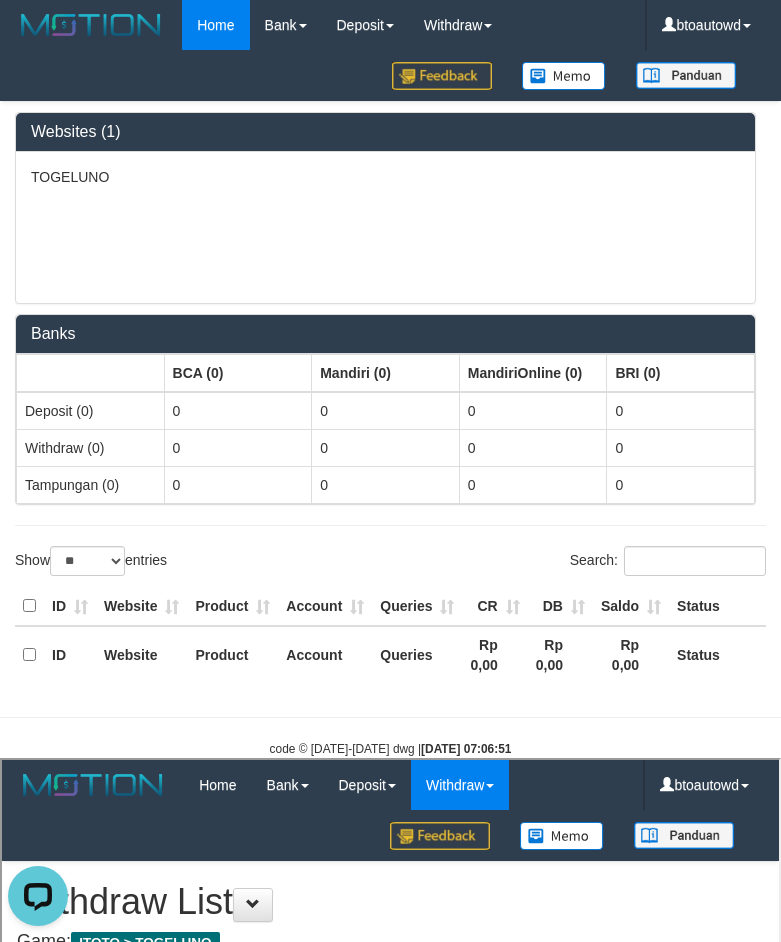 scroll, scrollTop: 0, scrollLeft: 0, axis: both 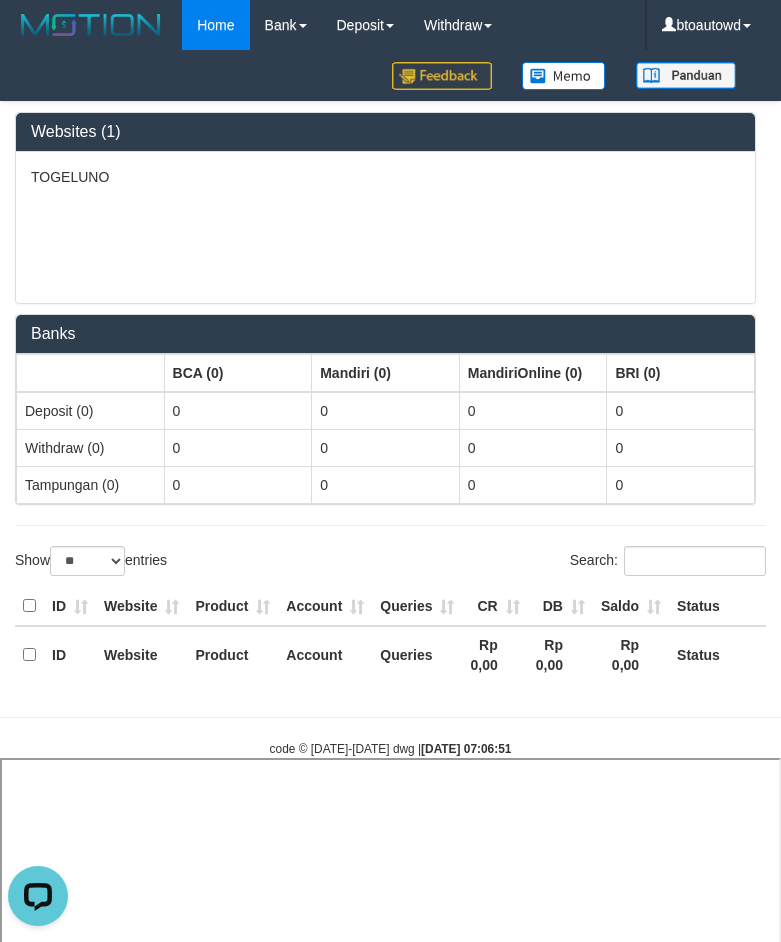 select 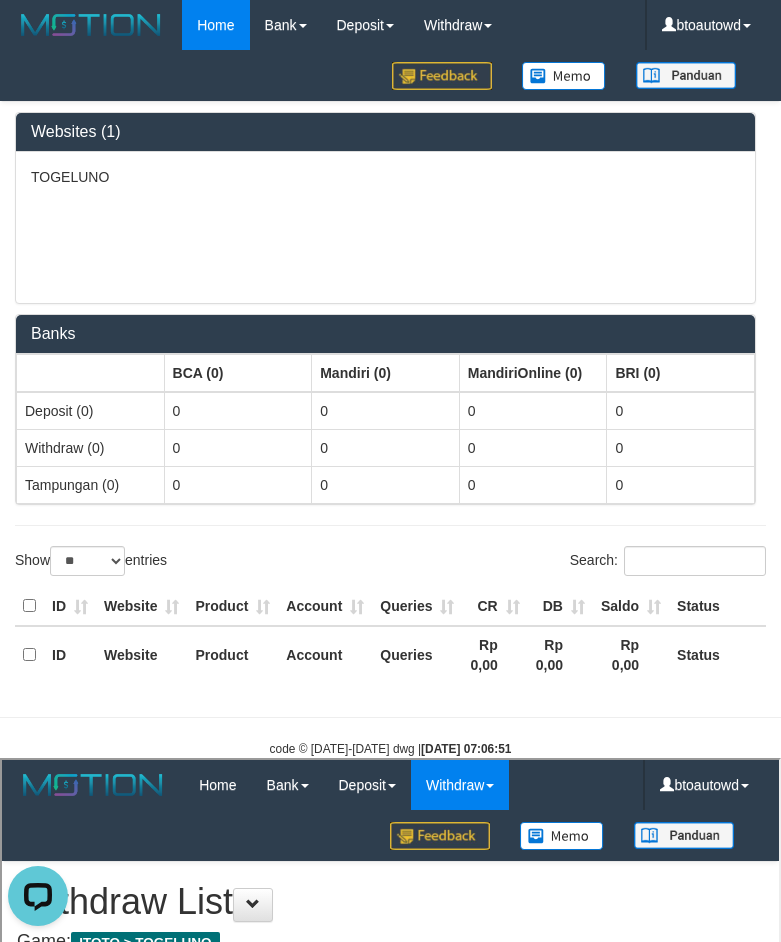 scroll, scrollTop: 0, scrollLeft: 0, axis: both 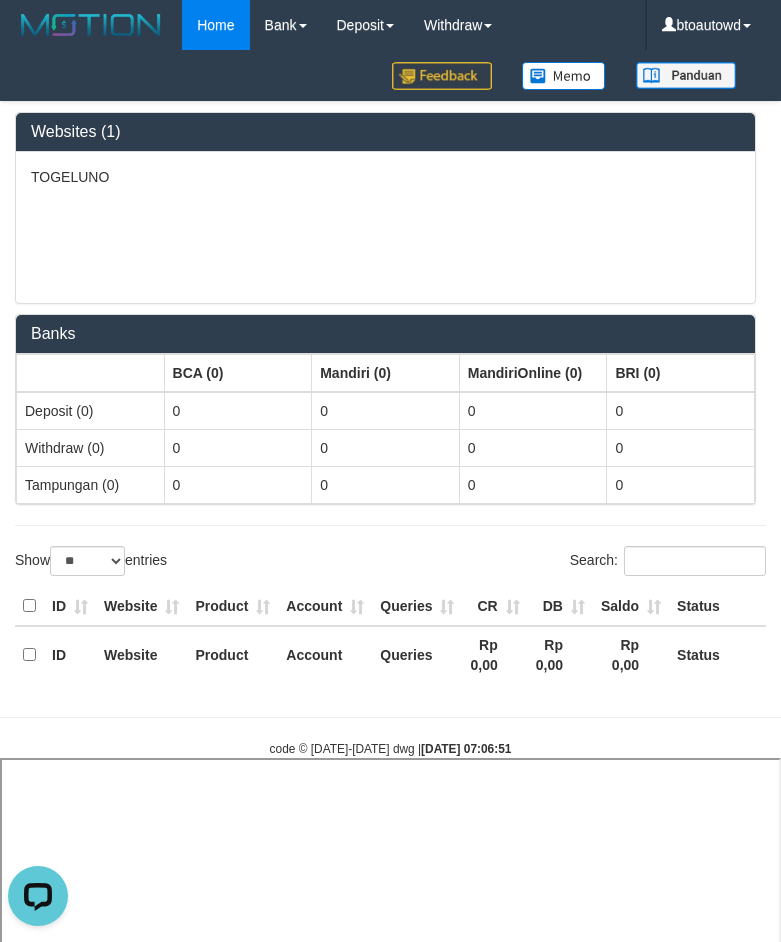 select 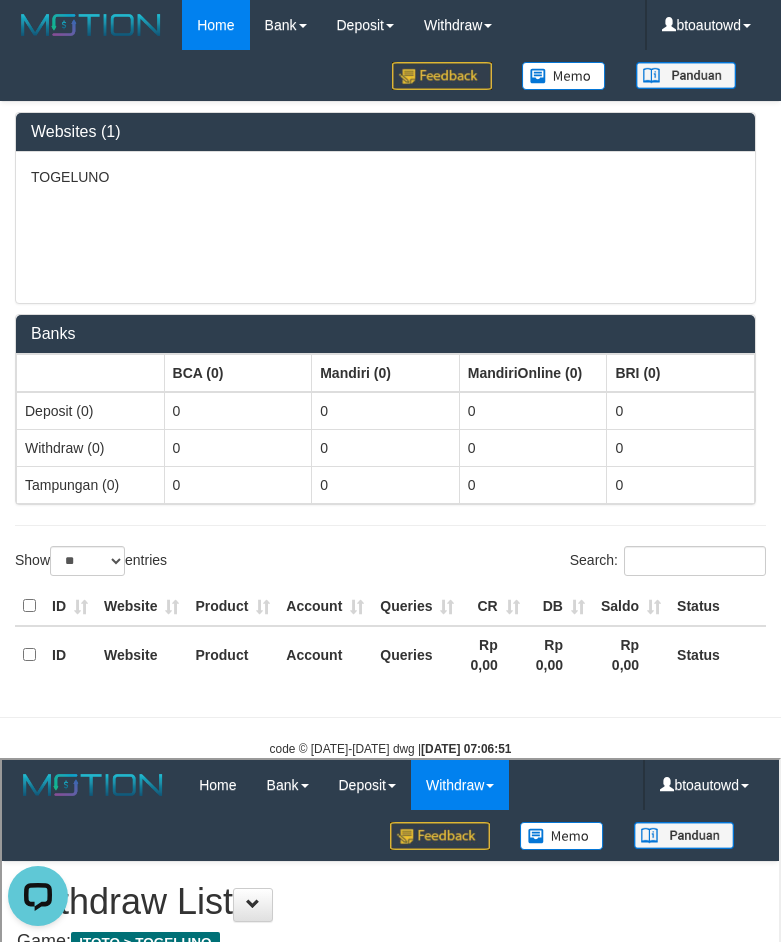 scroll, scrollTop: 0, scrollLeft: 0, axis: both 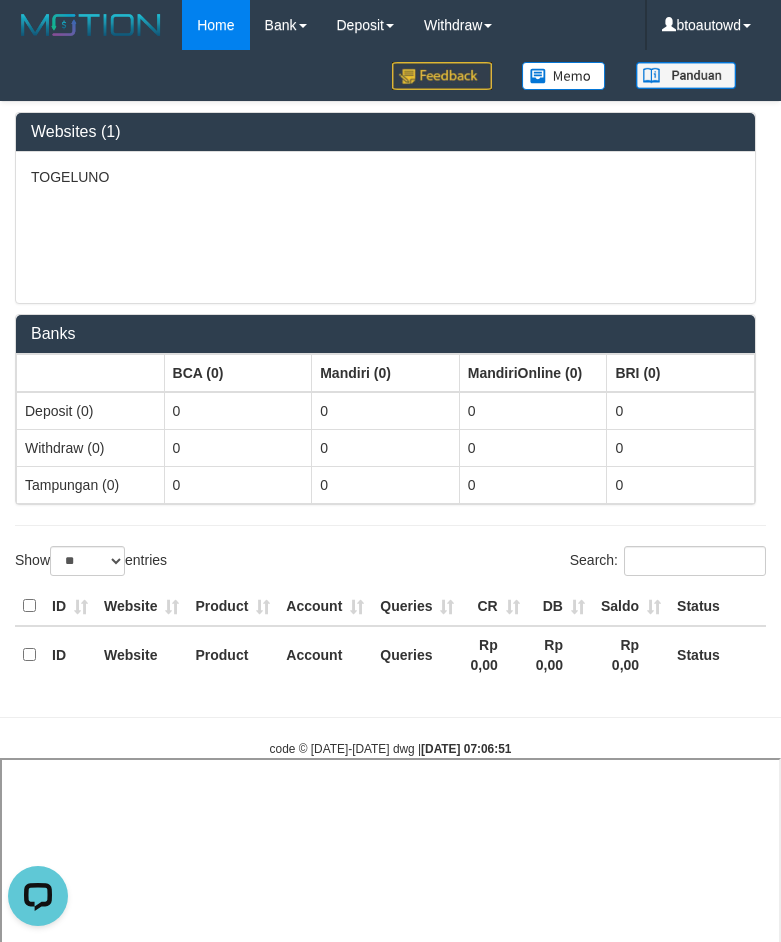 select 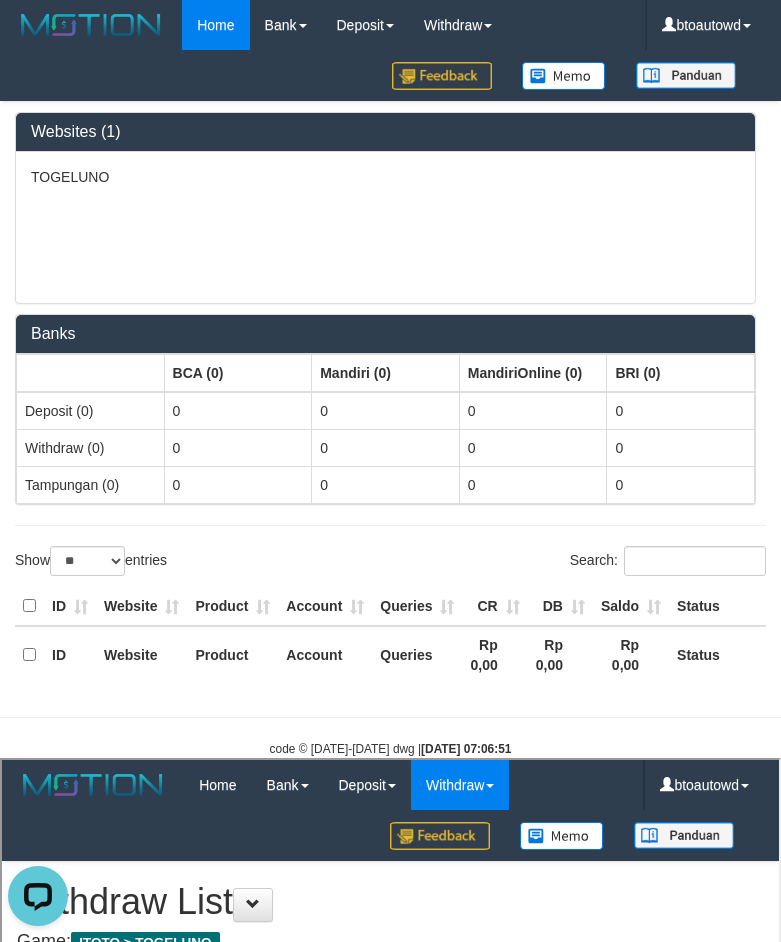 scroll, scrollTop: 0, scrollLeft: 0, axis: both 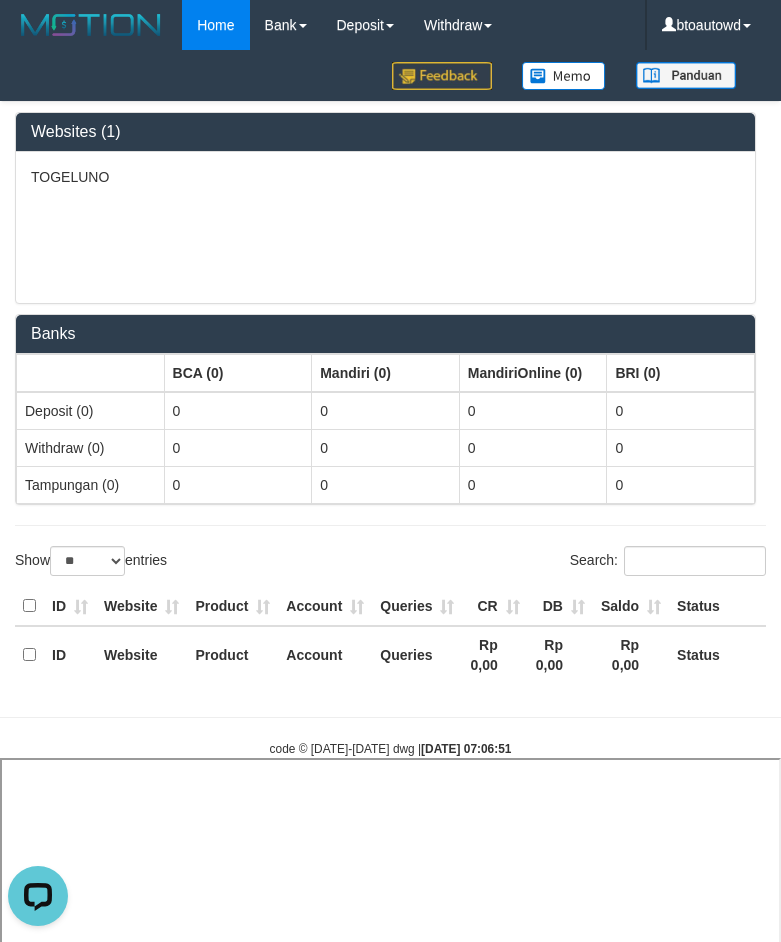 select 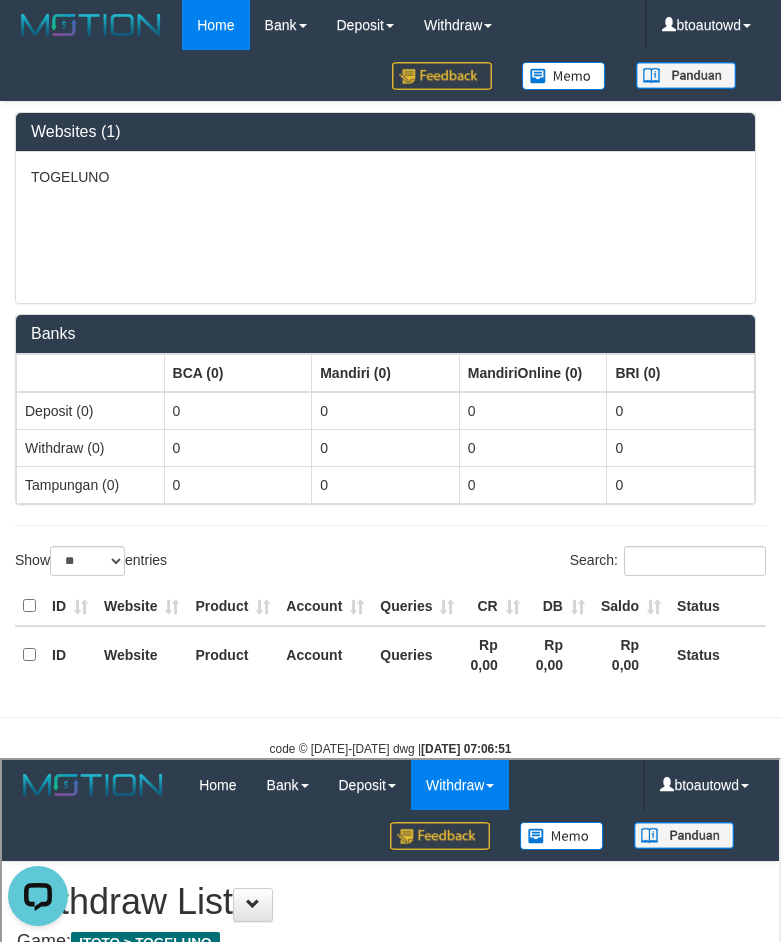 scroll, scrollTop: 0, scrollLeft: 0, axis: both 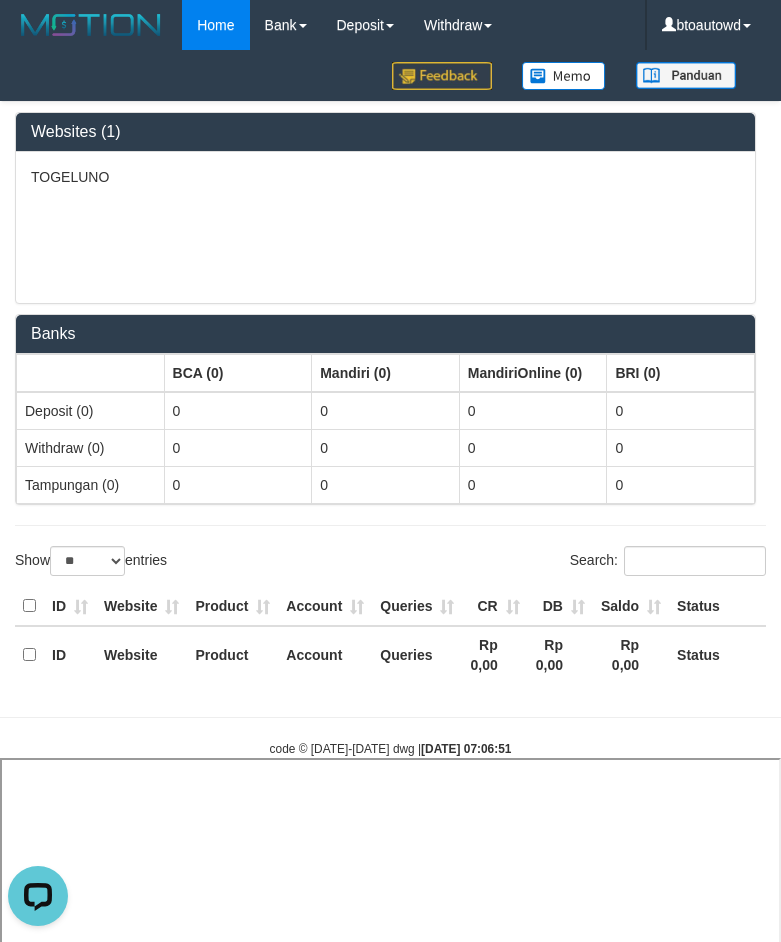 select 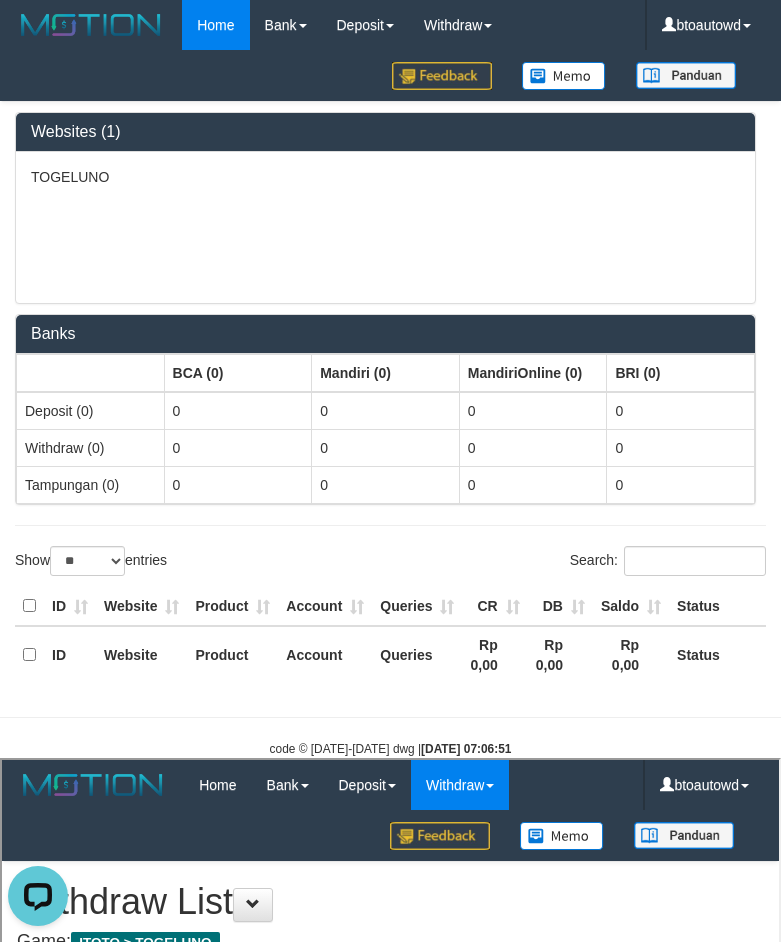 scroll, scrollTop: 0, scrollLeft: 0, axis: both 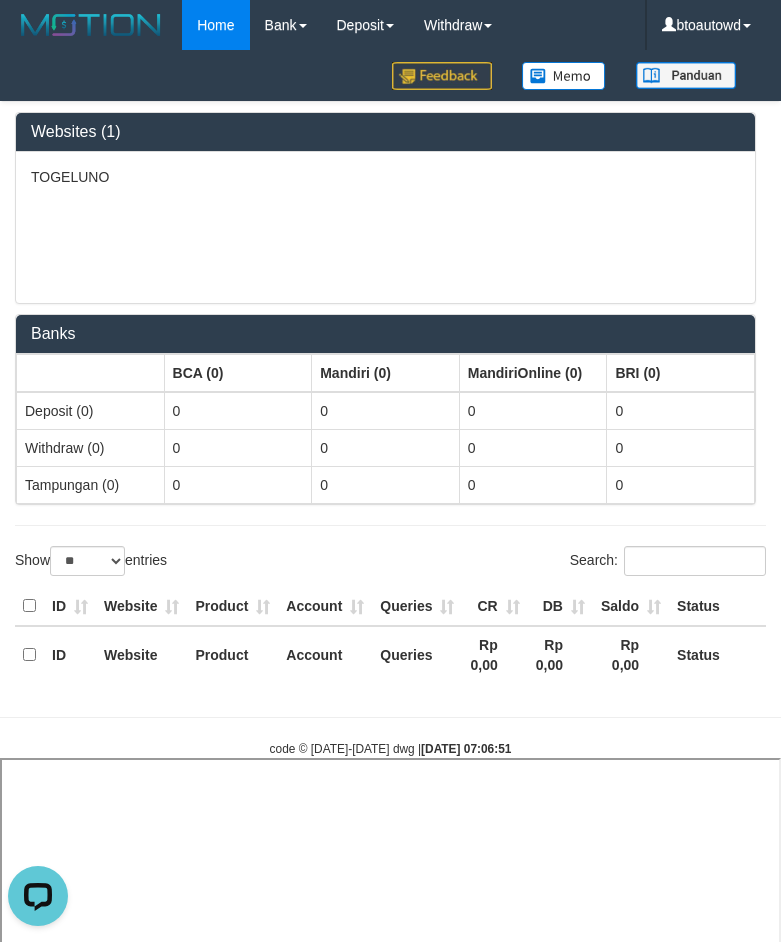 select 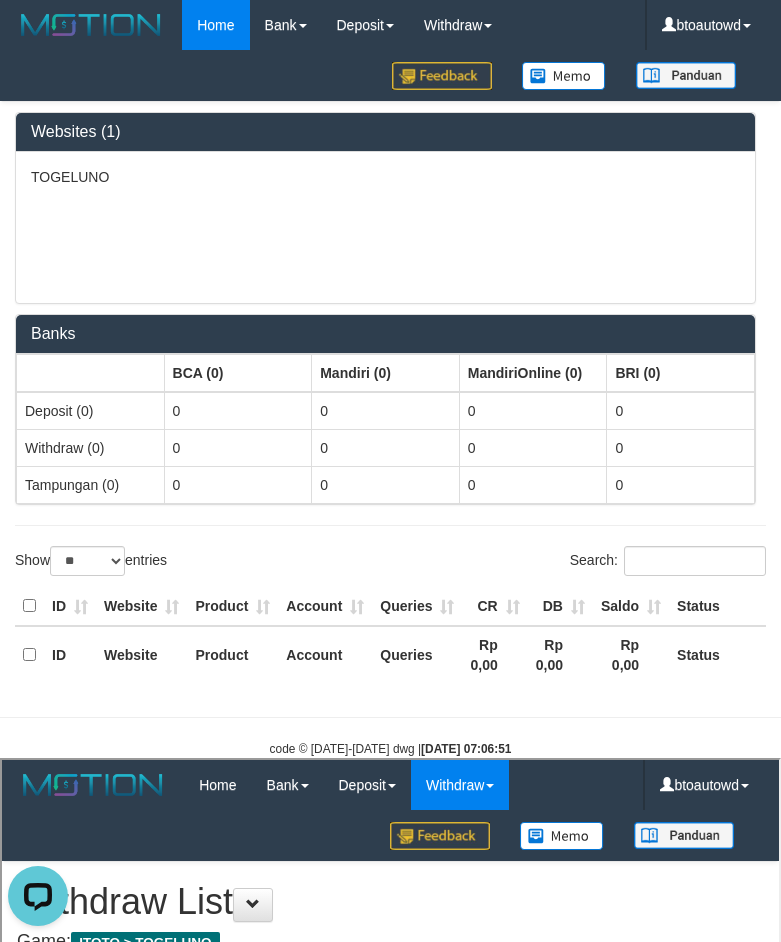 scroll, scrollTop: 0, scrollLeft: 0, axis: both 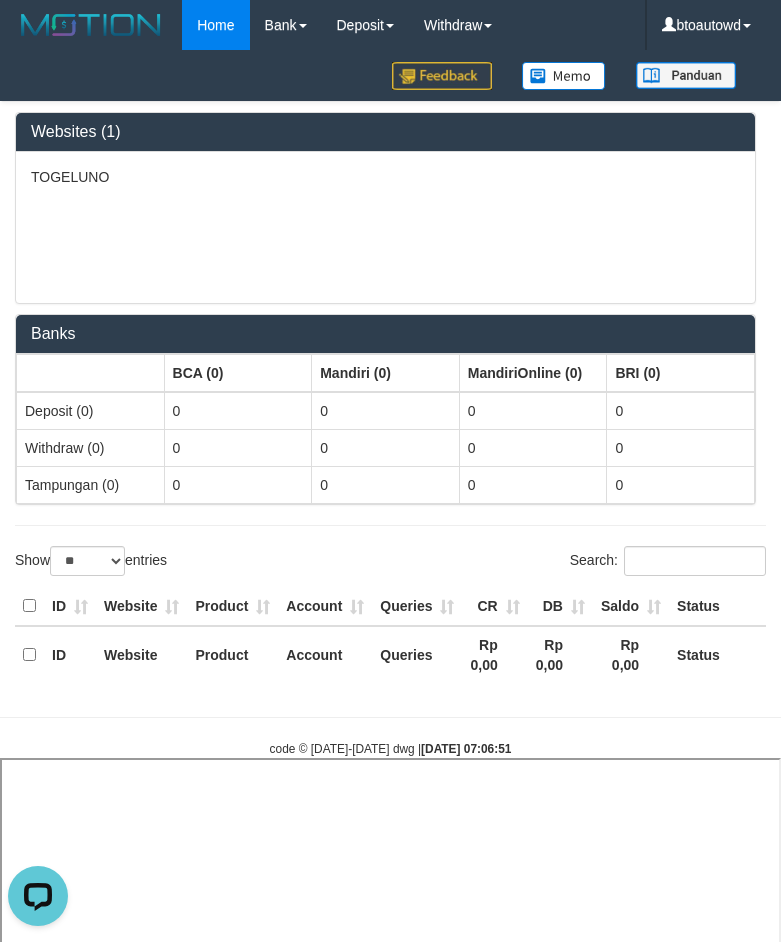 select 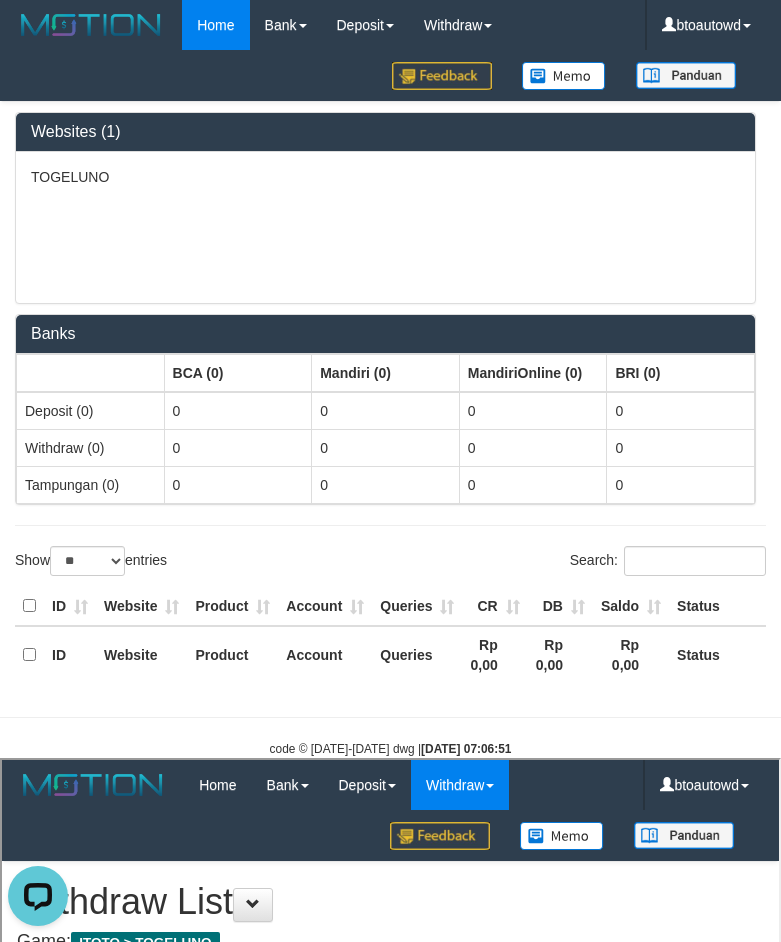 scroll, scrollTop: 0, scrollLeft: 0, axis: both 